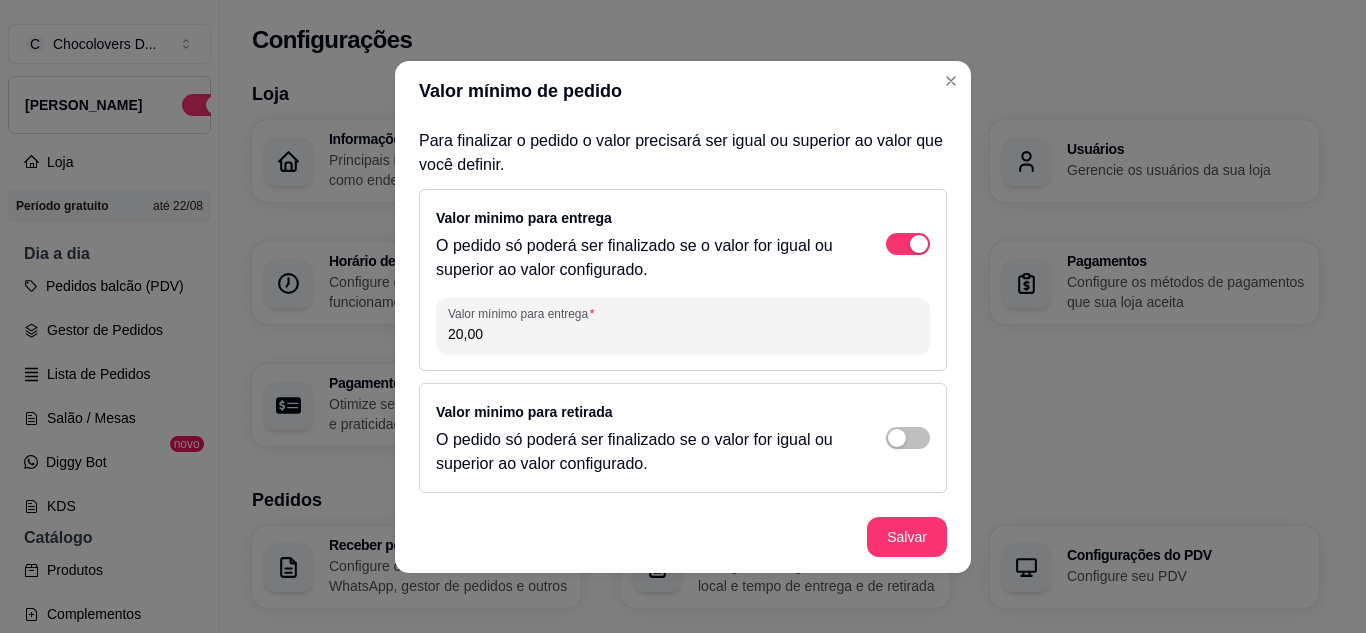 scroll, scrollTop: 0, scrollLeft: 0, axis: both 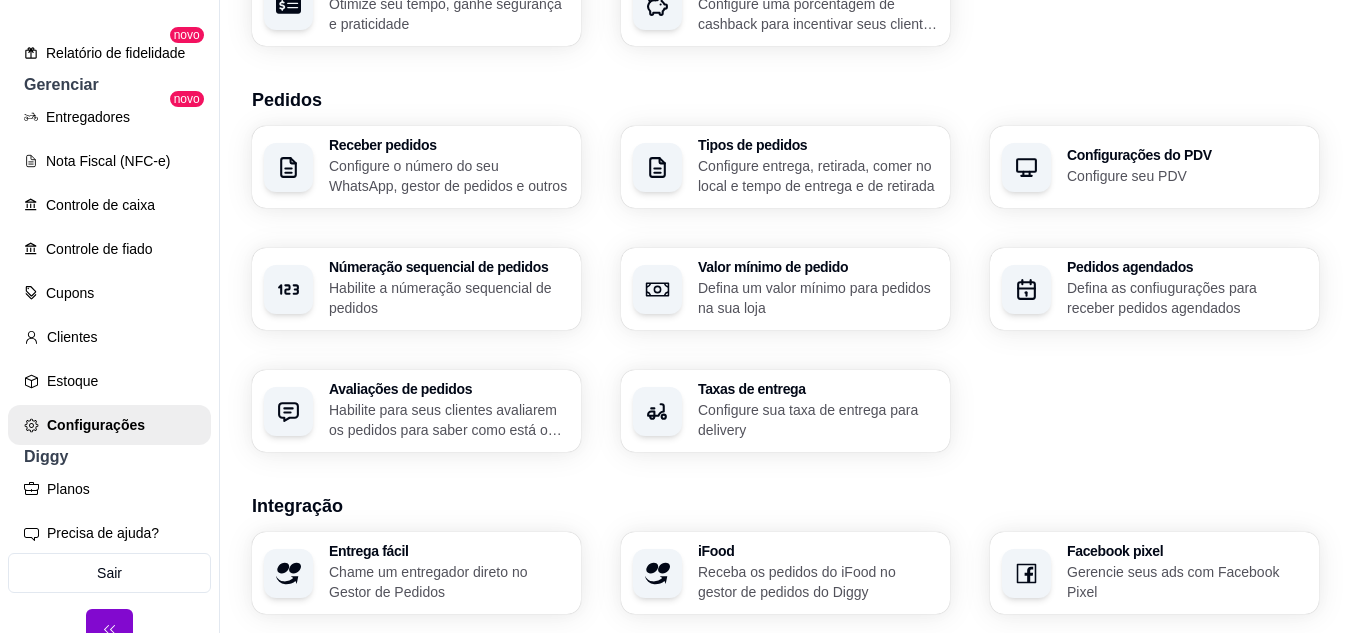 click on "Númeração sequencial de pedidos Habilite a númeração sequencial de pedidos" at bounding box center (416, 289) 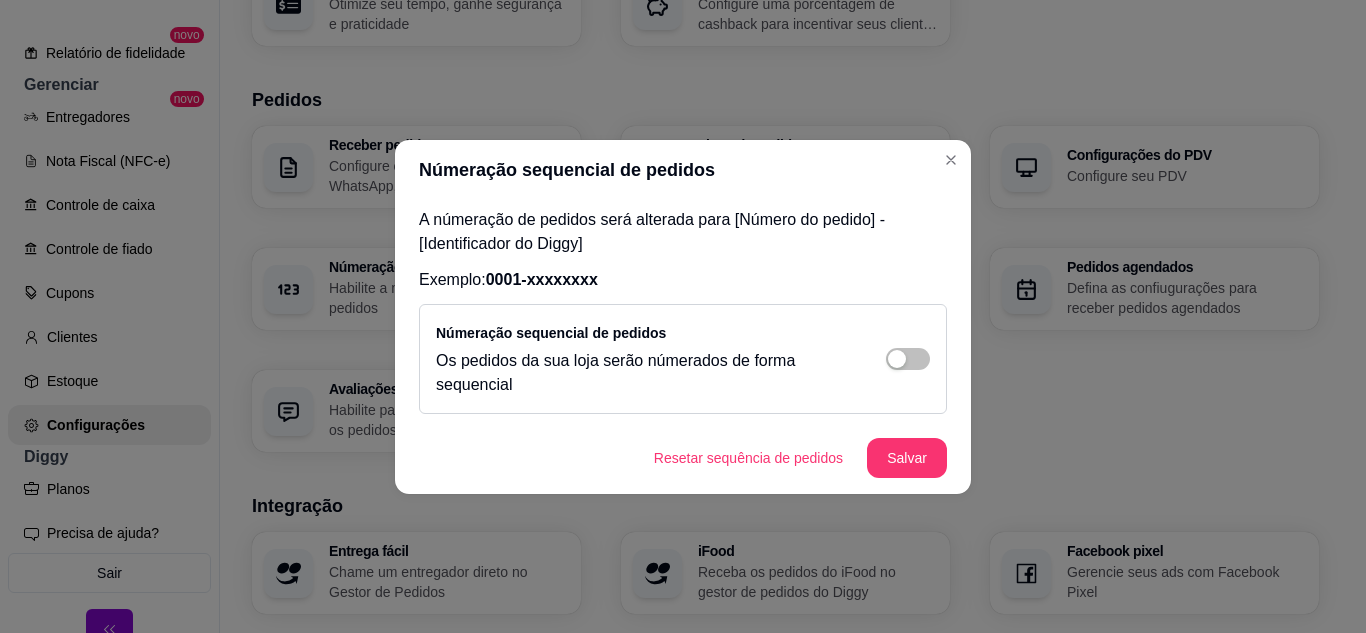 click on "Númeração sequencial de pedidos" at bounding box center (551, 333) 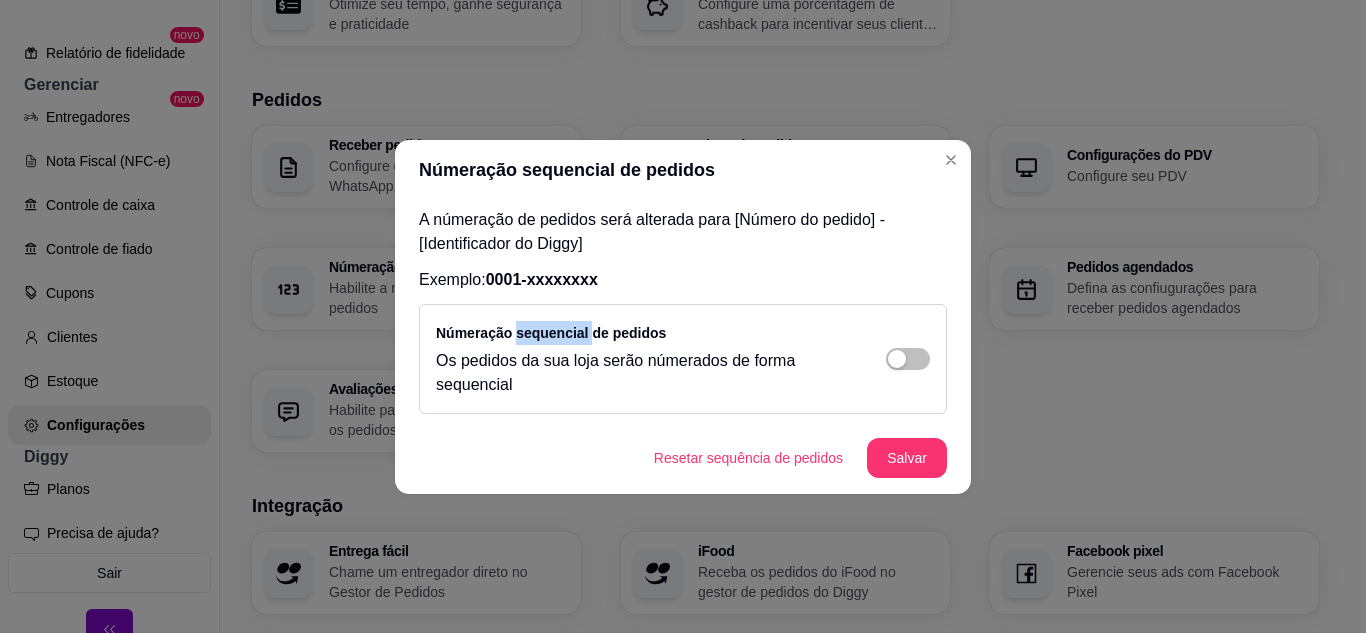click on "Númeração sequencial de pedidos" at bounding box center [551, 333] 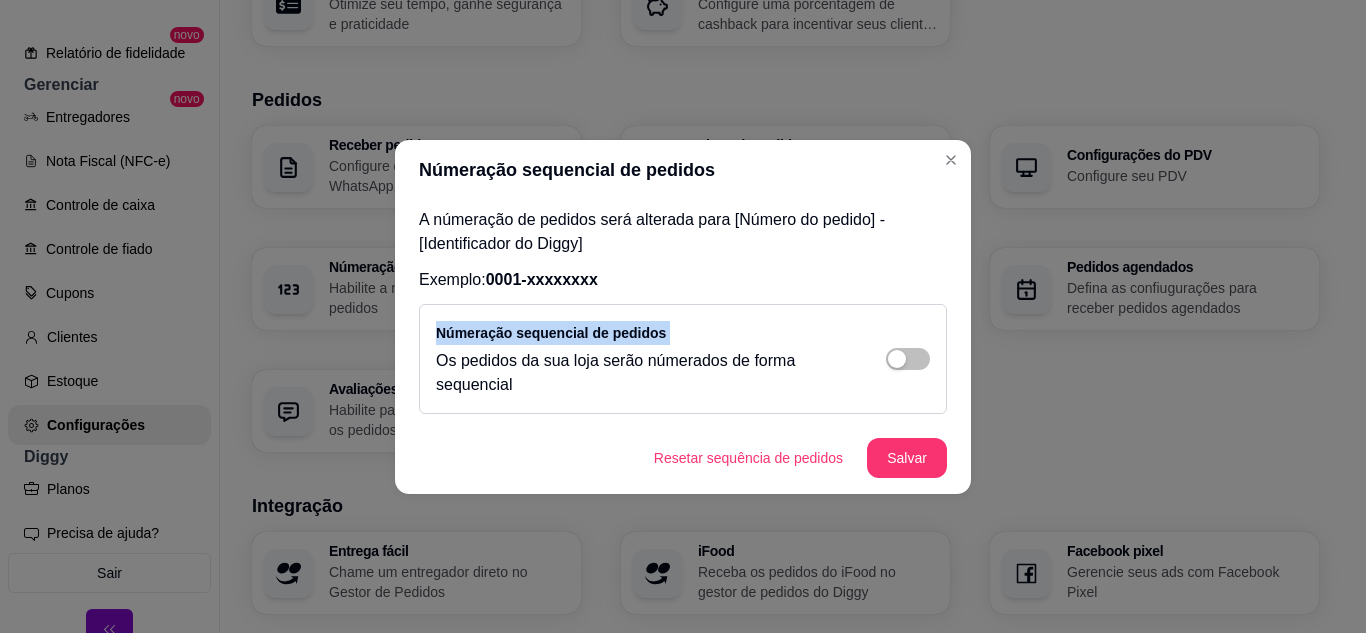 click on "Númeração sequencial de pedidos" at bounding box center [551, 333] 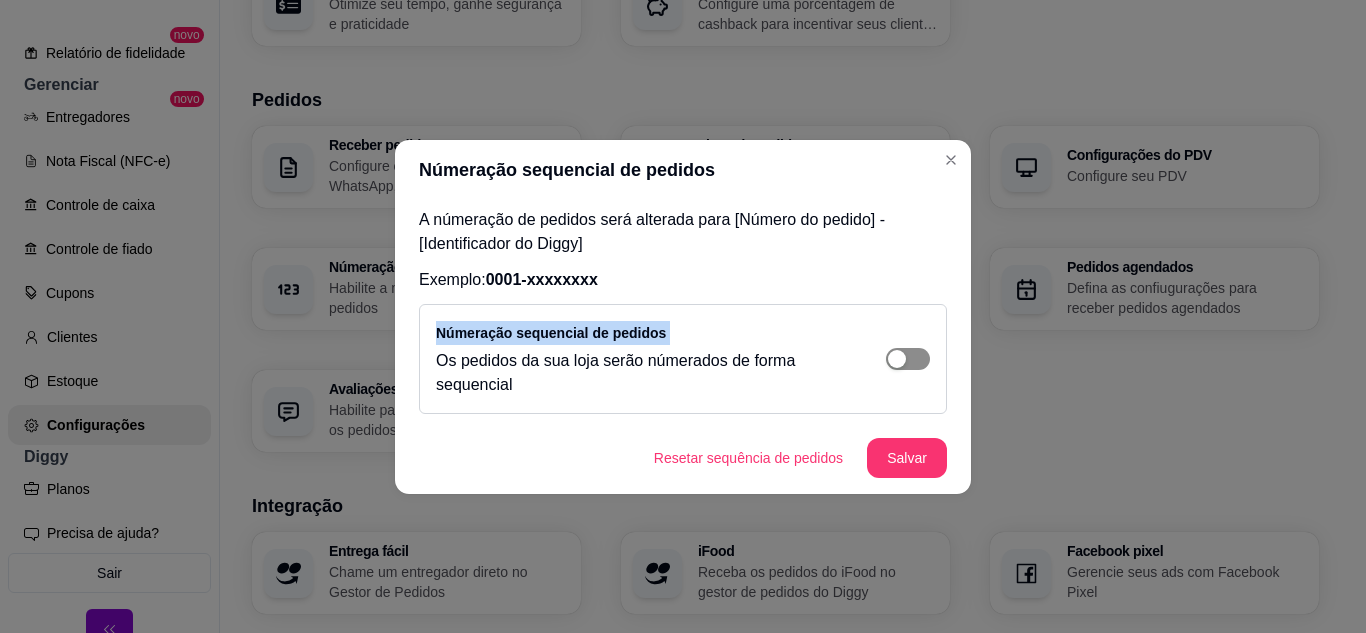 click at bounding box center [897, 359] 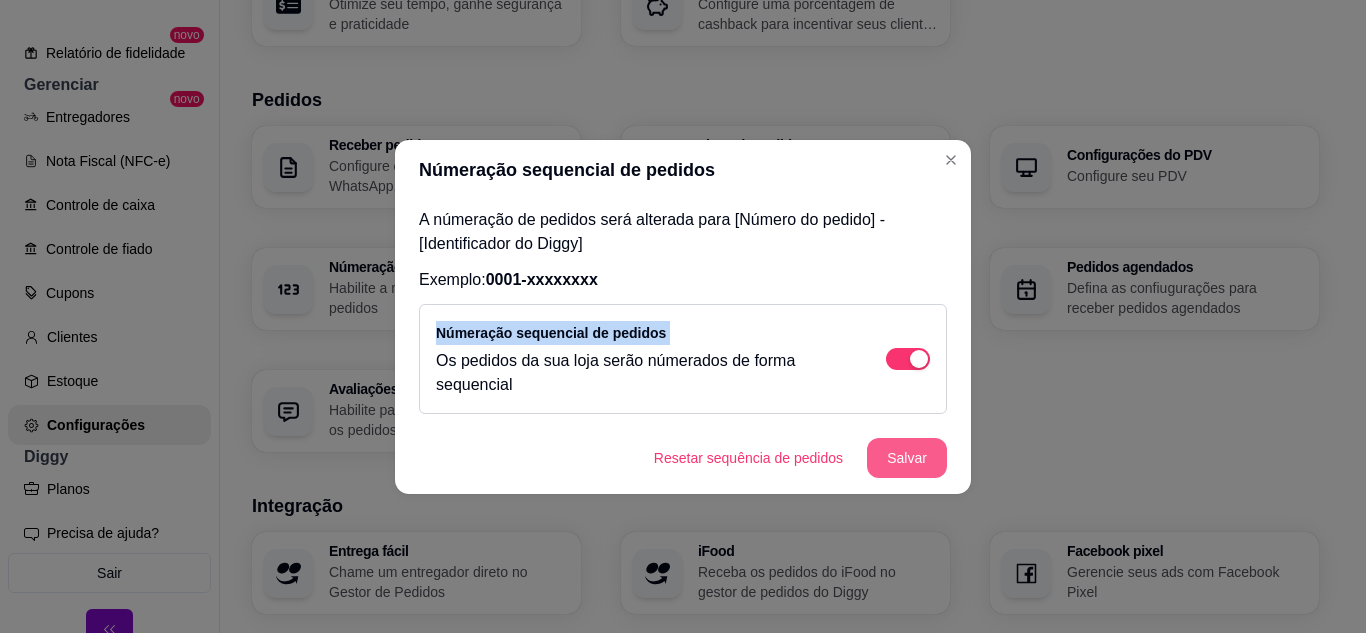 click on "Salvar" at bounding box center [907, 458] 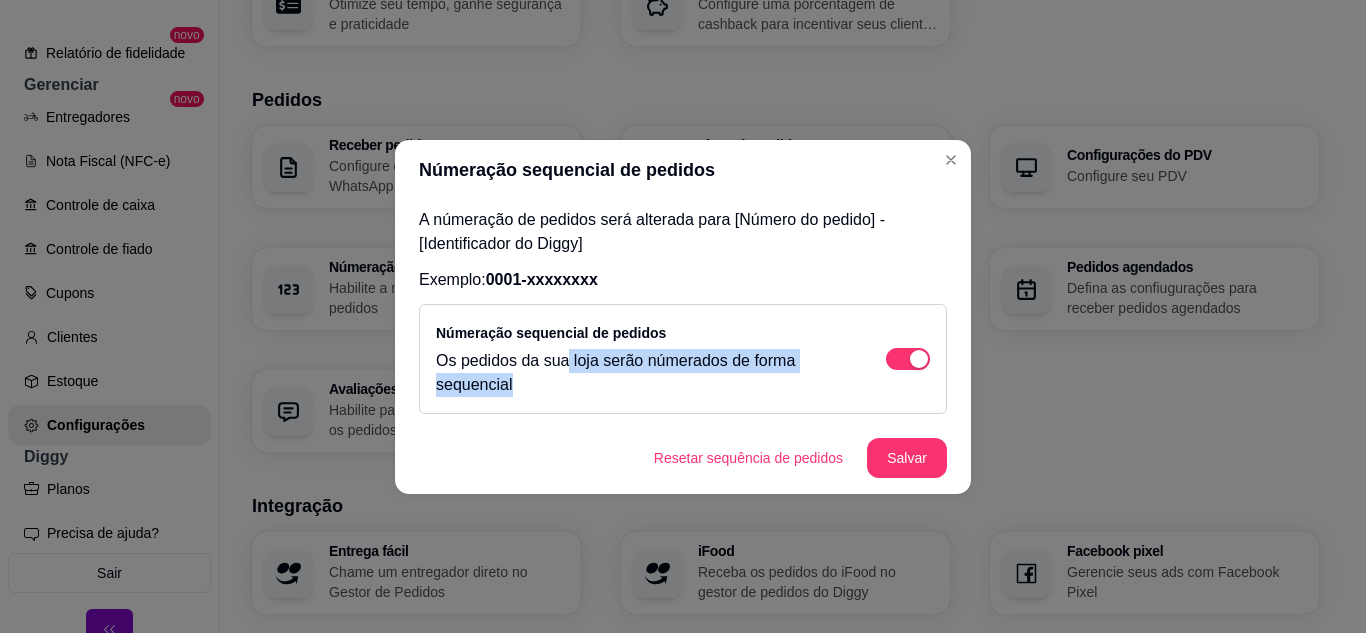 drag, startPoint x: 568, startPoint y: 357, endPoint x: 803, endPoint y: 382, distance: 236.32605 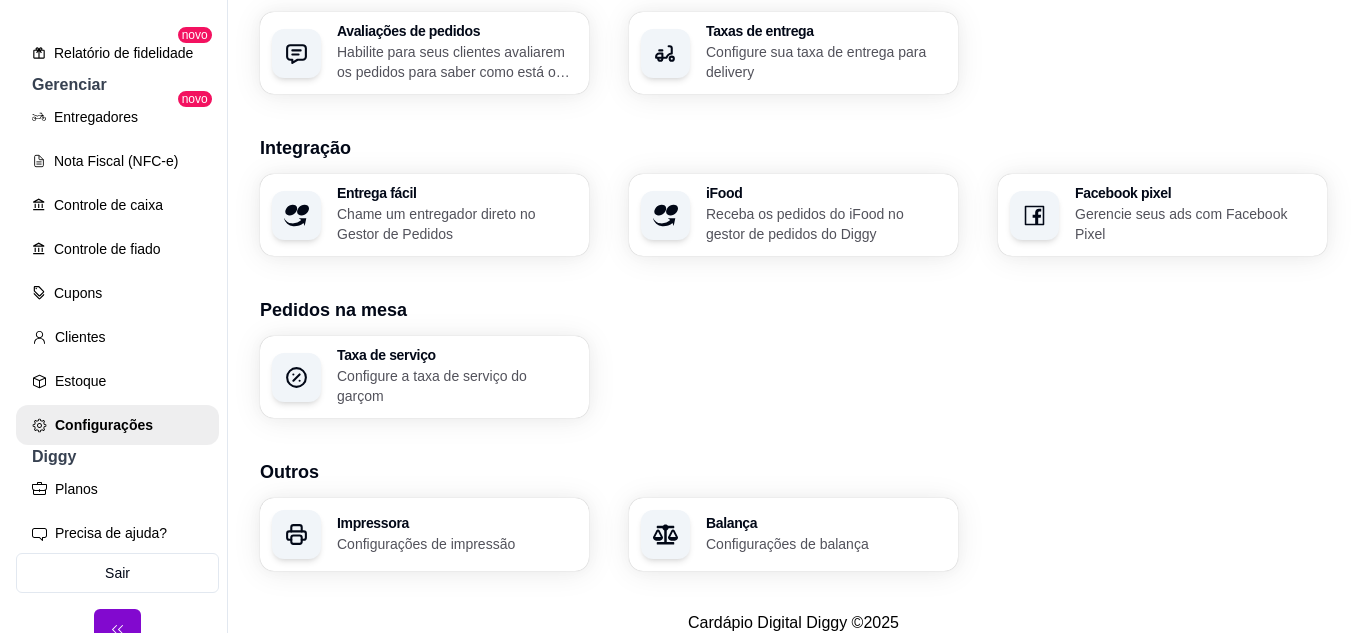 scroll, scrollTop: 791, scrollLeft: 0, axis: vertical 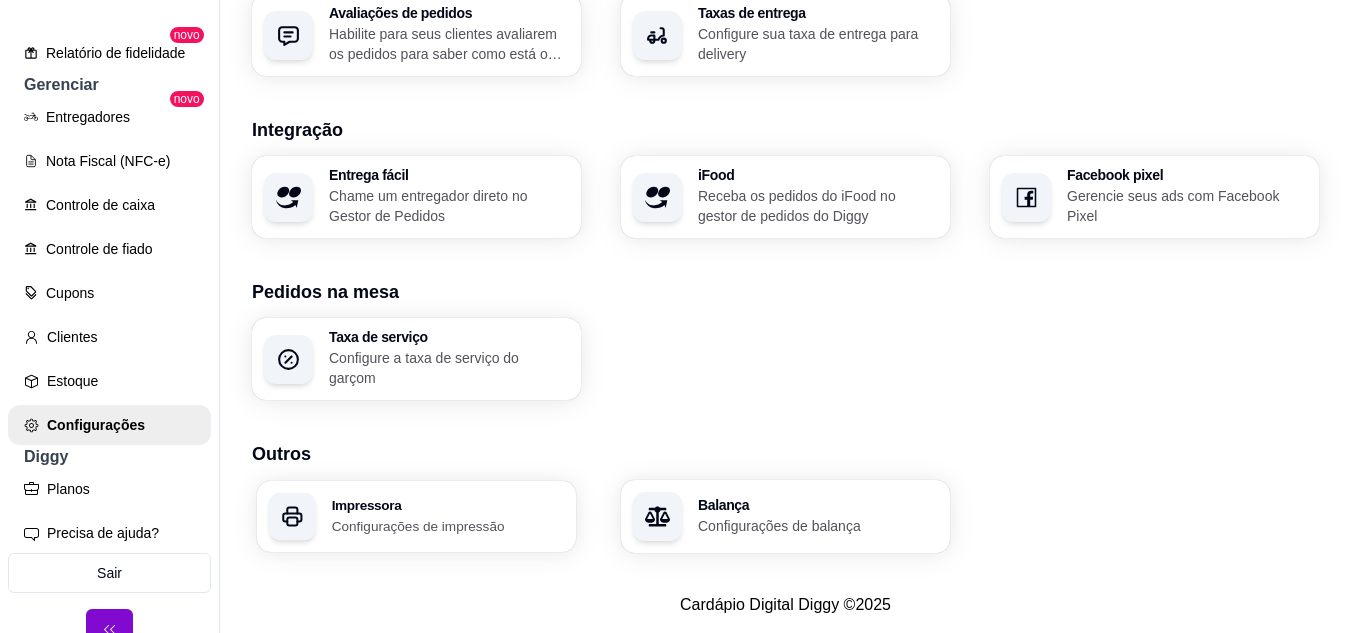click on "Impressora" at bounding box center (448, 505) 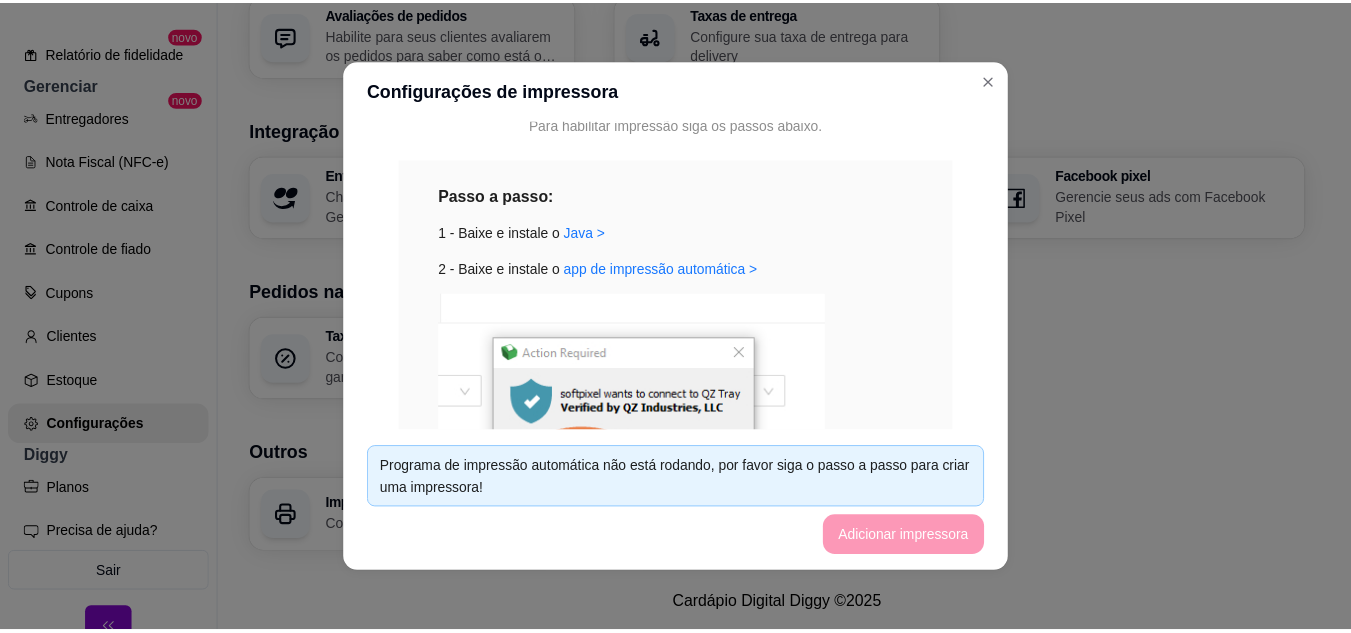 scroll, scrollTop: 0, scrollLeft: 0, axis: both 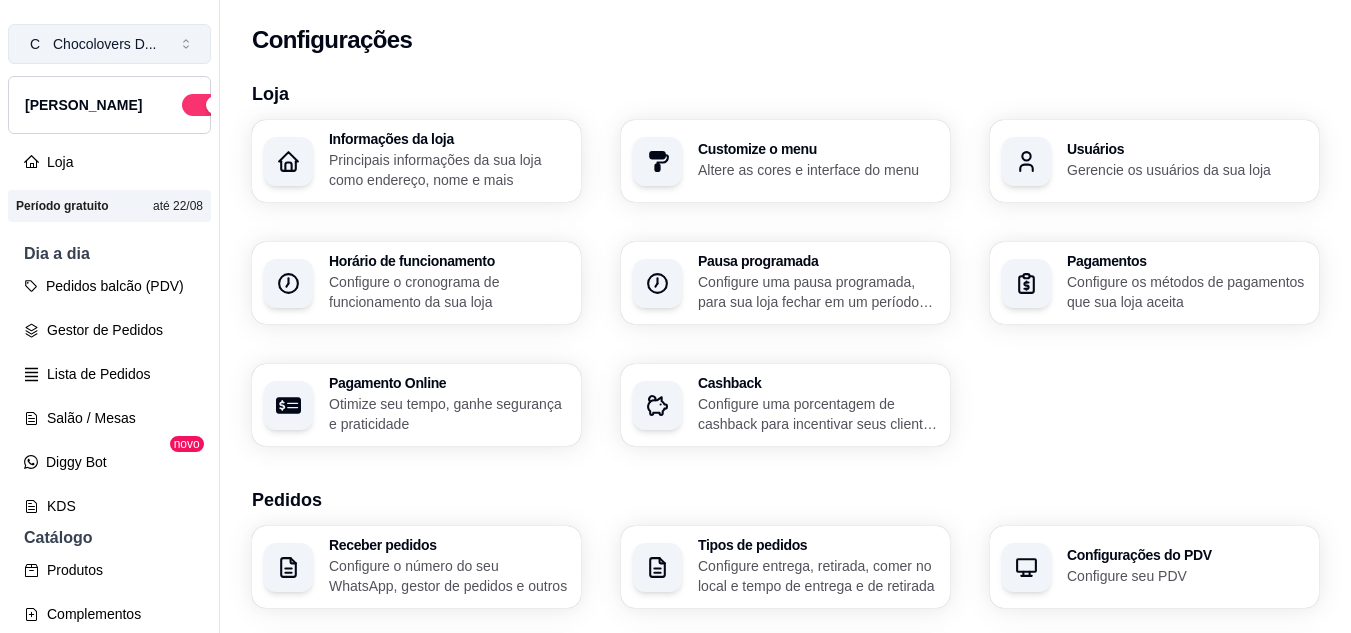 click on "Chocolovers D ..." at bounding box center (105, 44) 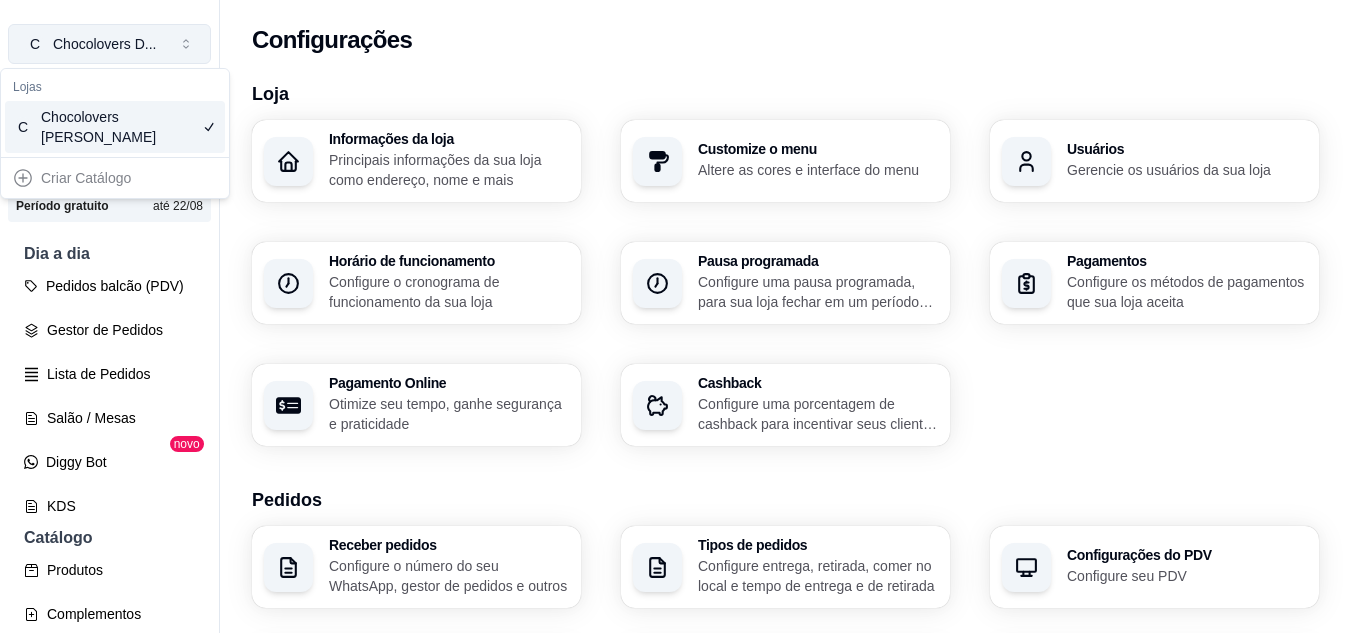 click on "Chocolovers D ..." at bounding box center [105, 44] 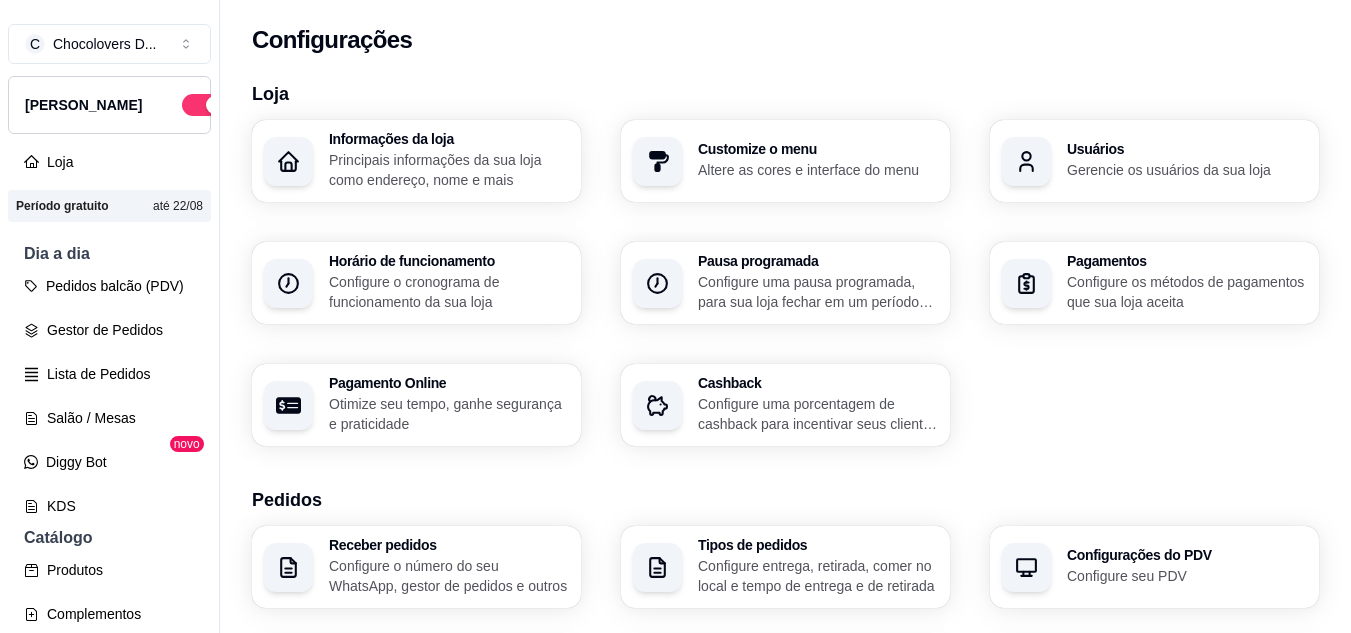 click on "Configurações" at bounding box center [785, 40] 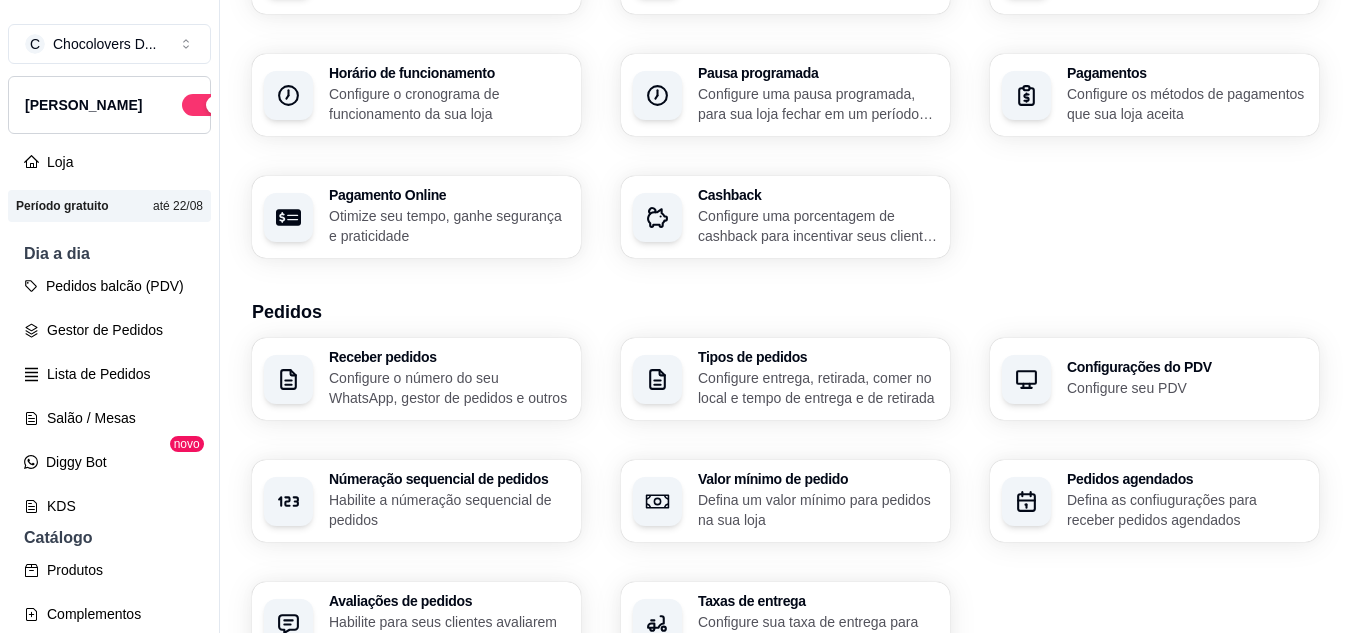 scroll, scrollTop: 100, scrollLeft: 0, axis: vertical 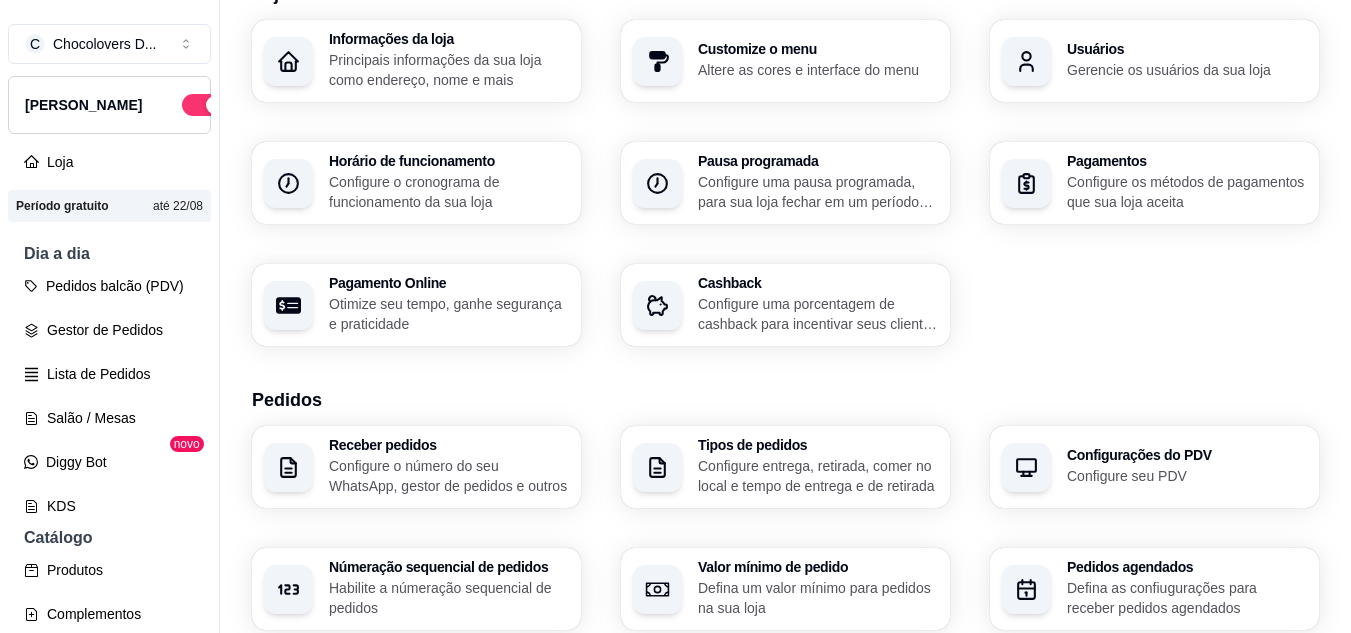 click on "Pausa programada Configure uma pausa programada, para sua loja fechar em um período específico" at bounding box center (785, 183) 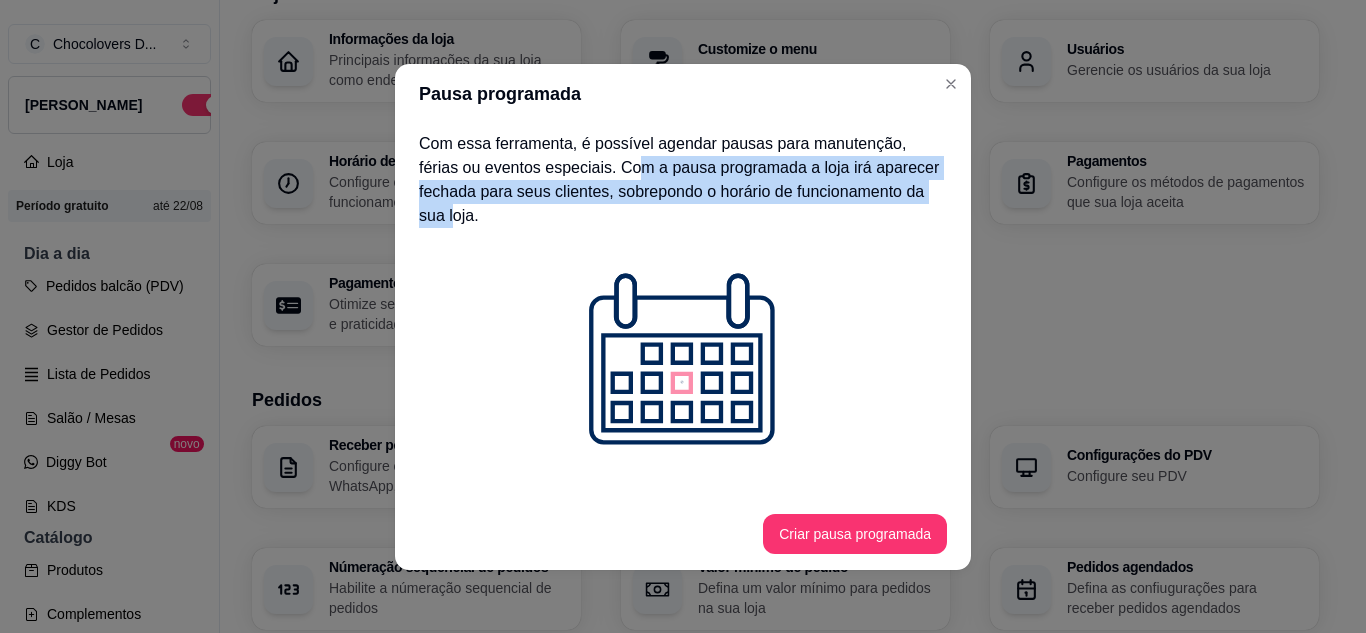 drag, startPoint x: 594, startPoint y: 177, endPoint x: 899, endPoint y: 217, distance: 307.61176 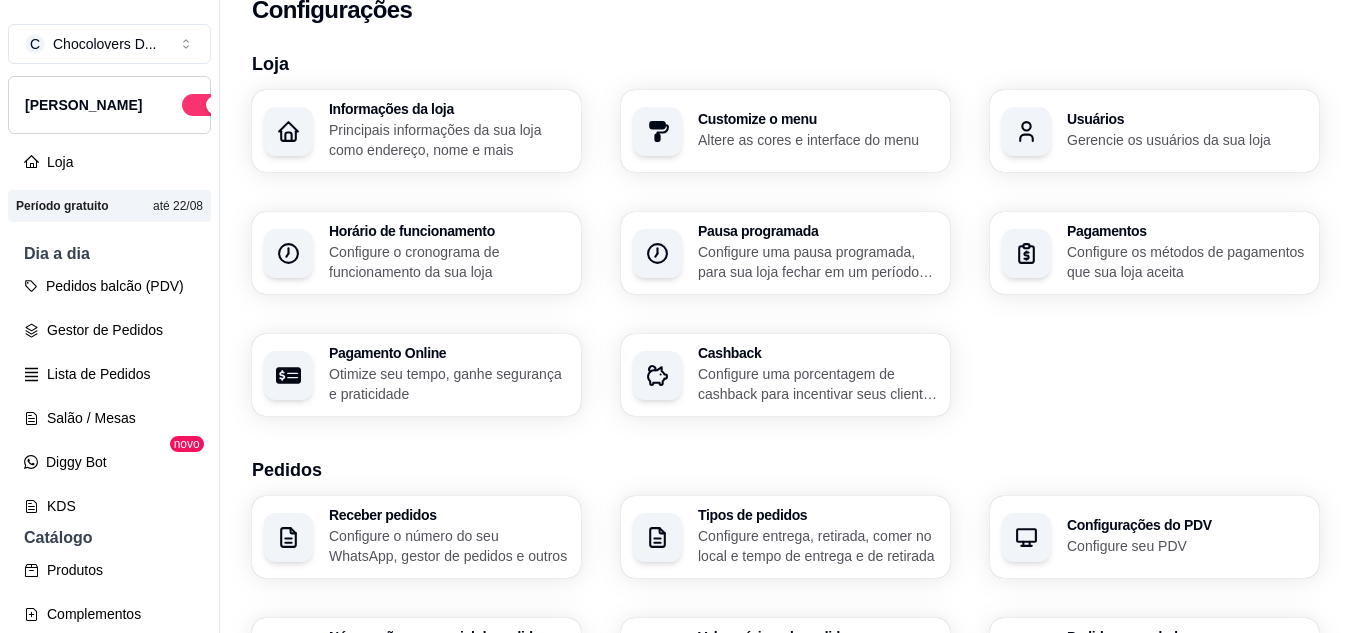 scroll, scrollTop: 0, scrollLeft: 0, axis: both 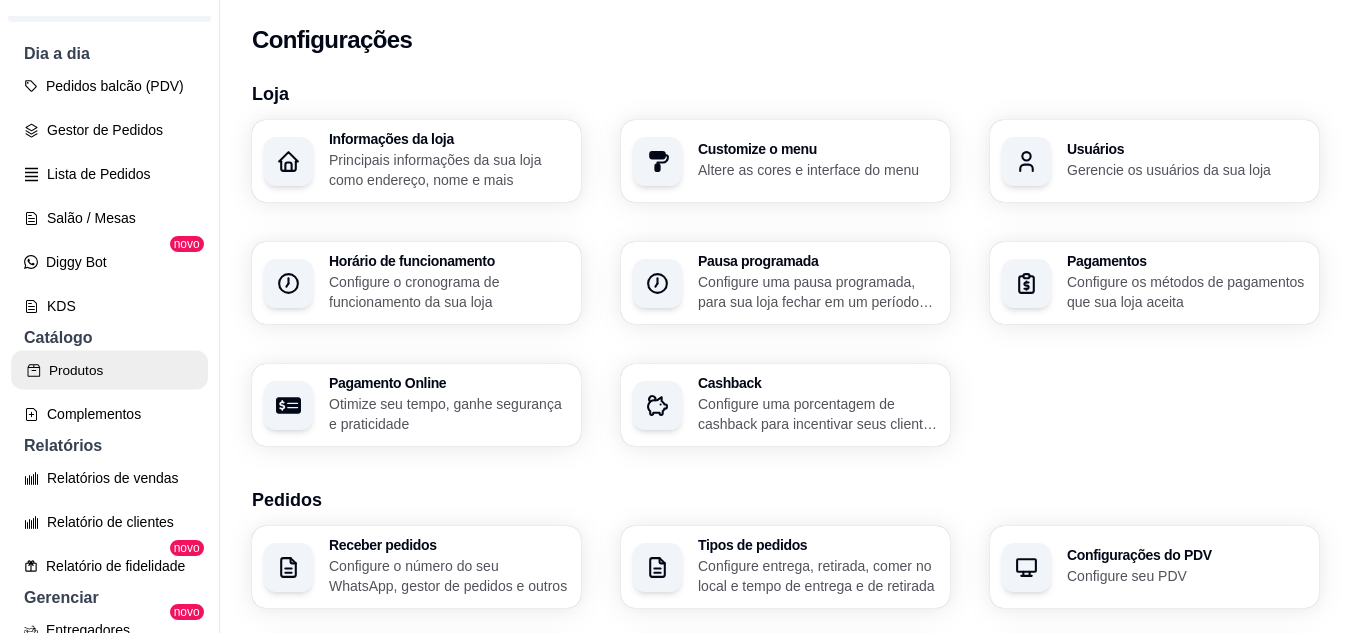 click on "Produtos" at bounding box center (109, 370) 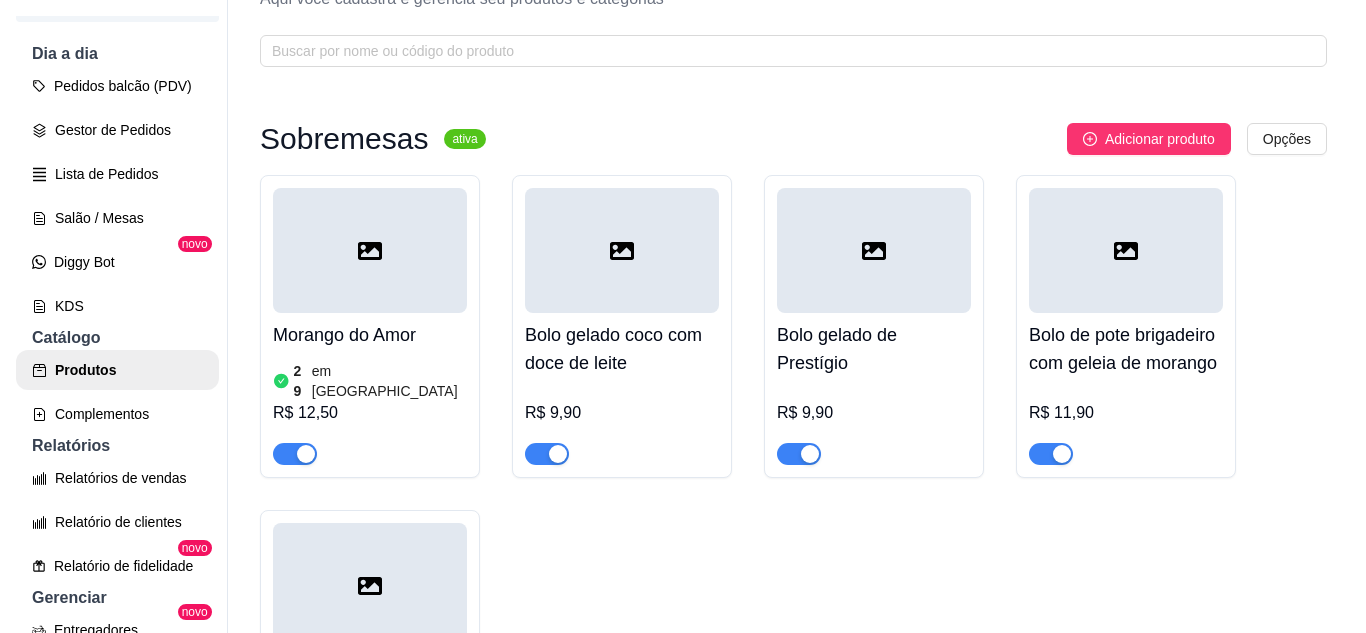 scroll, scrollTop: 100, scrollLeft: 0, axis: vertical 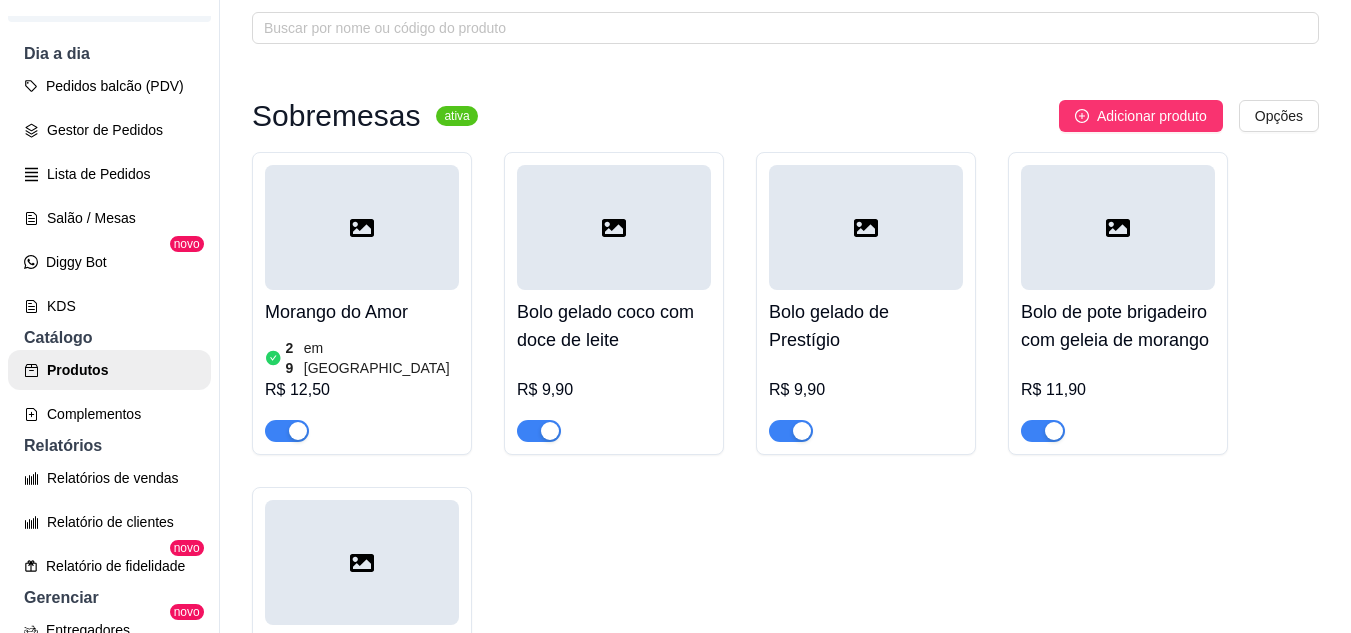 click at bounding box center [362, 227] 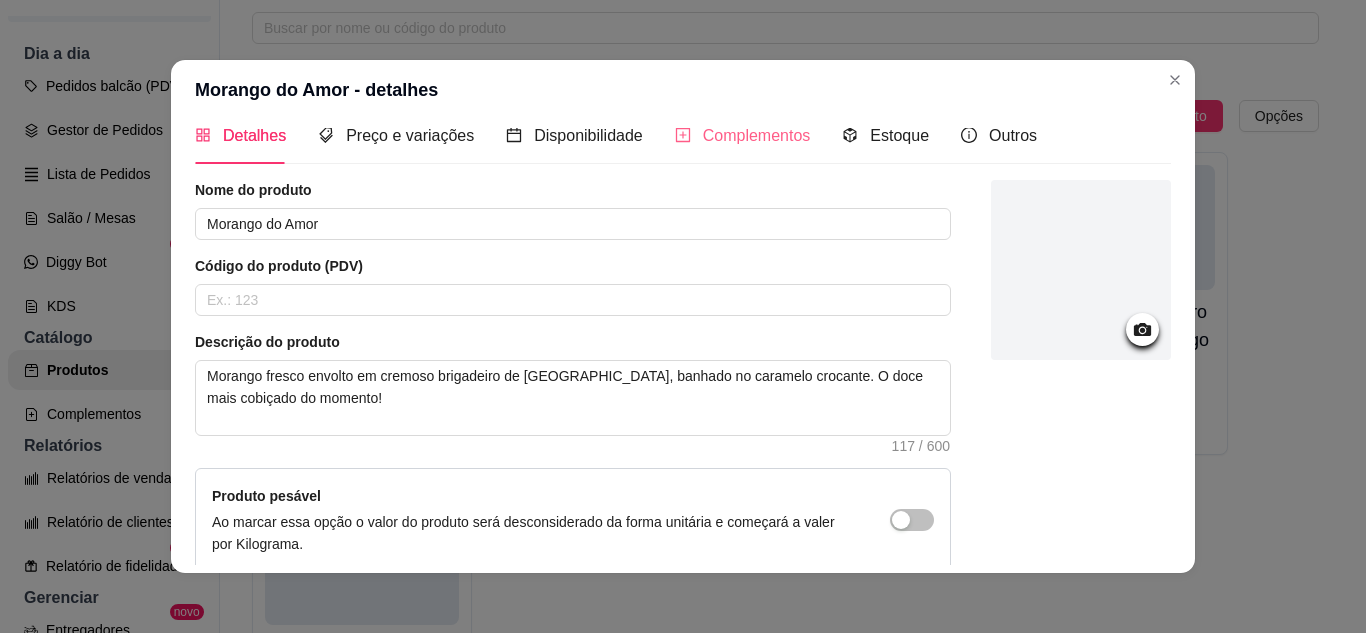 scroll, scrollTop: 0, scrollLeft: 0, axis: both 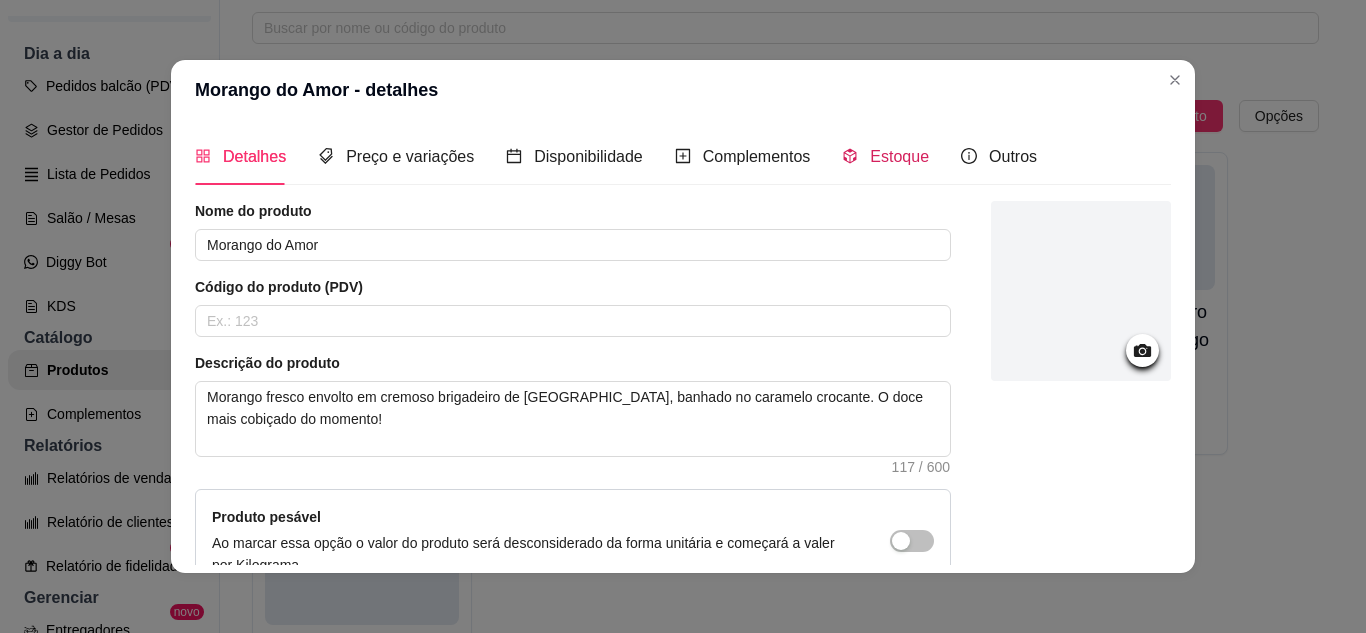 click on "Estoque" at bounding box center (899, 156) 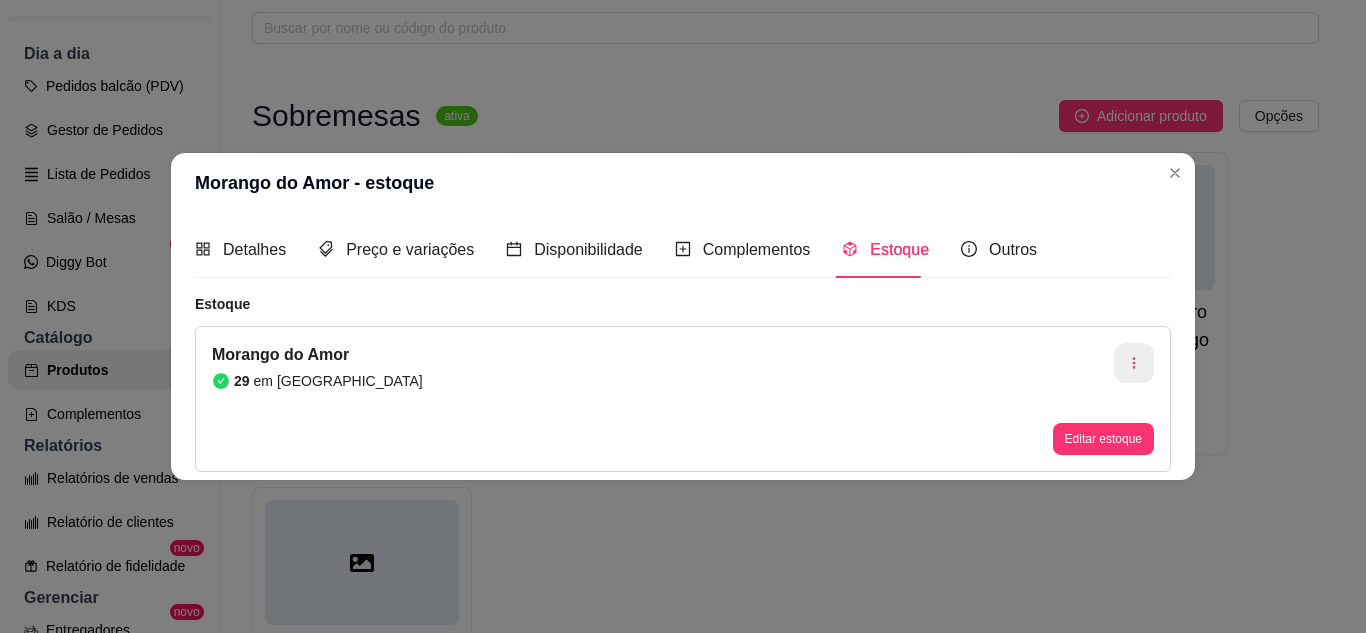 click 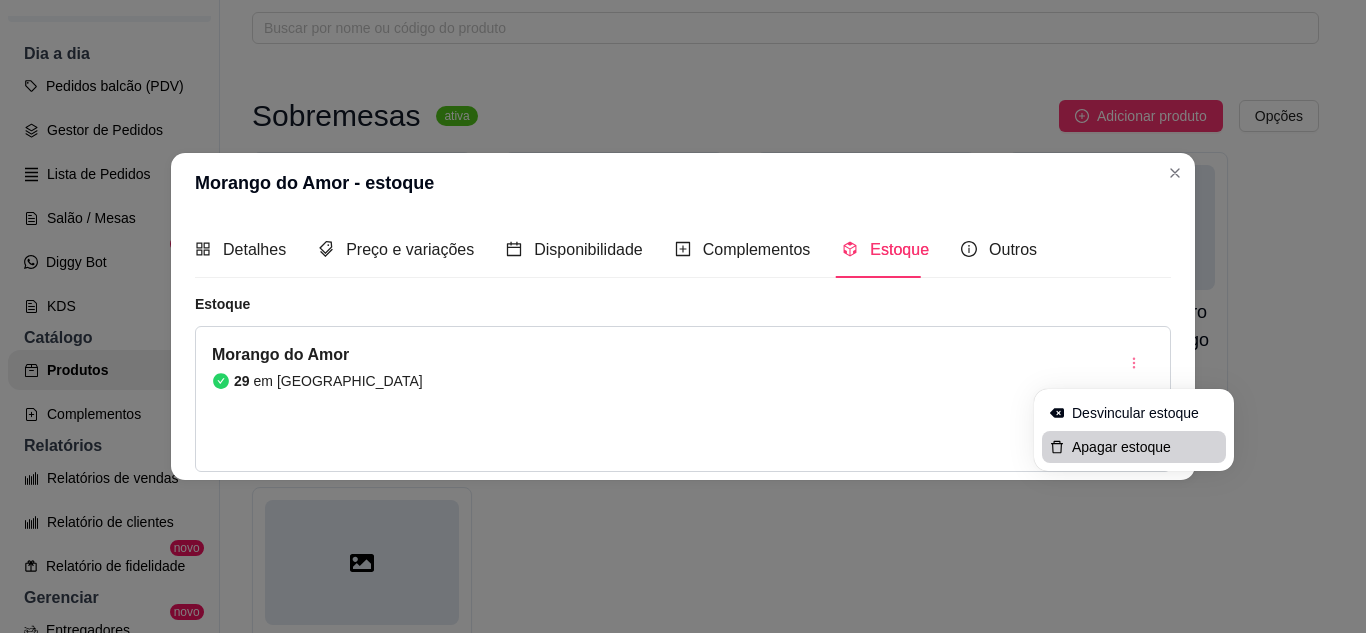 click on "Apagar estoque" at bounding box center (1145, 447) 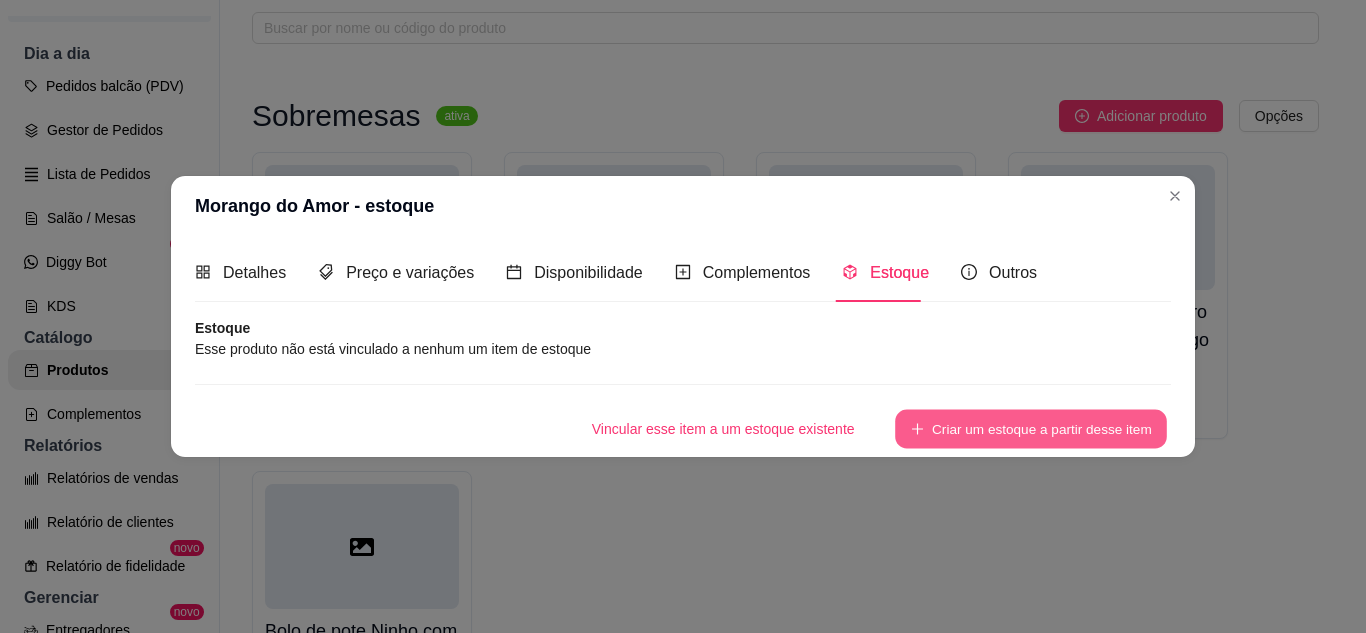 click on "Criar um estoque a partir desse item" at bounding box center [1031, 428] 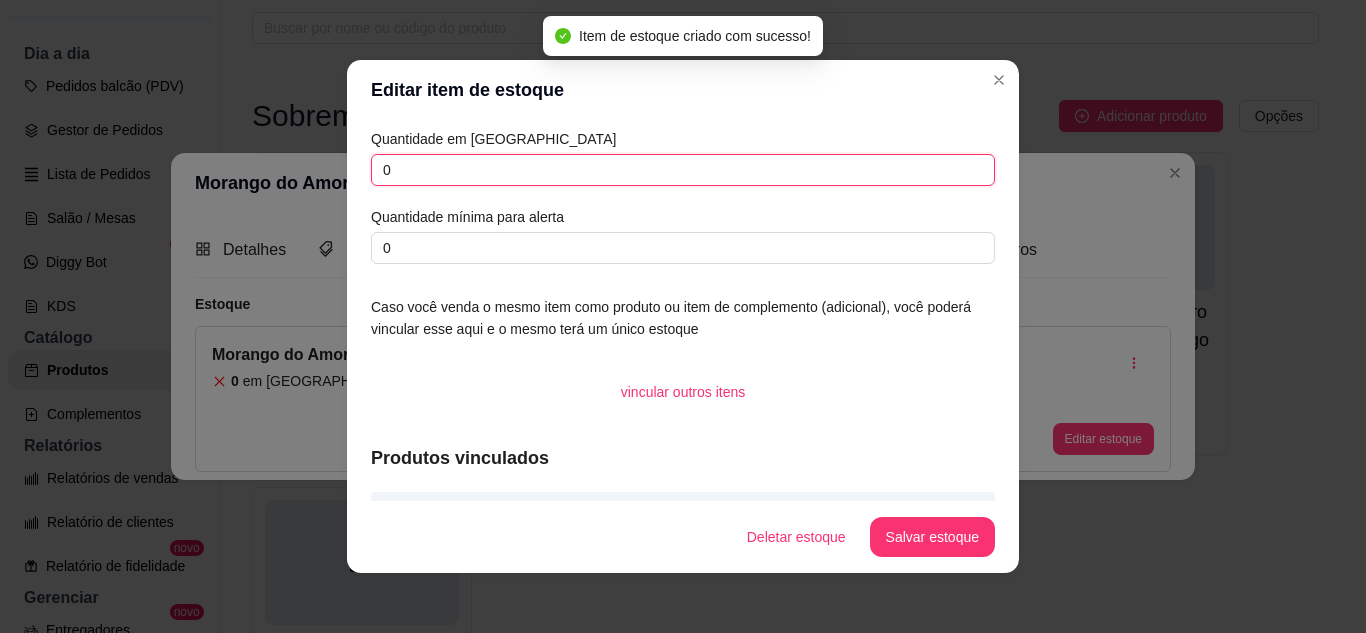 click on "0" at bounding box center [683, 170] 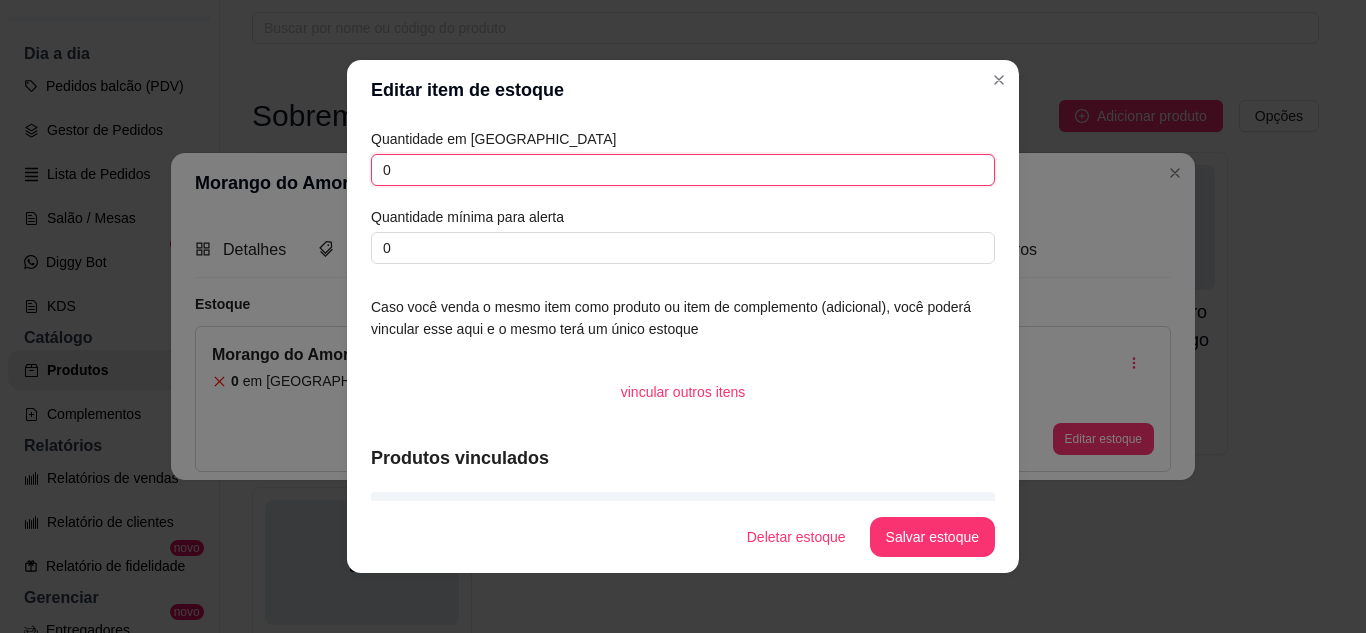 click on "0" at bounding box center (683, 170) 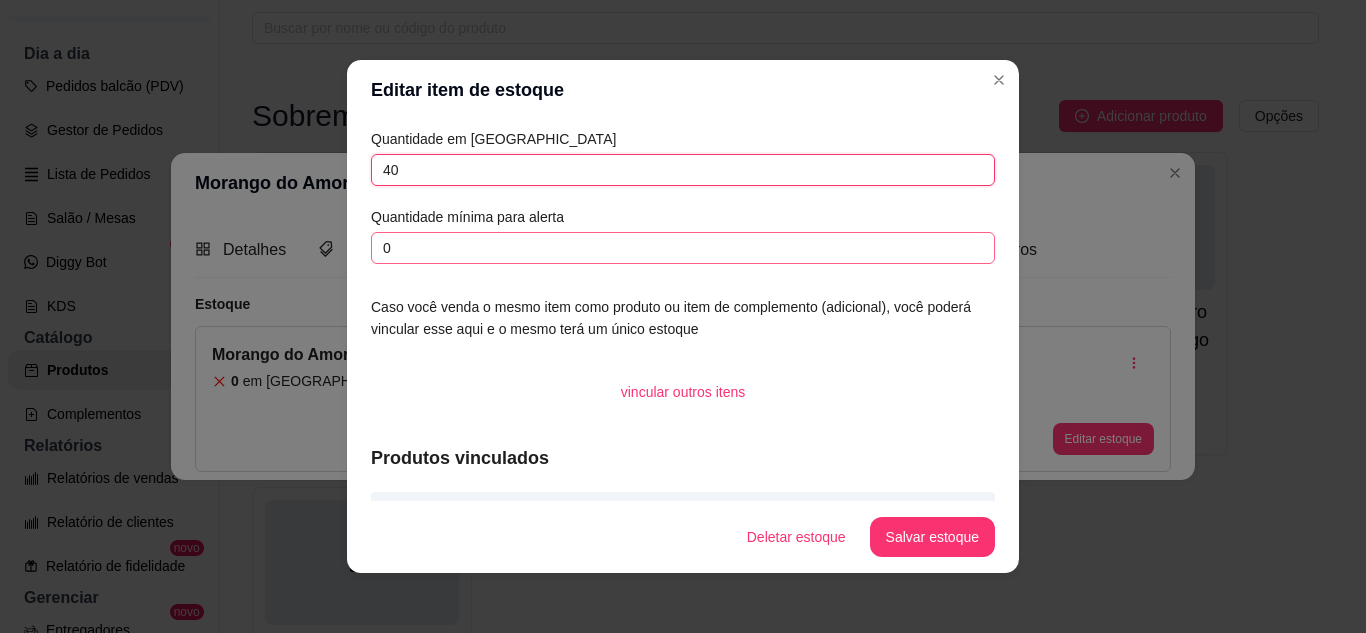 type on "40" 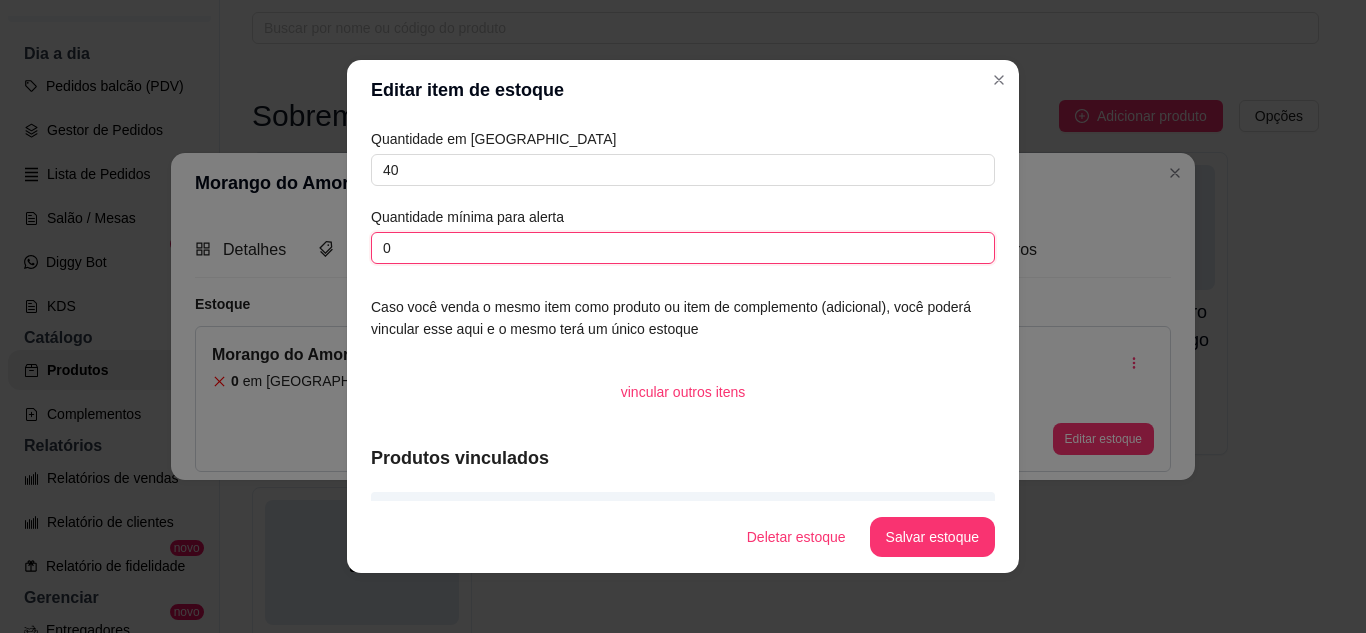click on "0" at bounding box center (683, 248) 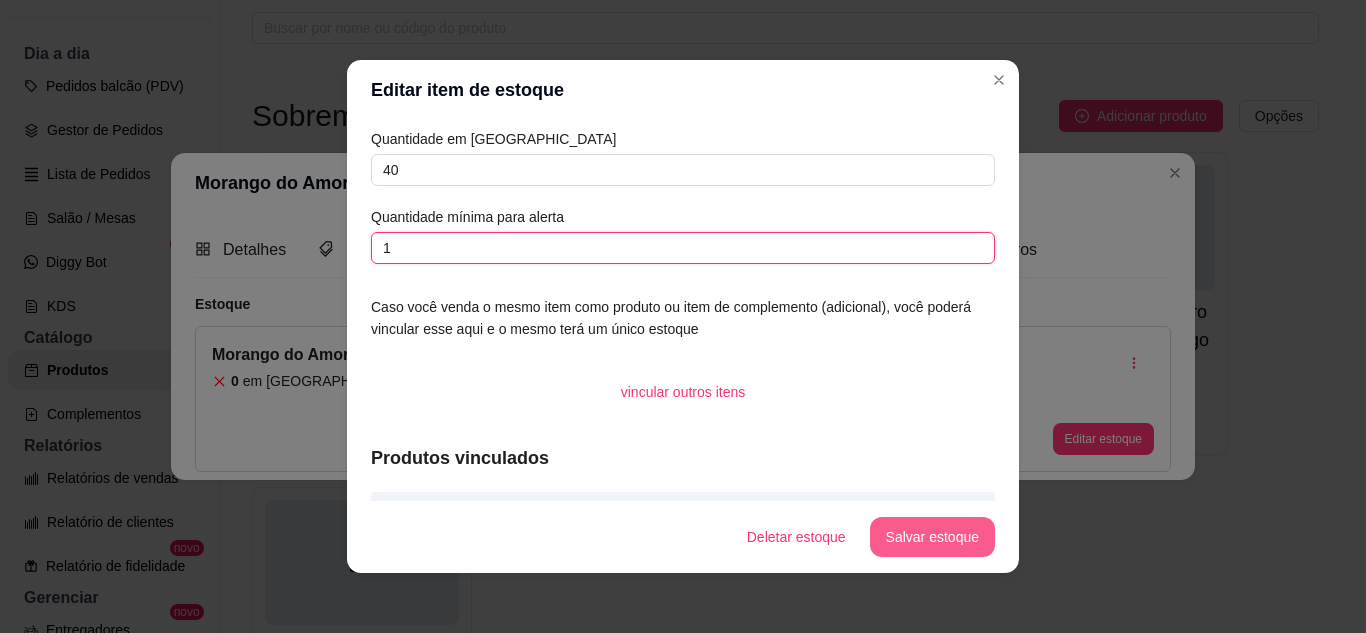 type on "1" 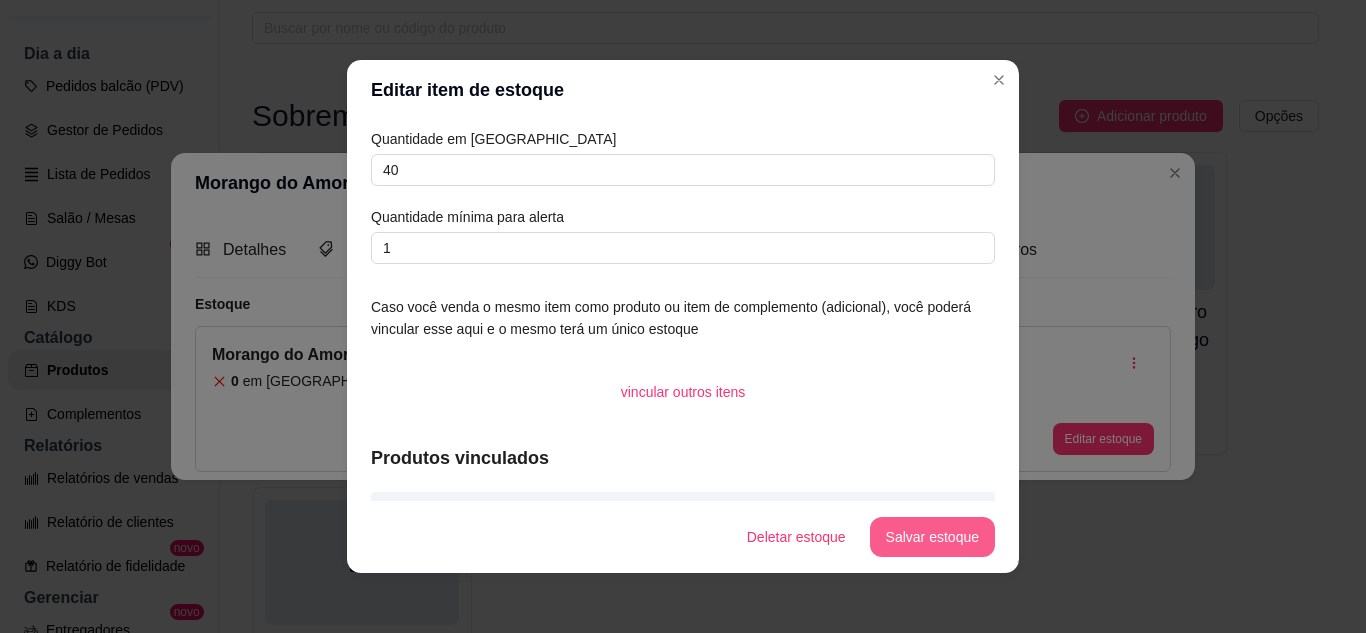 click on "Salvar estoque" at bounding box center (932, 537) 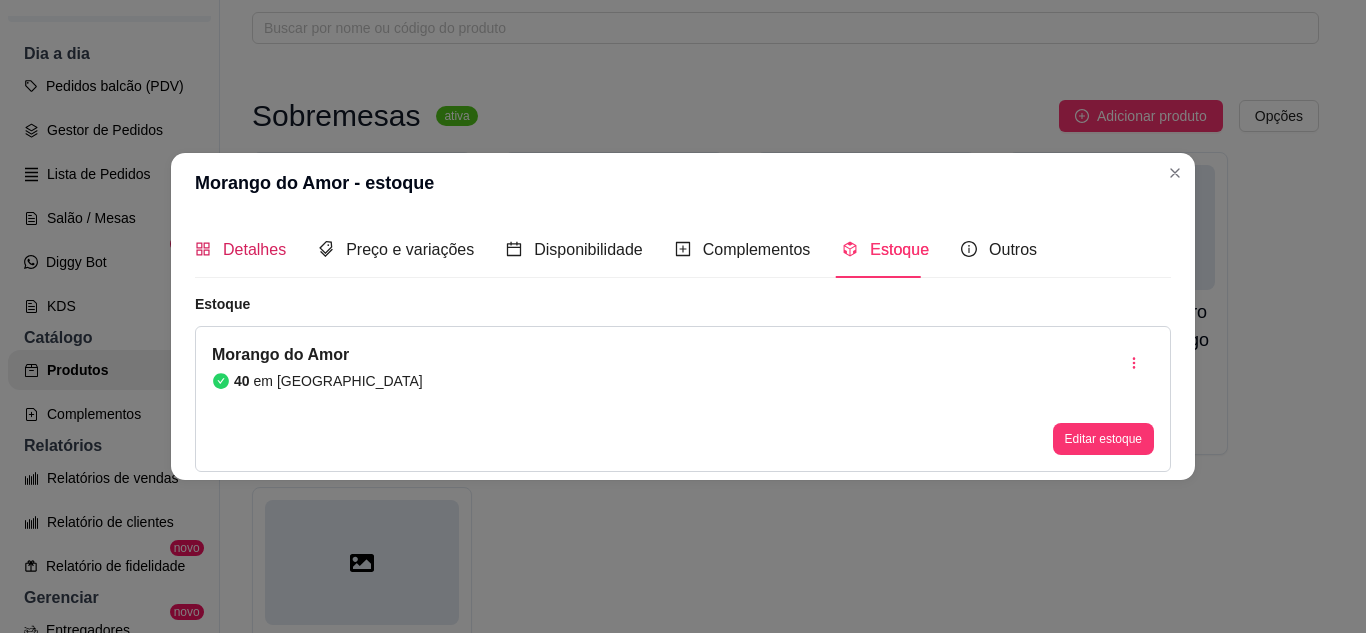 click on "Detalhes" at bounding box center [254, 249] 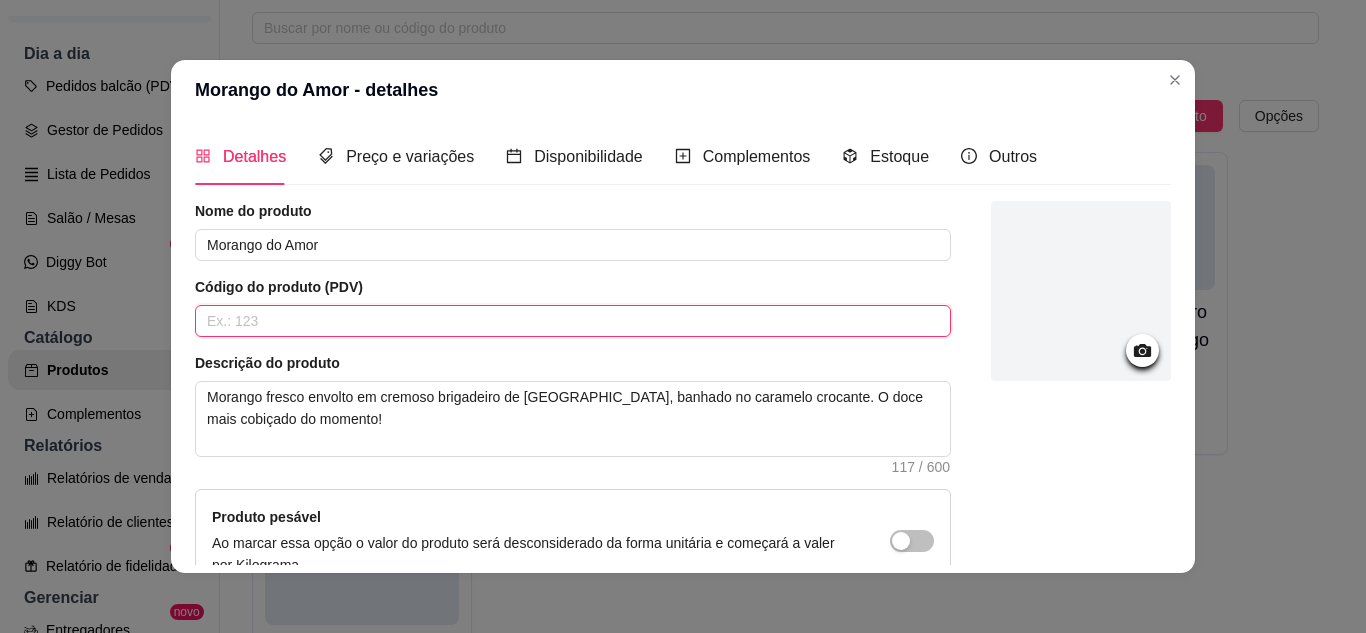 click at bounding box center (573, 321) 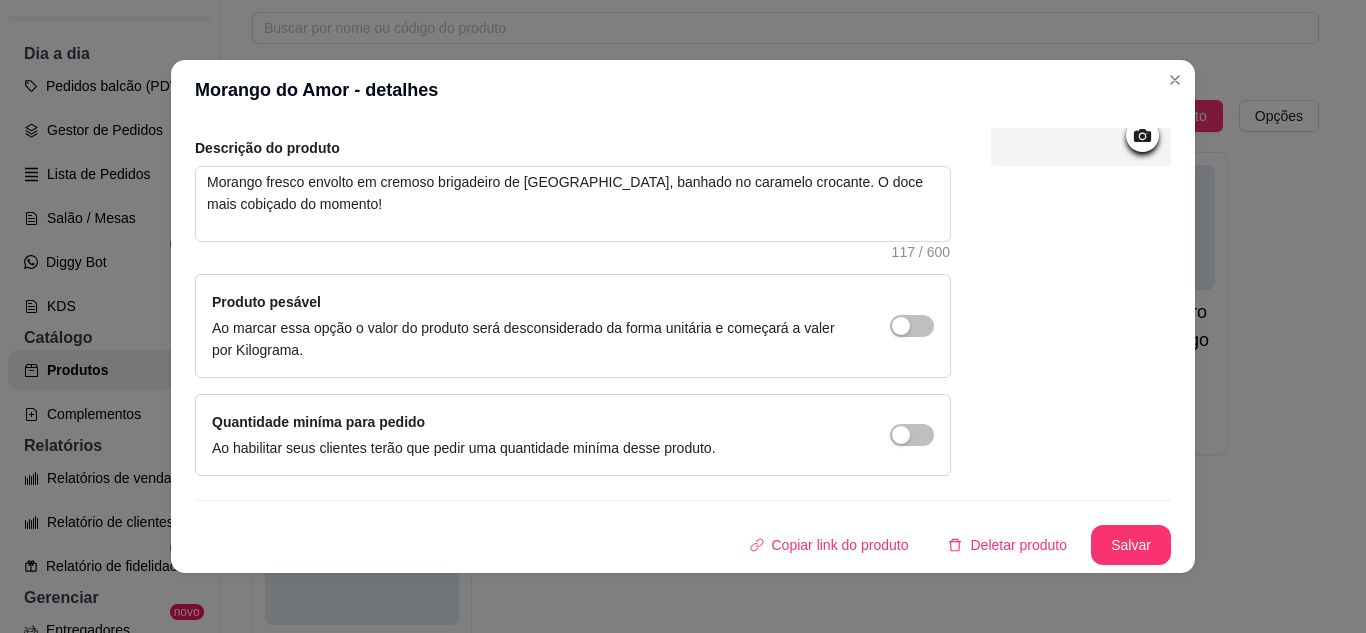 scroll, scrollTop: 0, scrollLeft: 0, axis: both 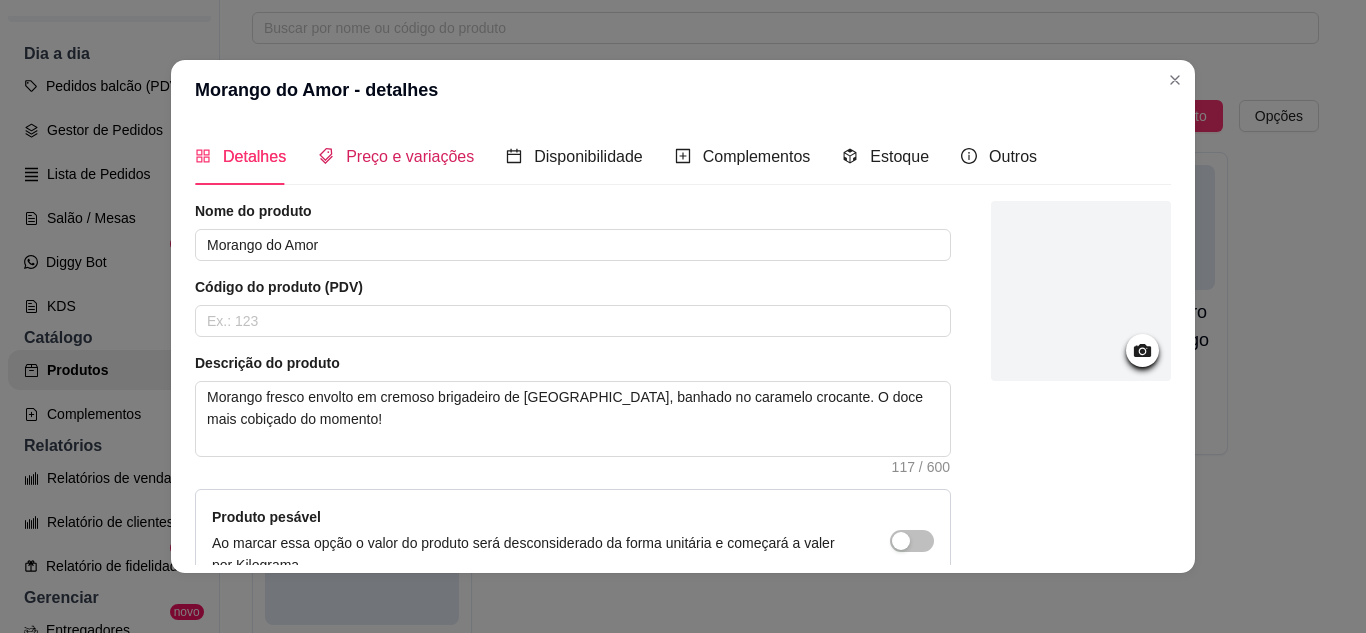 click on "Preço e variações" at bounding box center (410, 156) 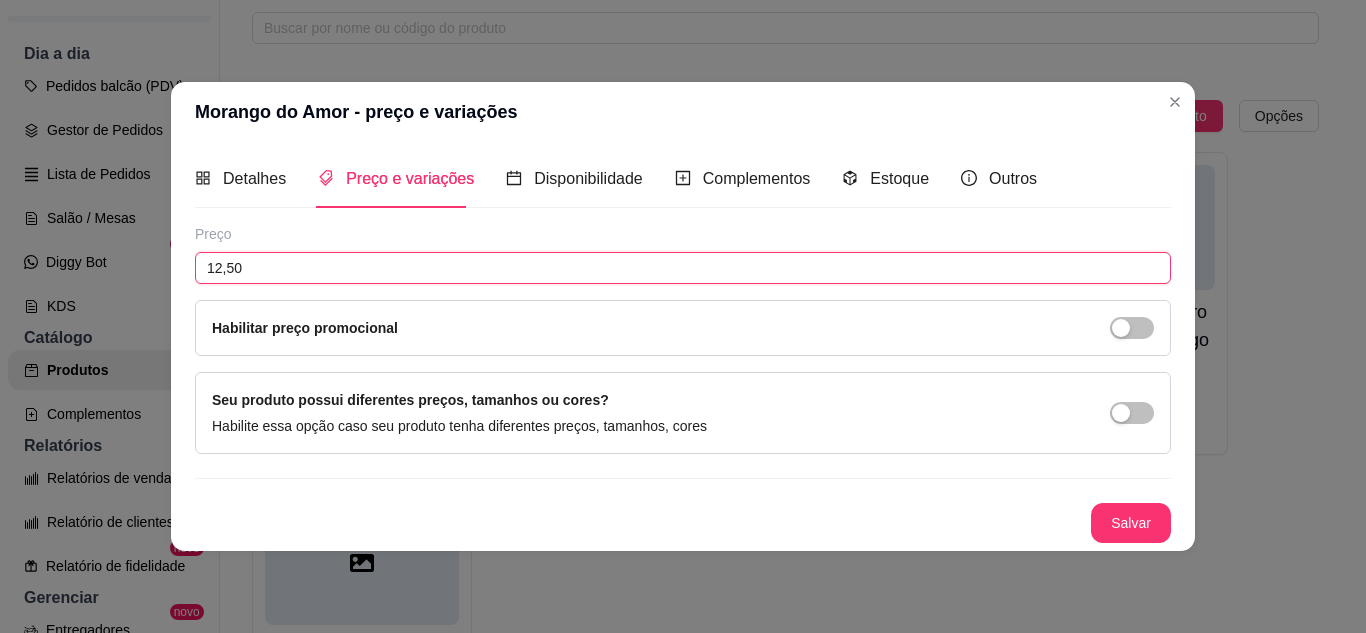 click on "12,50" at bounding box center [683, 268] 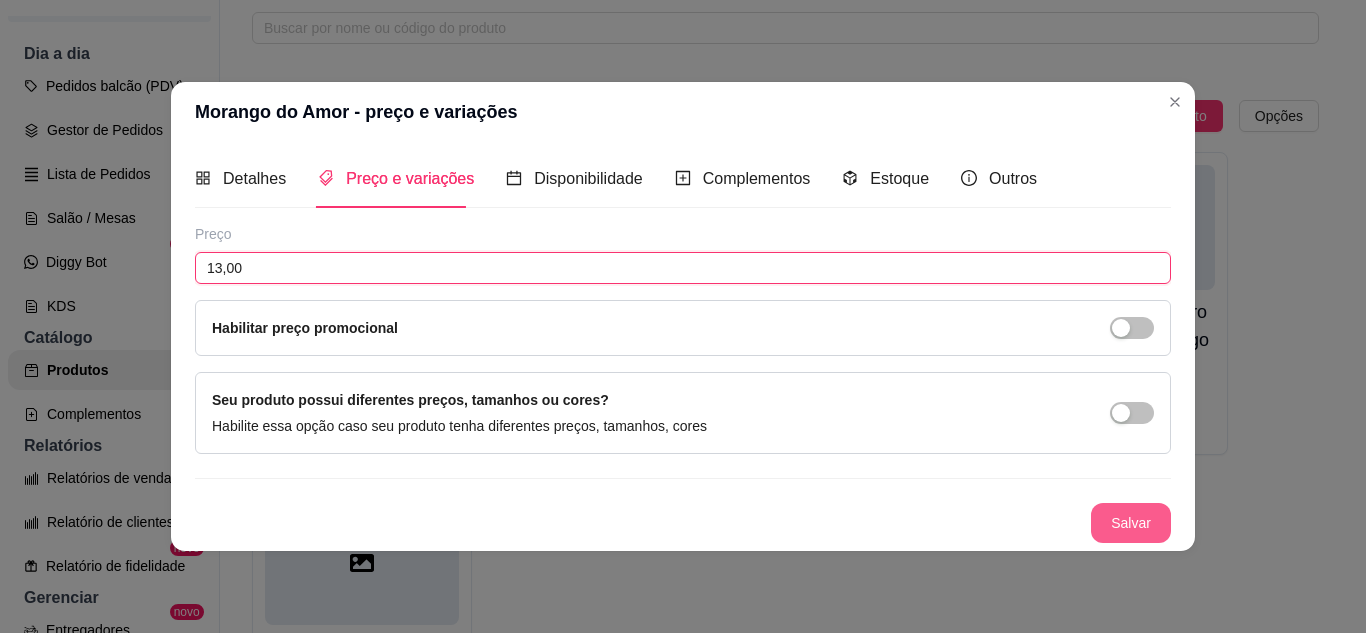 type on "13,00" 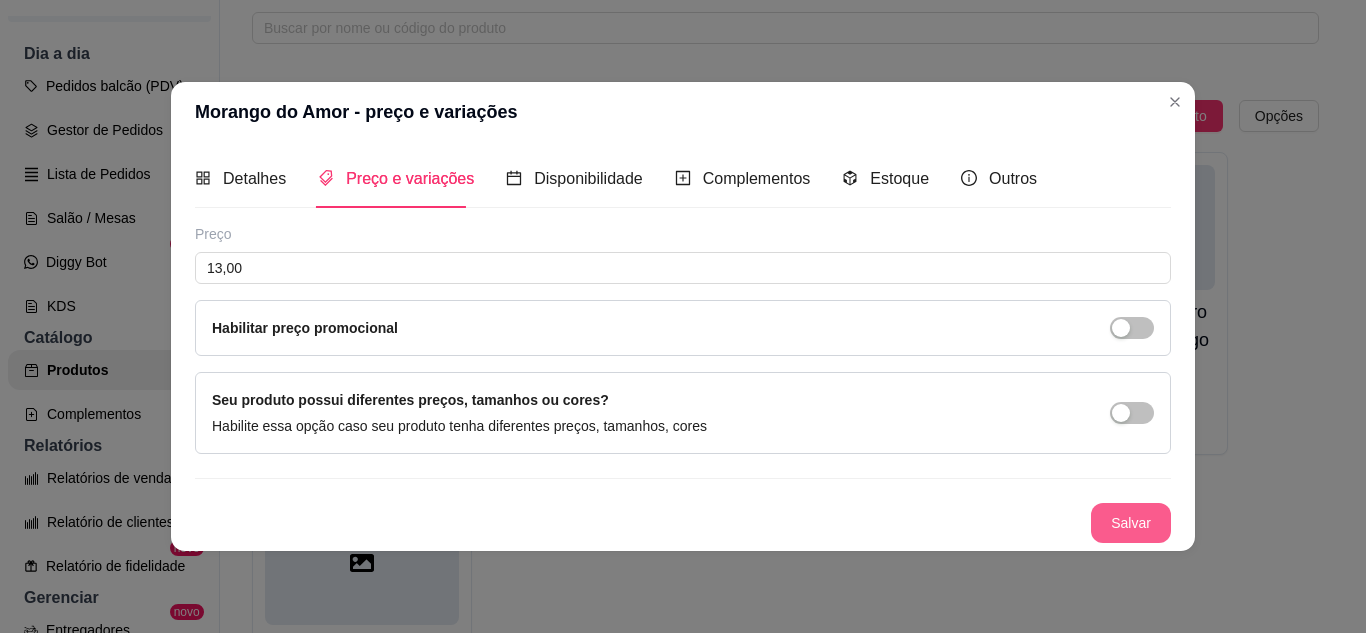 click on "Salvar" at bounding box center [1131, 523] 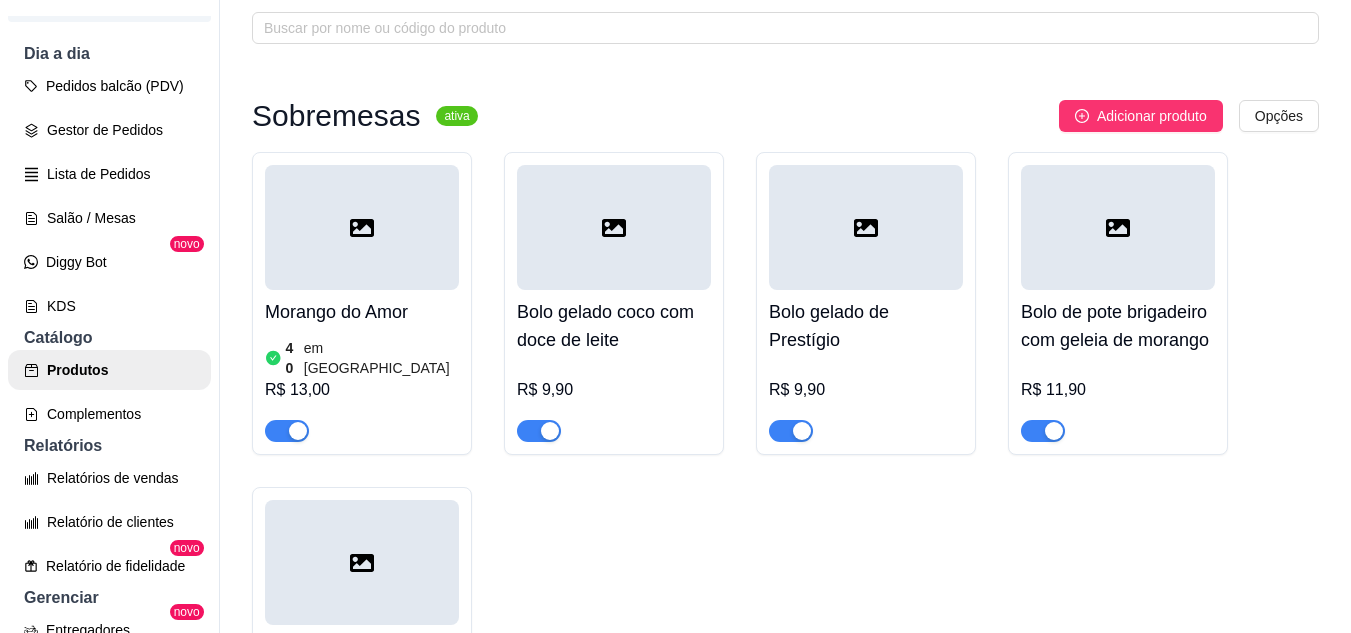 click on "Bolo gelado coco com doce de leite" at bounding box center [614, 326] 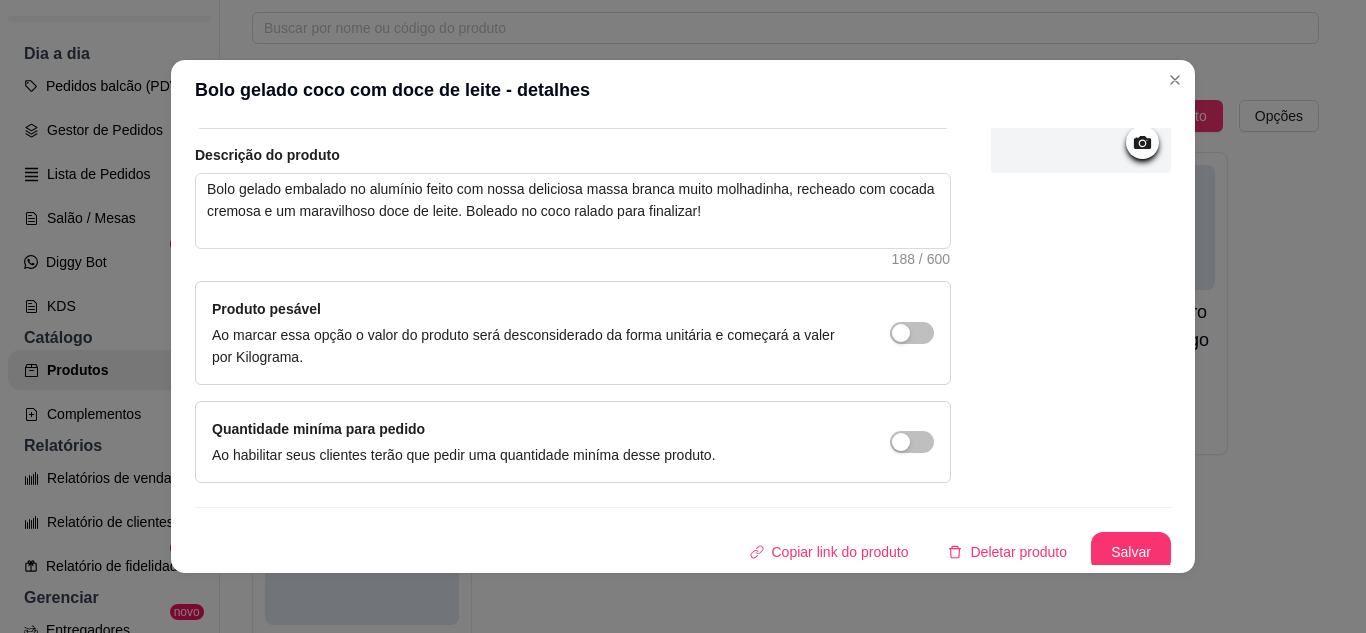 scroll, scrollTop: 215, scrollLeft: 0, axis: vertical 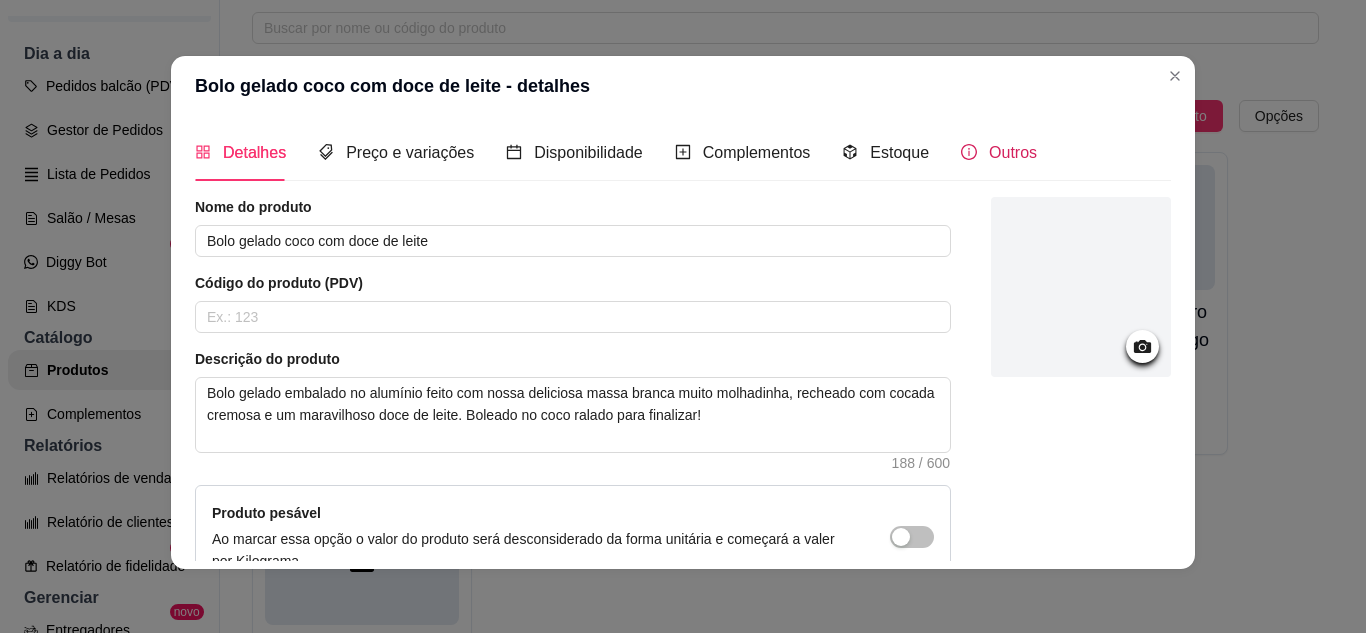 click 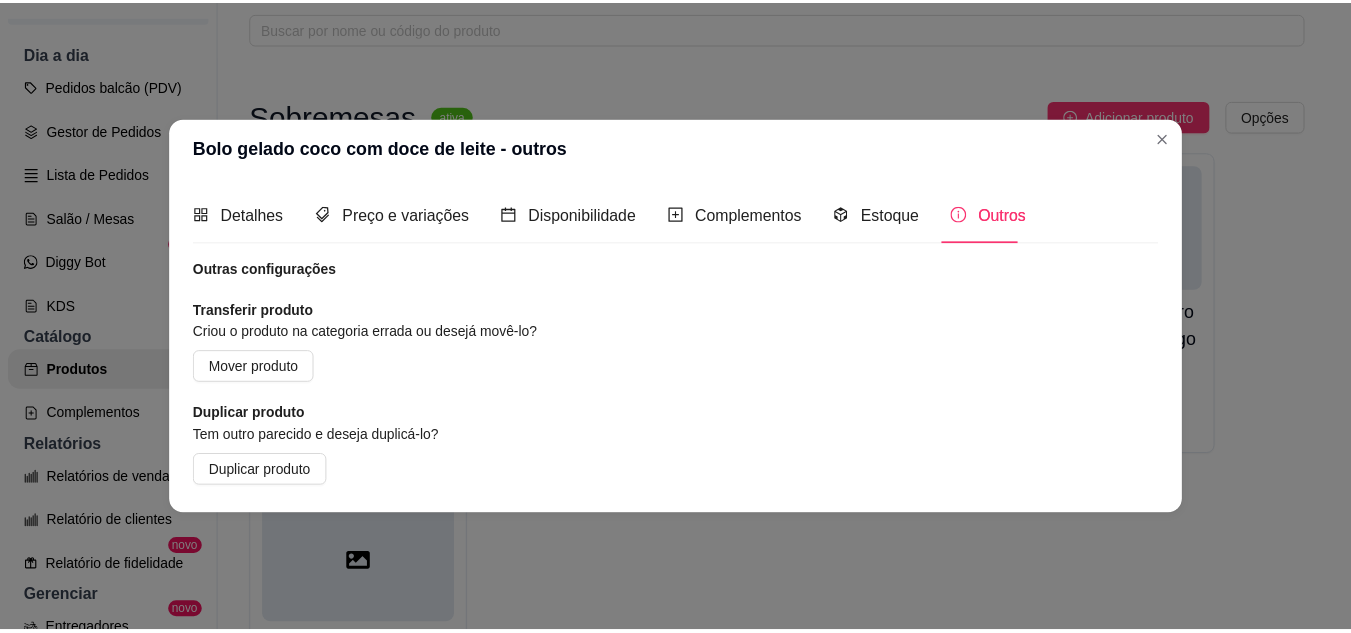 scroll, scrollTop: 0, scrollLeft: 0, axis: both 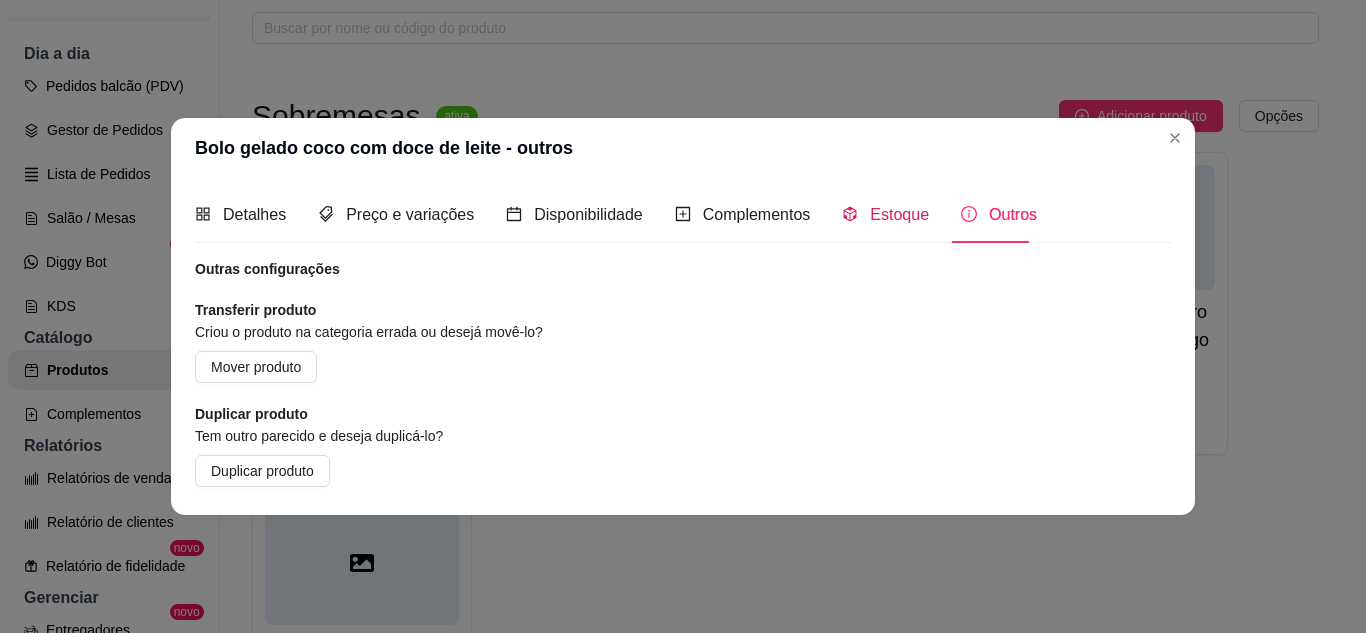 click 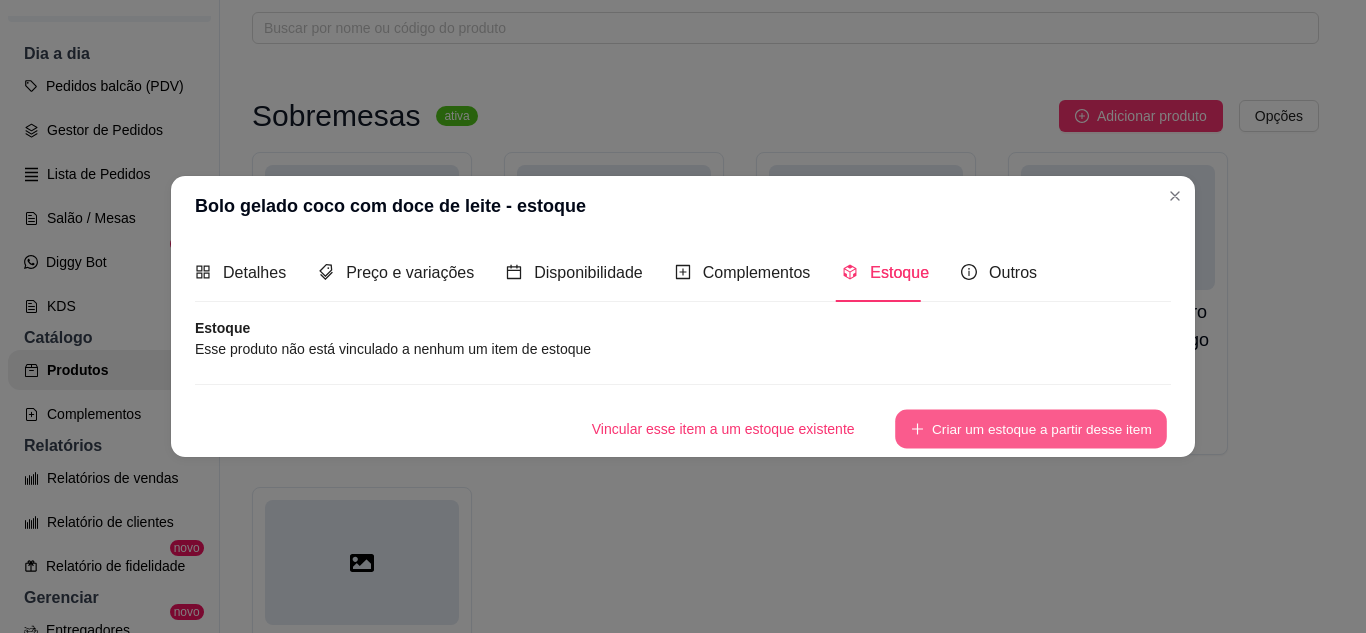 click on "Criar um estoque a partir desse item" at bounding box center (1031, 428) 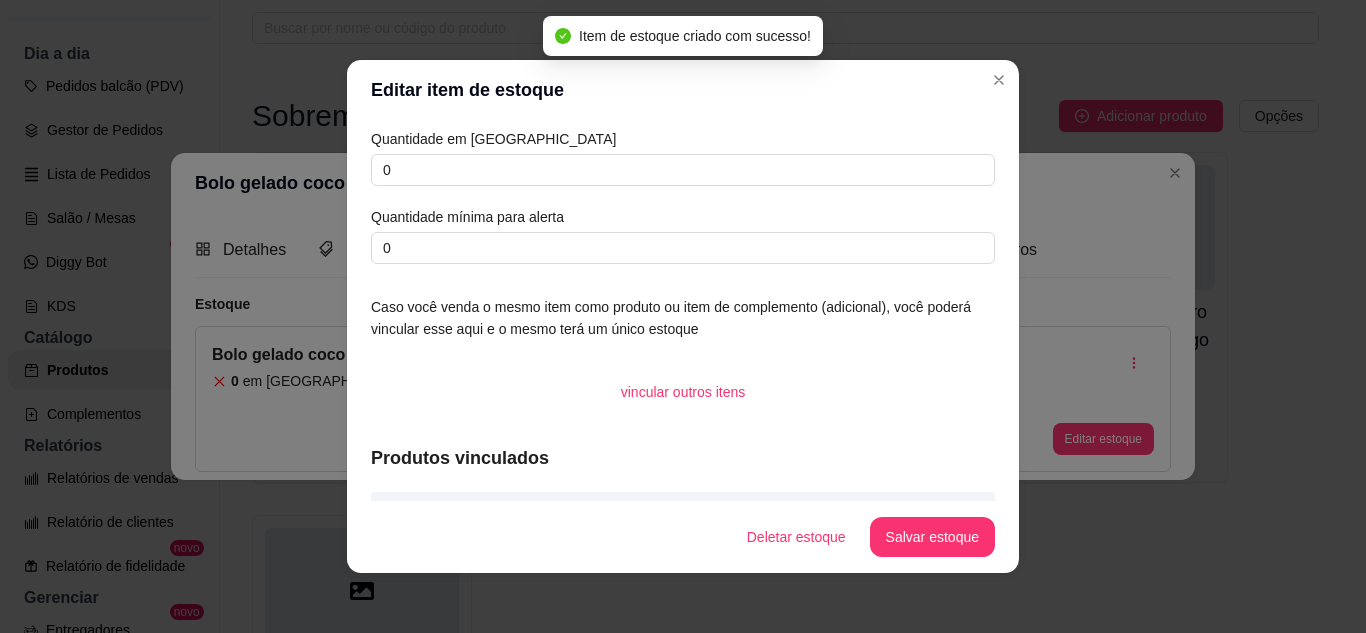 click on "Quantidade   em estoque 0 Quantidade   mínima para alerta 0" at bounding box center [683, 196] 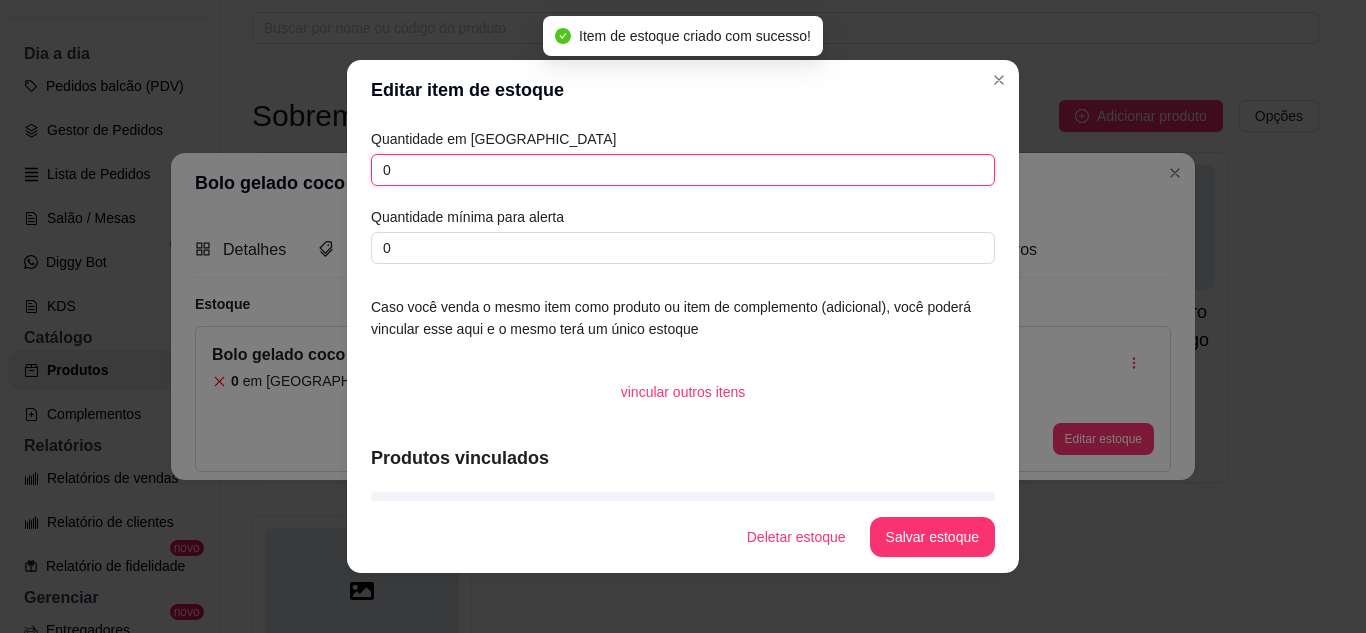 click on "0" at bounding box center [683, 170] 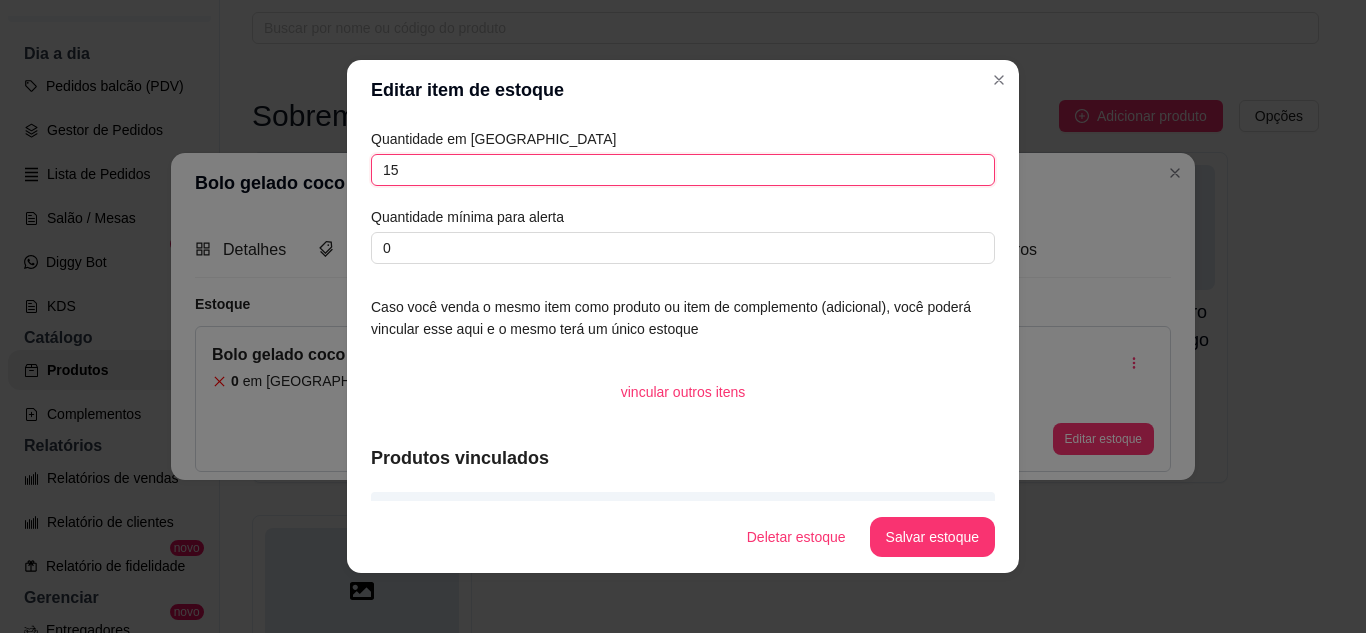 type on "15" 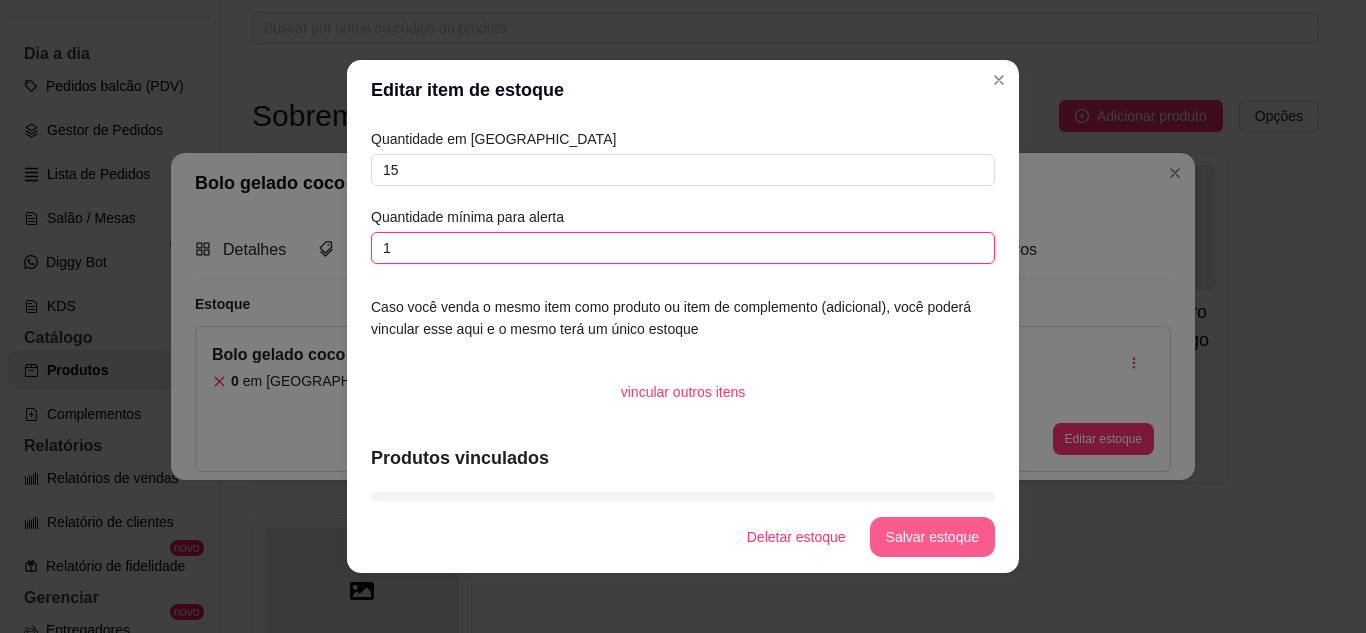 type on "1" 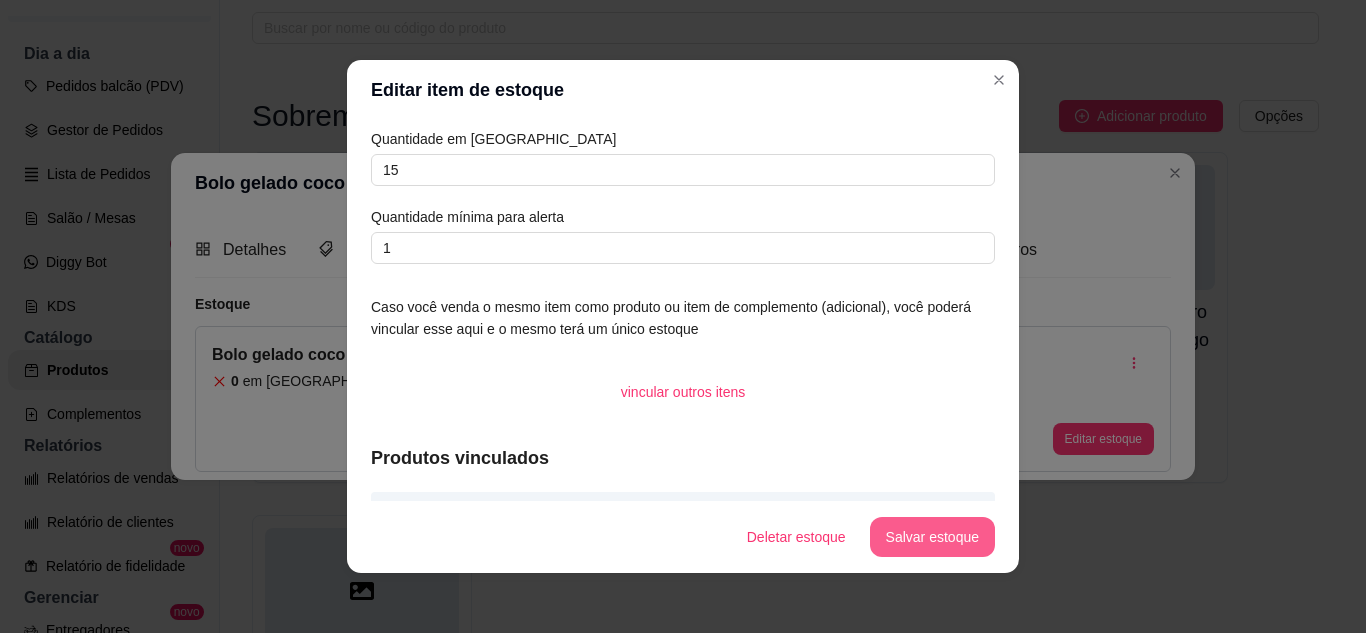 click on "Salvar estoque" at bounding box center (932, 537) 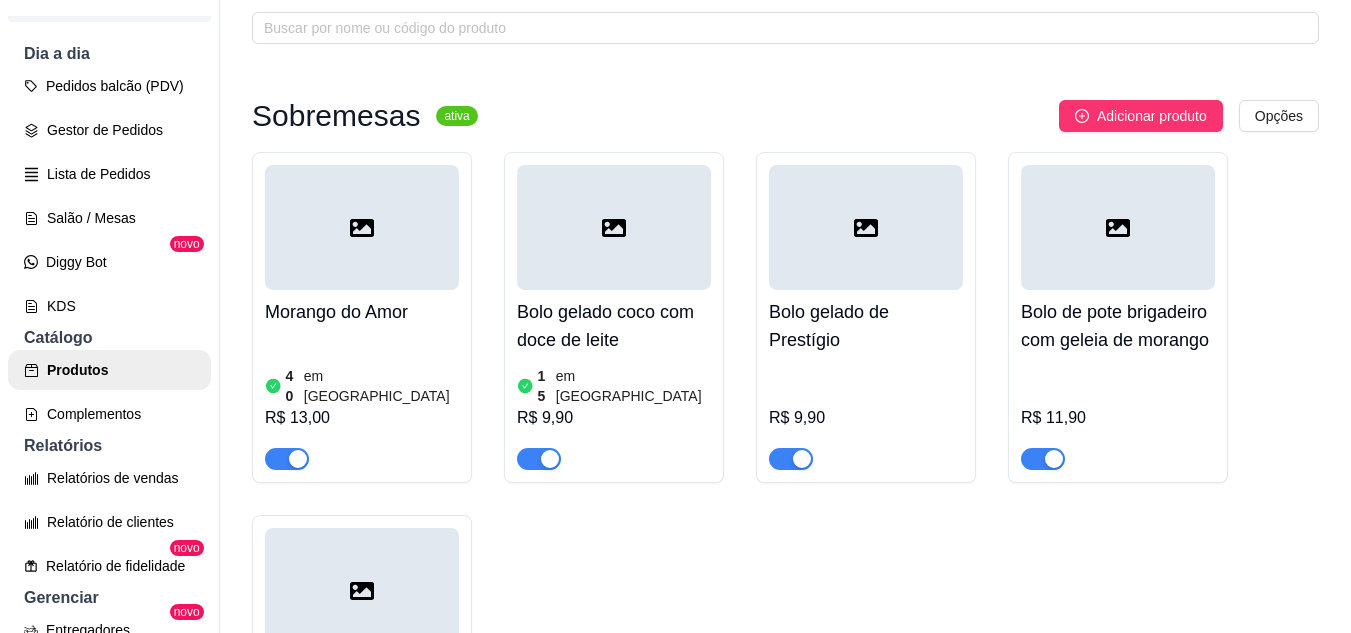 click on "Bolo gelado de Prestígio   R$ 9,90" at bounding box center [866, 380] 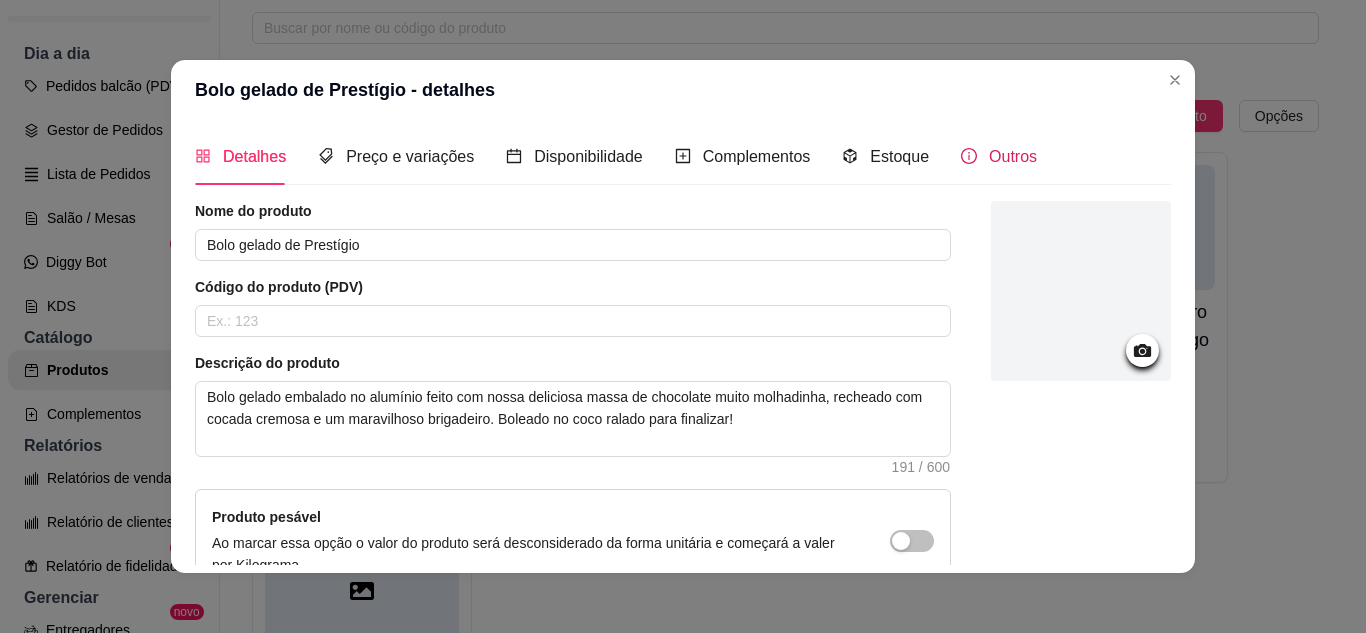 click 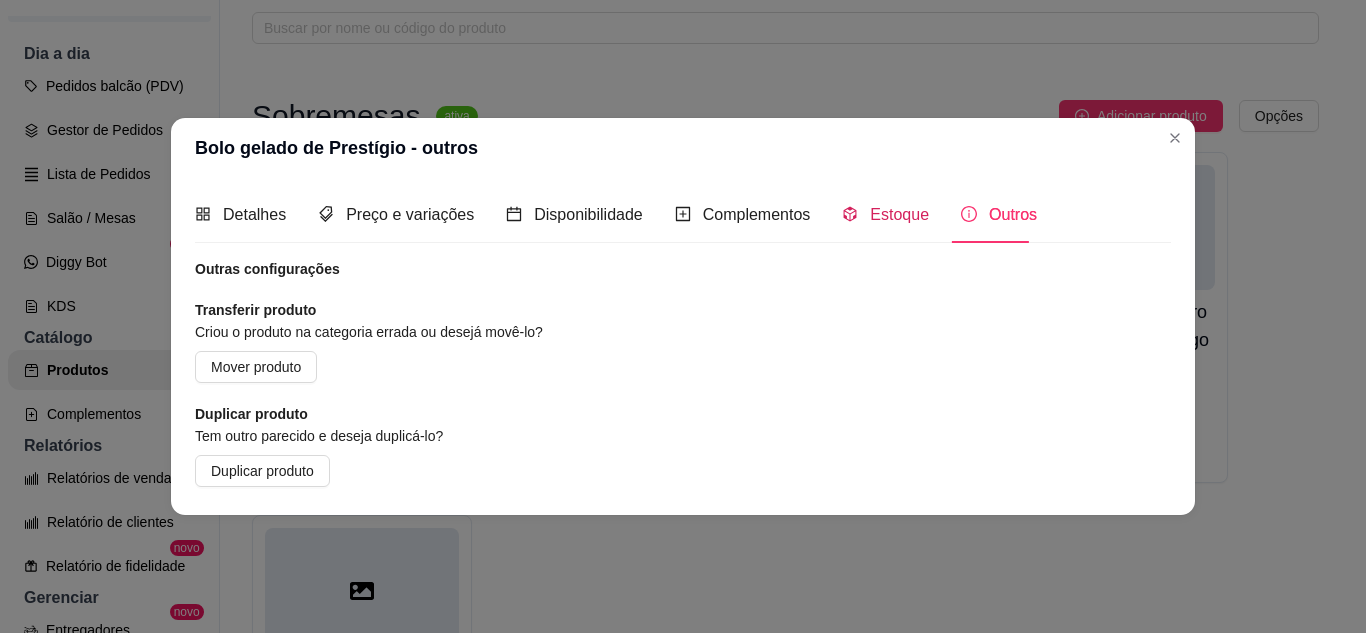 click 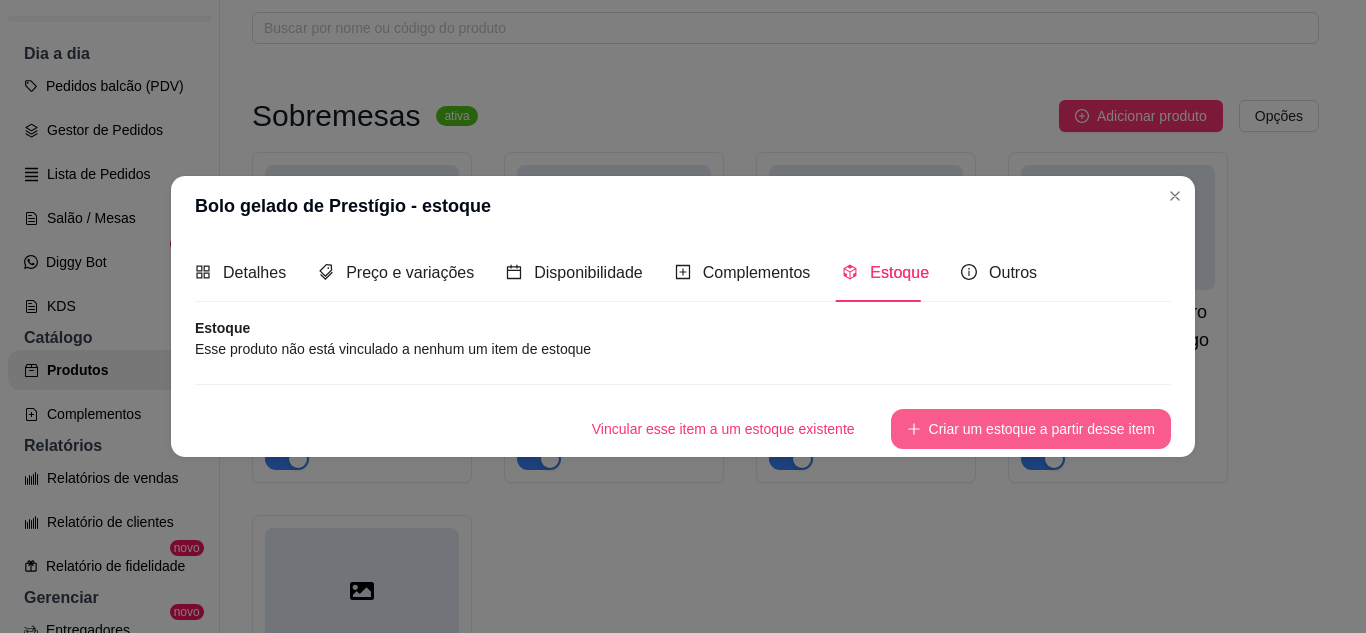 click on "Criar um estoque a partir desse item" at bounding box center (1031, 429) 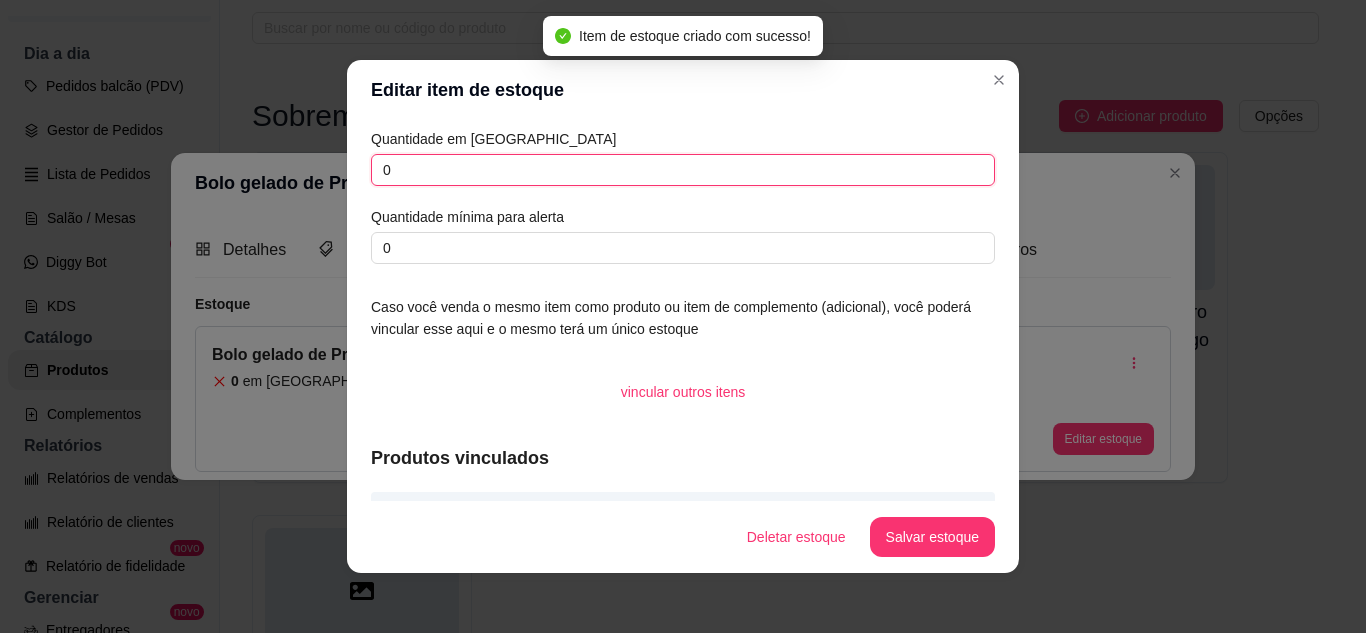 click on "0" at bounding box center (683, 170) 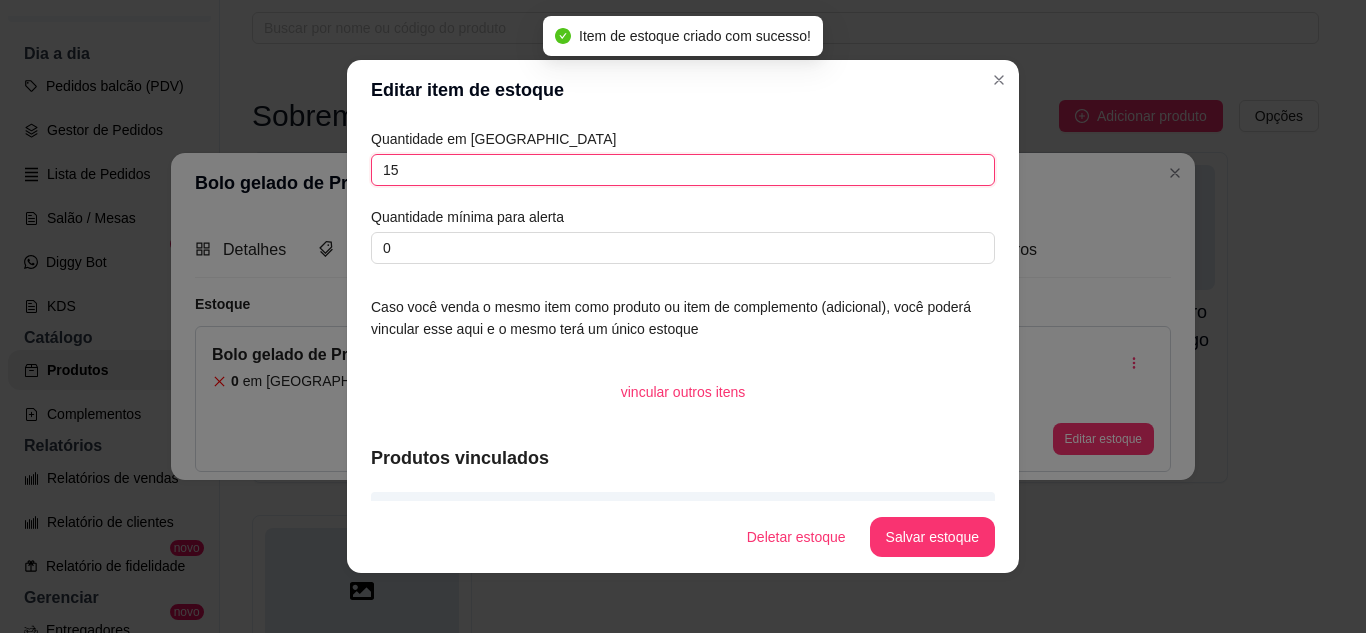 type on "15" 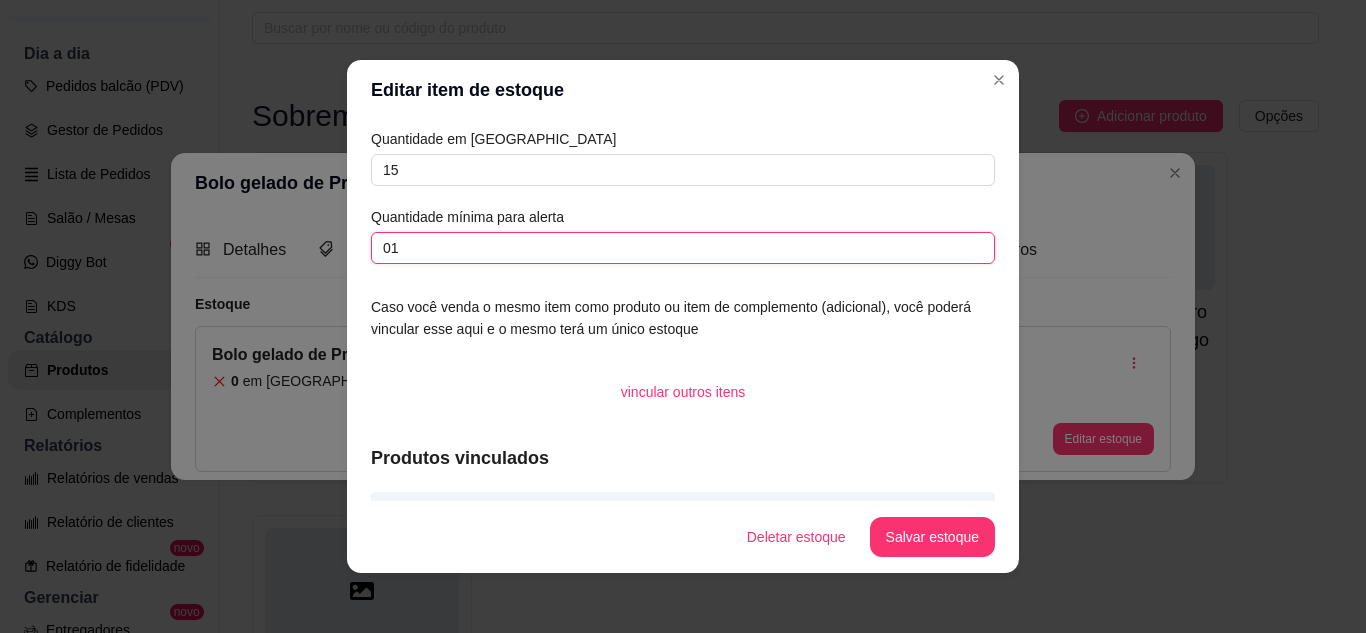 click on "01" at bounding box center (683, 248) 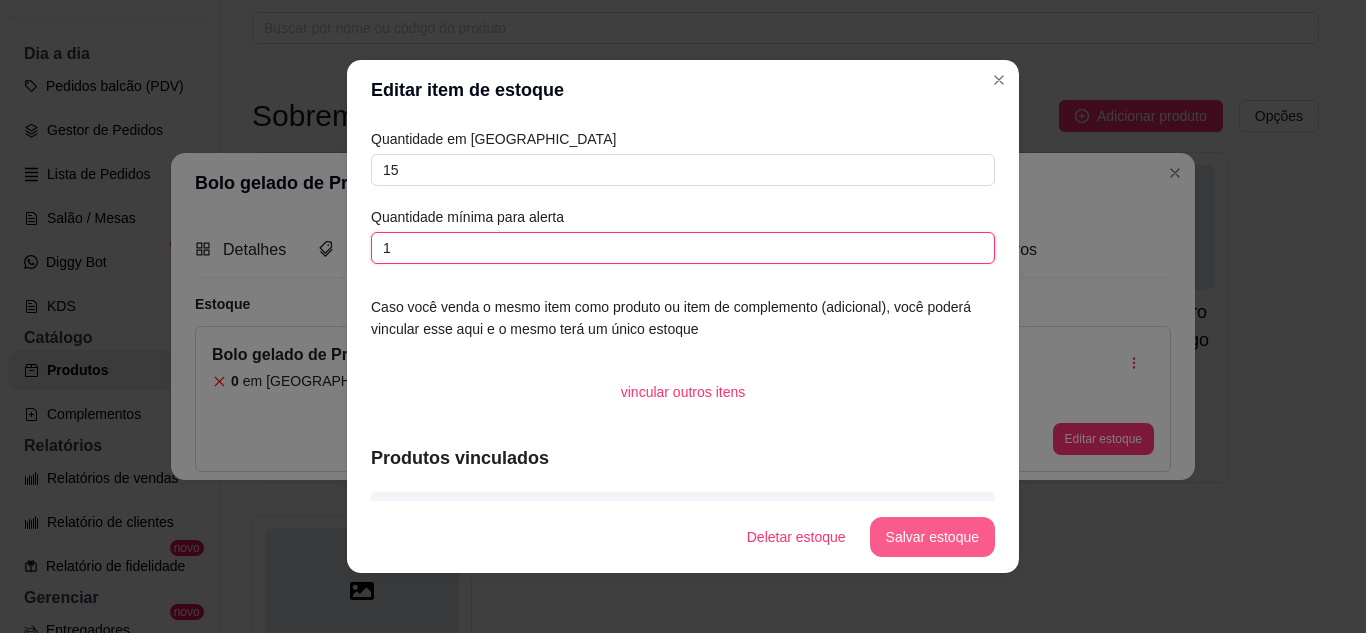 type on "1" 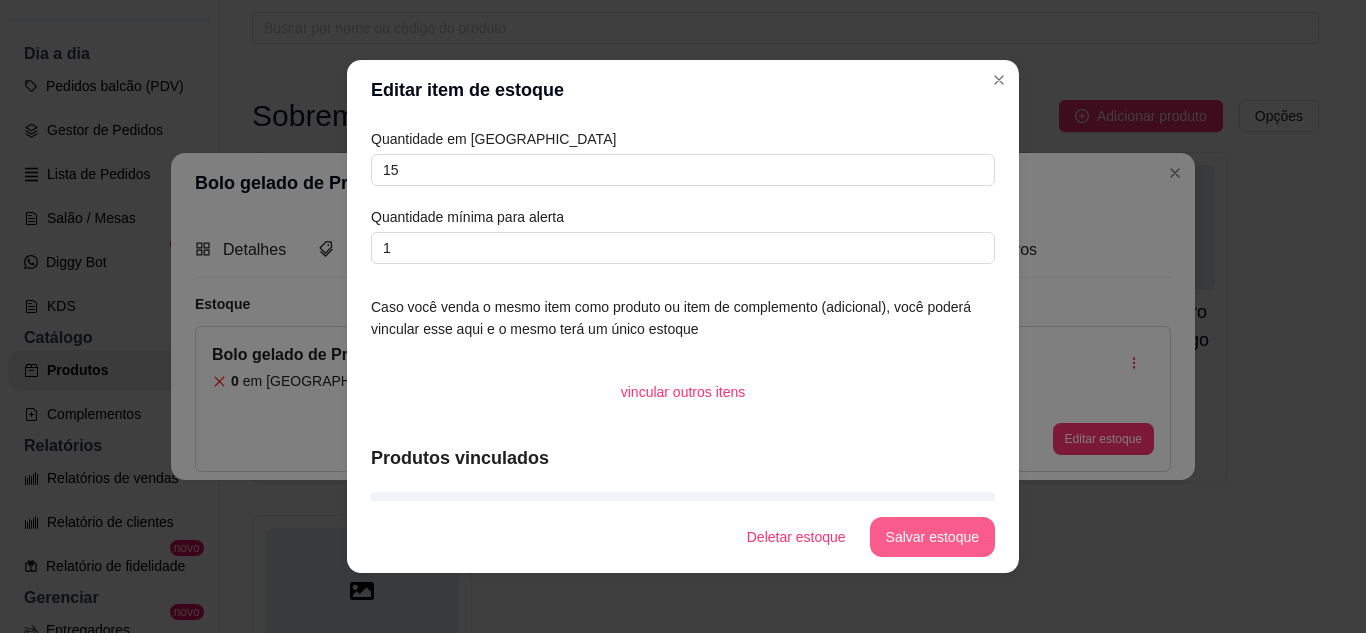 click on "Salvar estoque" at bounding box center (932, 537) 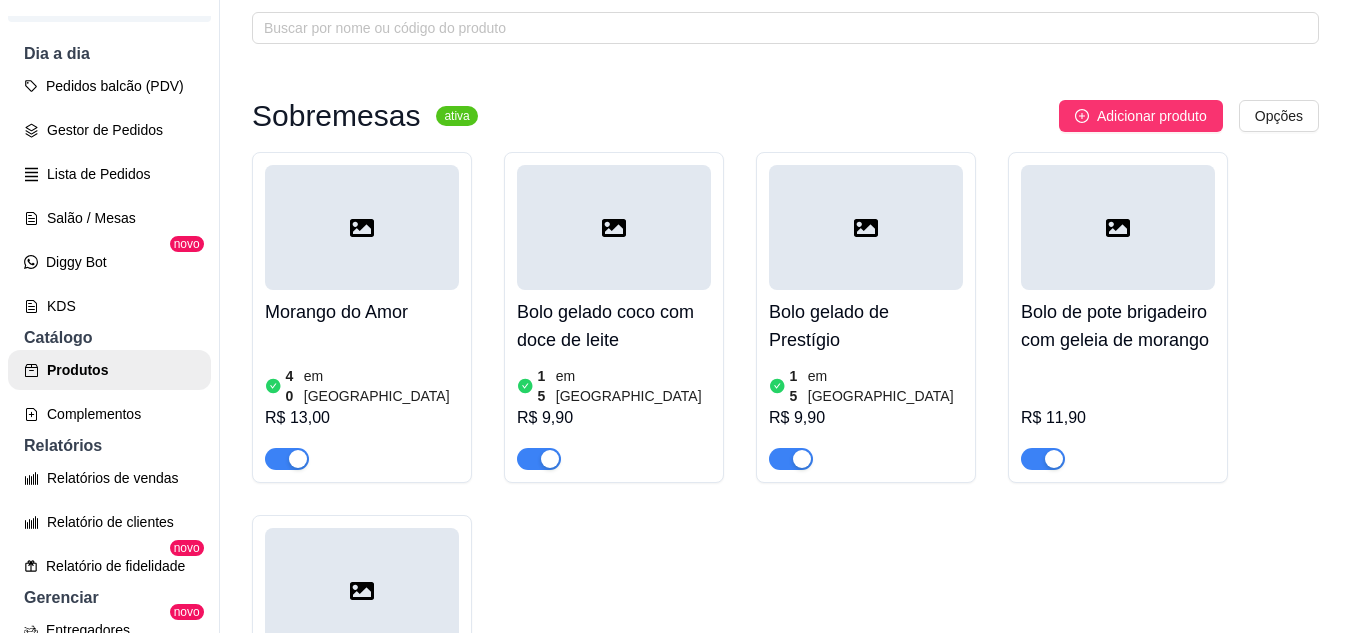click on "Bolo de pote brigadeiro com geleia de morango" at bounding box center [1118, 326] 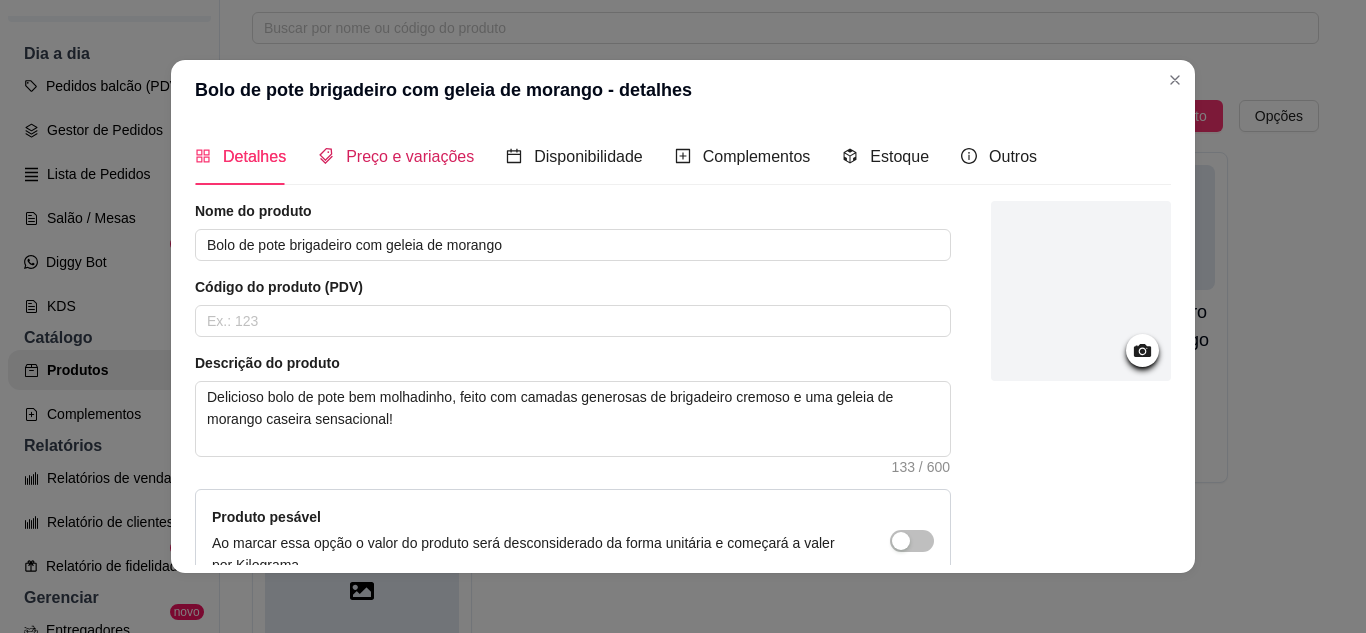 click on "Preço e variações" at bounding box center (410, 156) 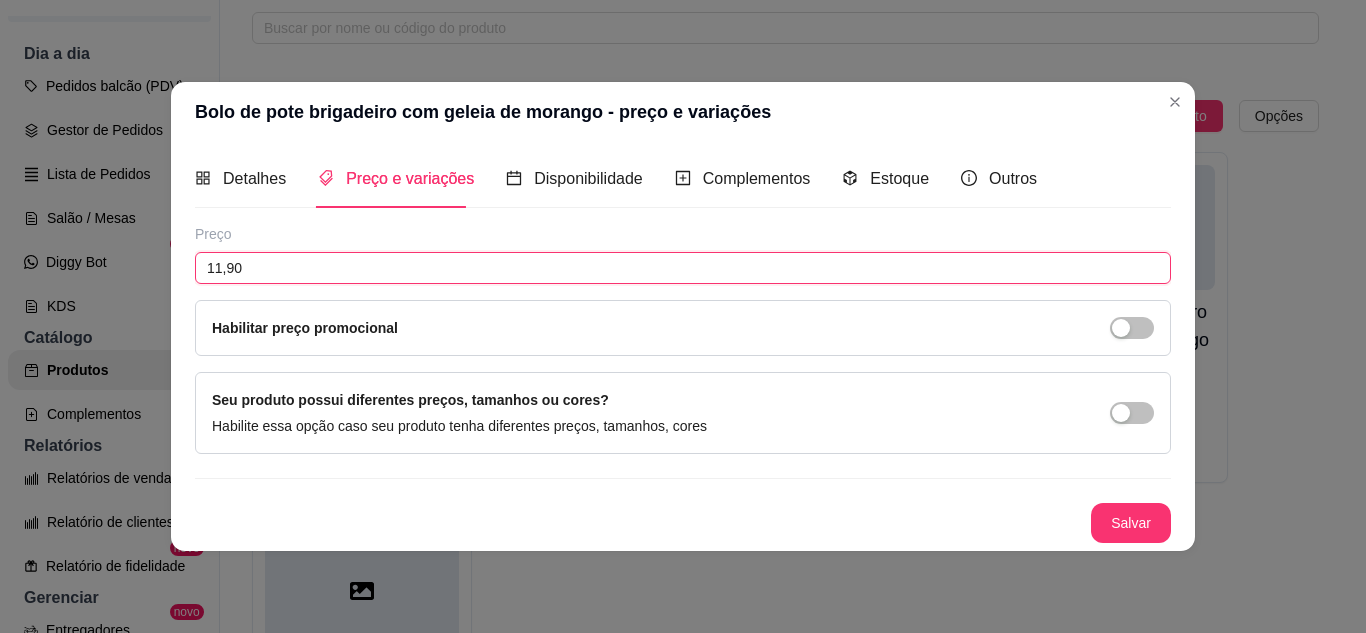 click on "11,90" at bounding box center [683, 268] 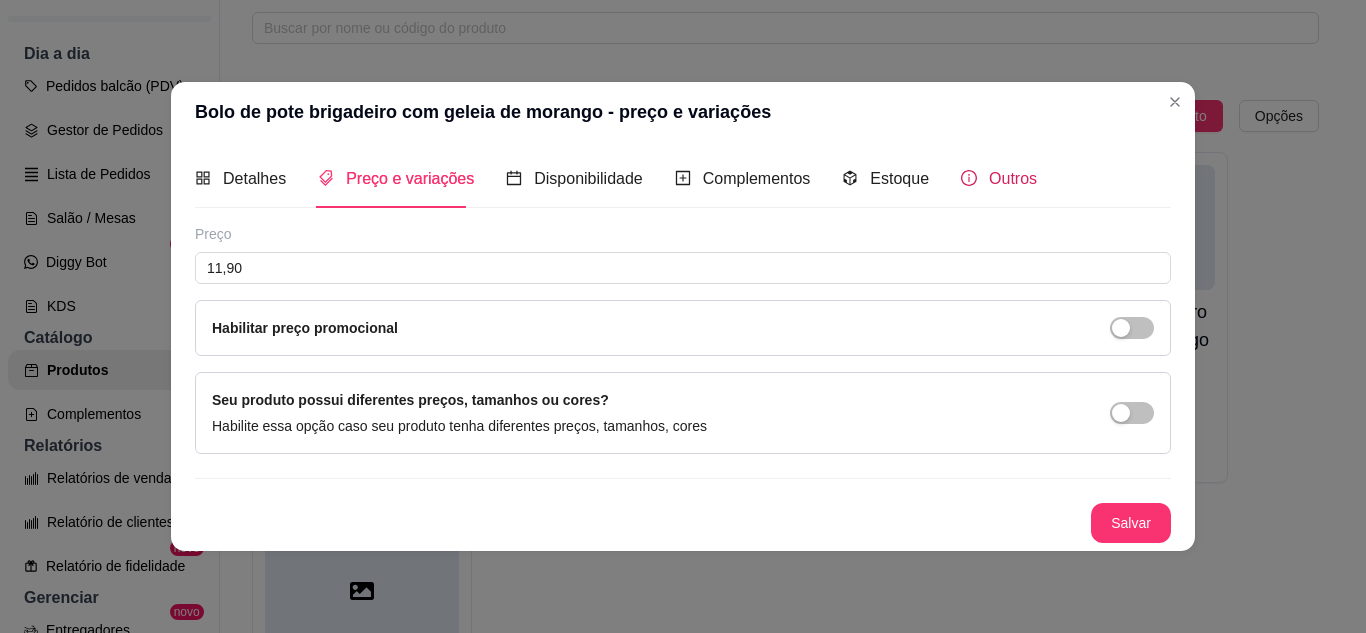 click on "Outros" at bounding box center [1013, 178] 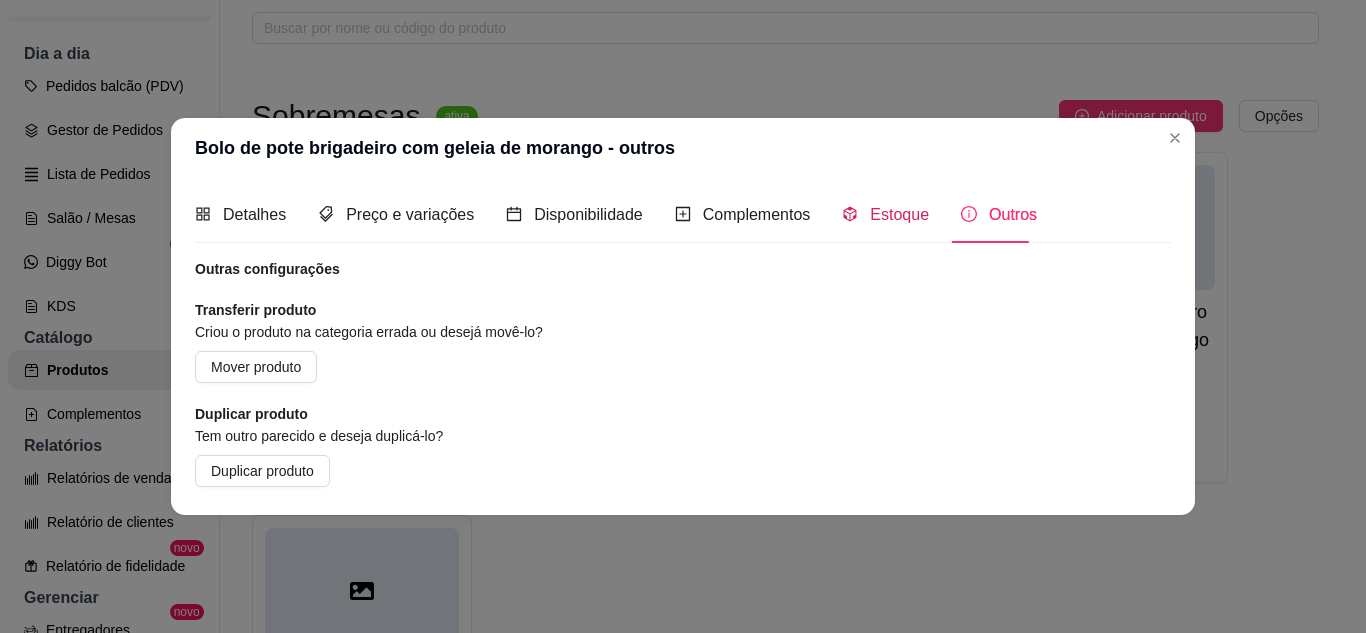 click 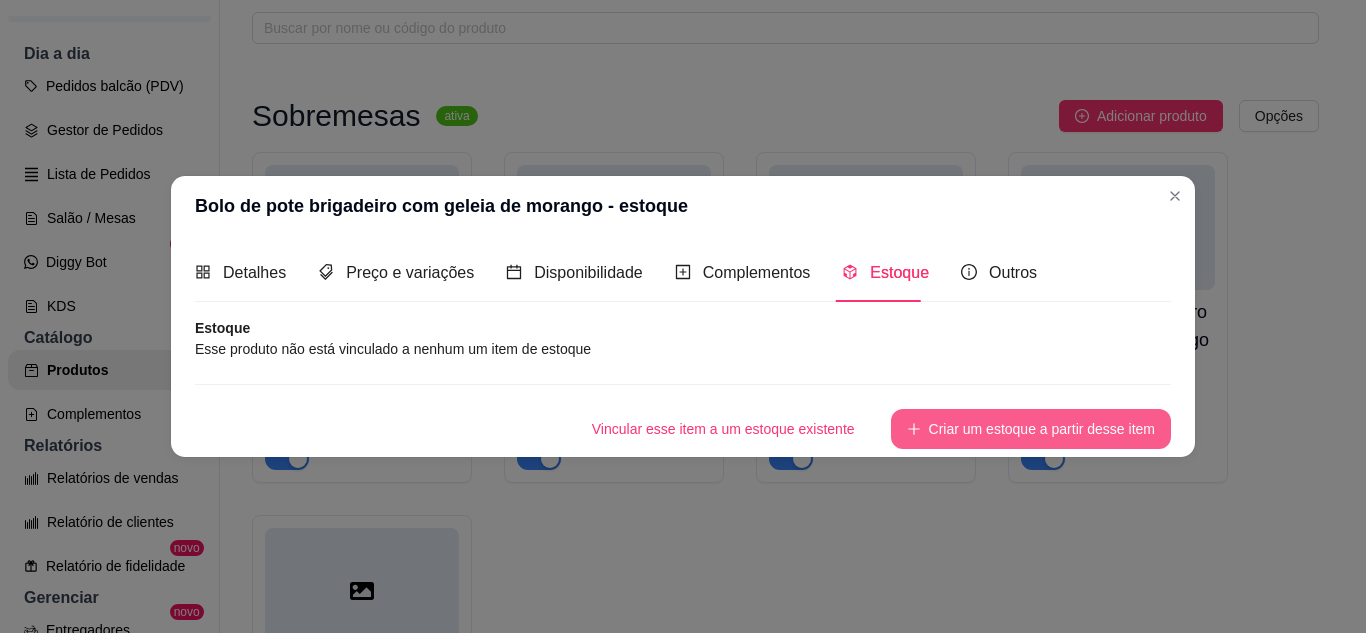 click on "Criar um estoque a partir desse item" at bounding box center (1031, 429) 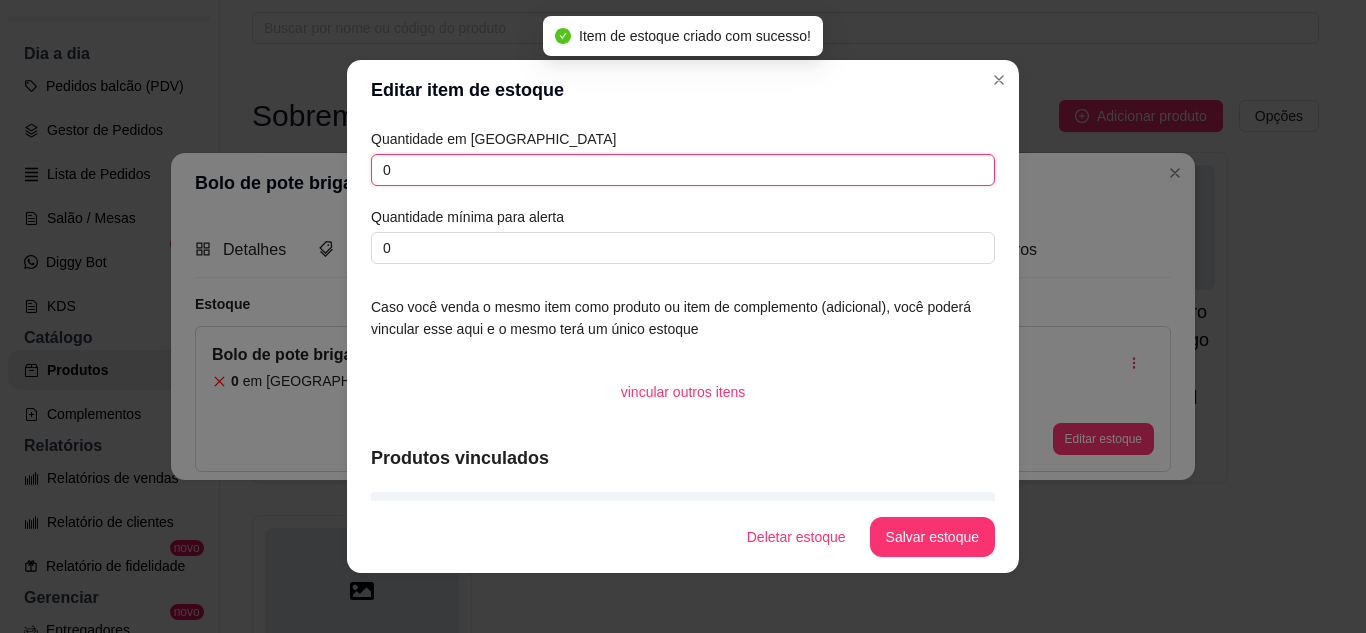 click on "0" at bounding box center (683, 170) 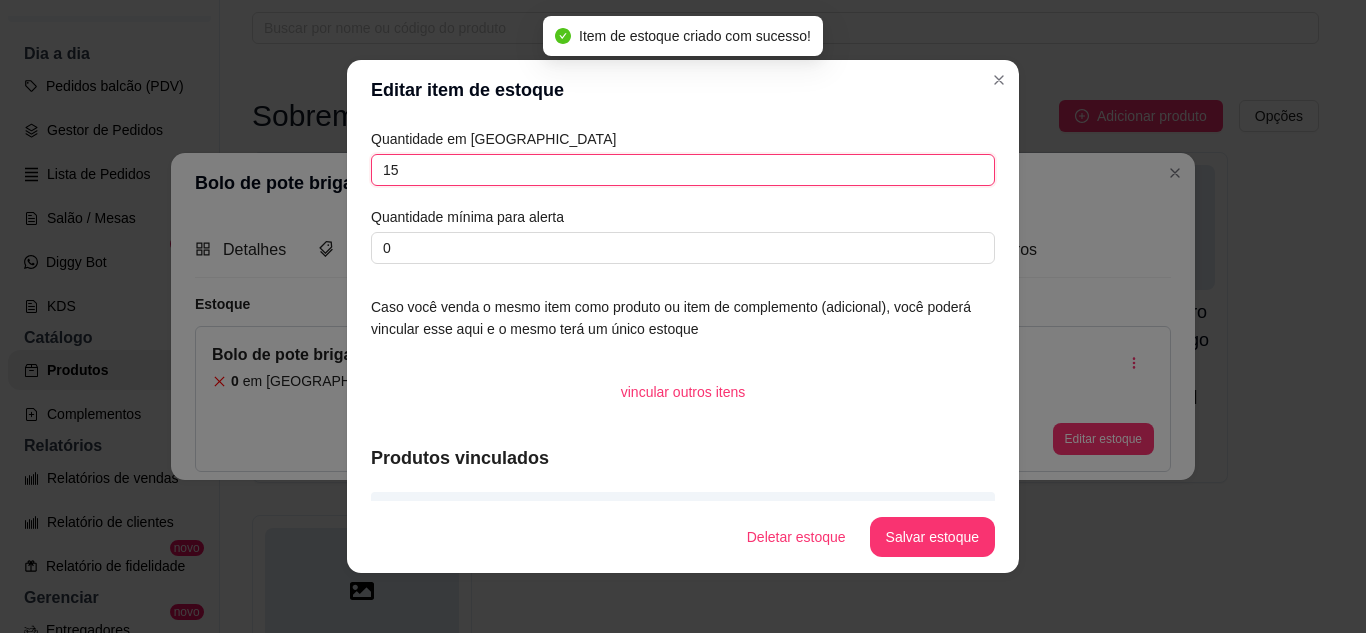 type on "15" 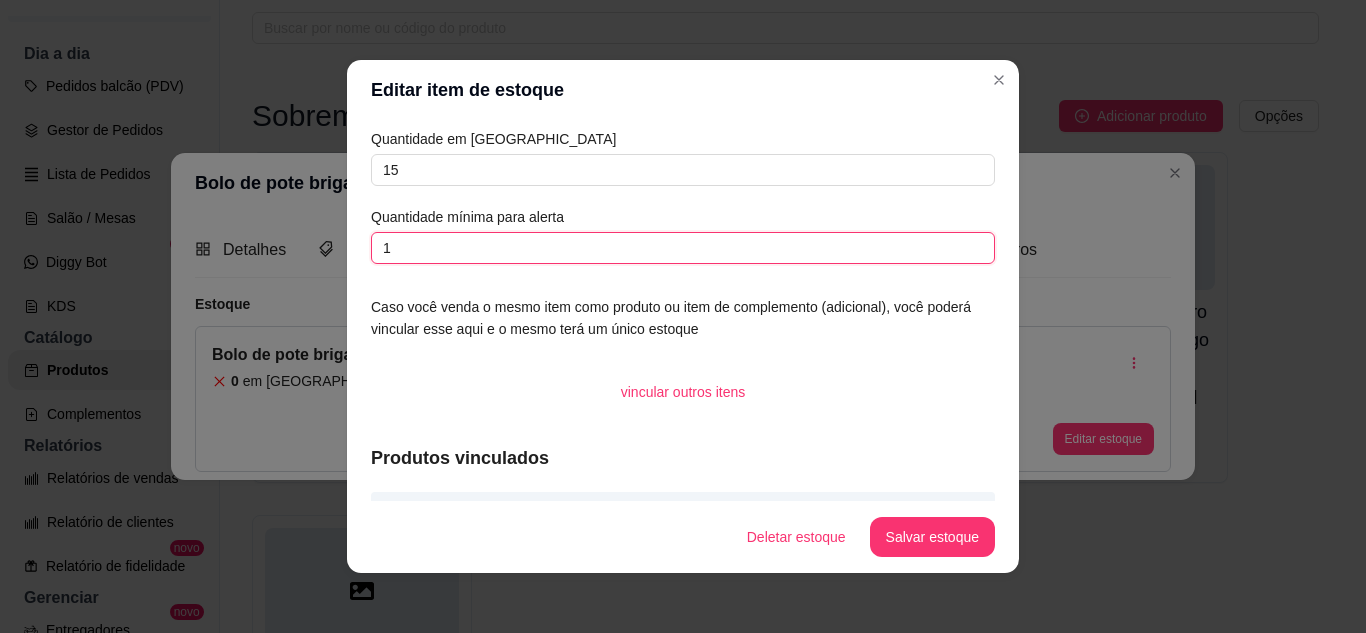 type on "1" 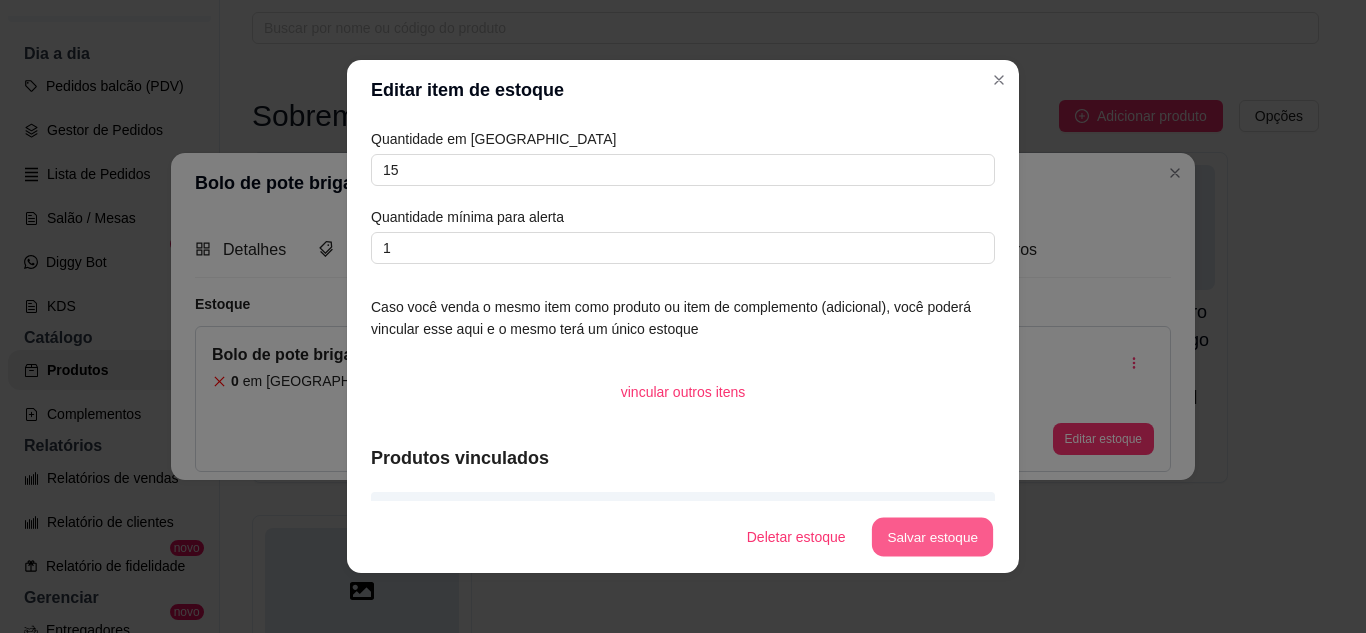 click on "Salvar estoque" at bounding box center [932, 537] 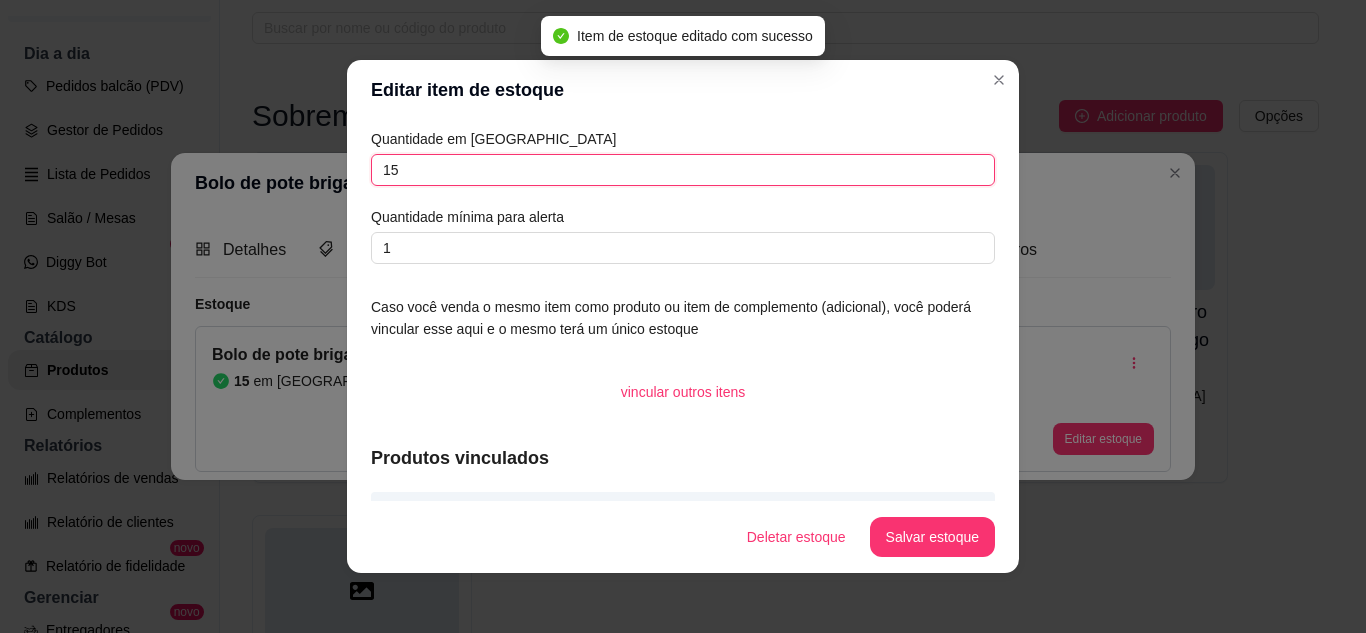 click on "15" at bounding box center [683, 170] 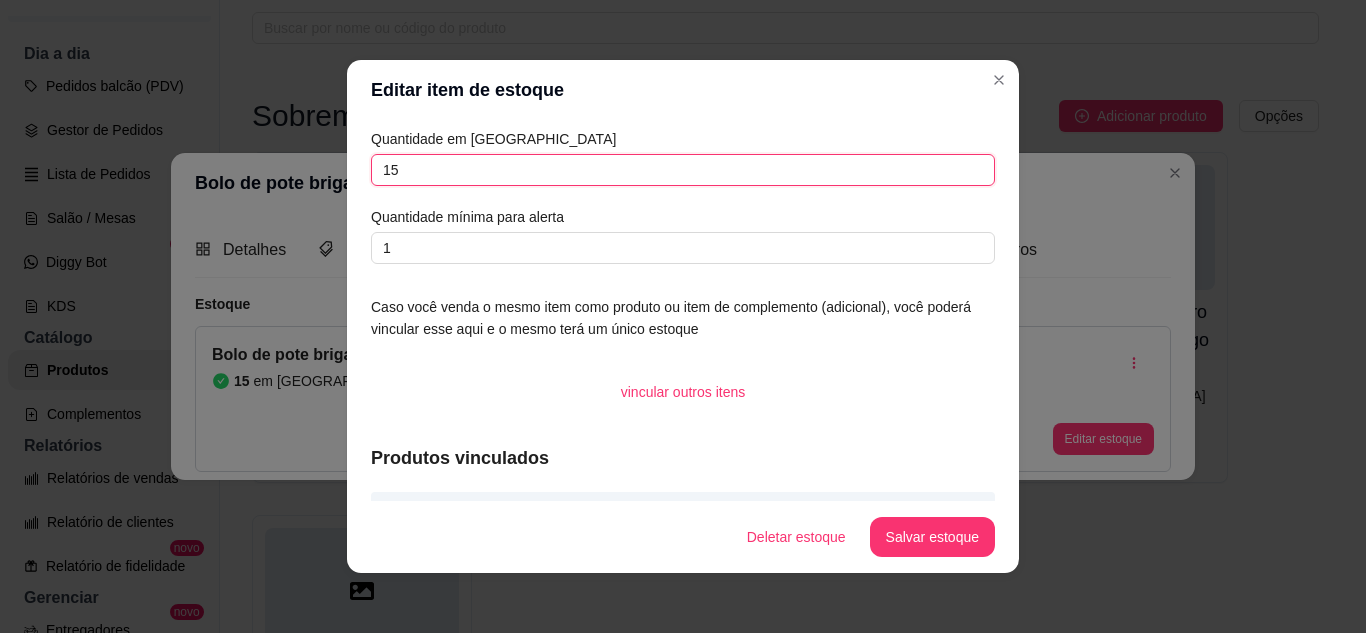 click on "15" at bounding box center [683, 170] 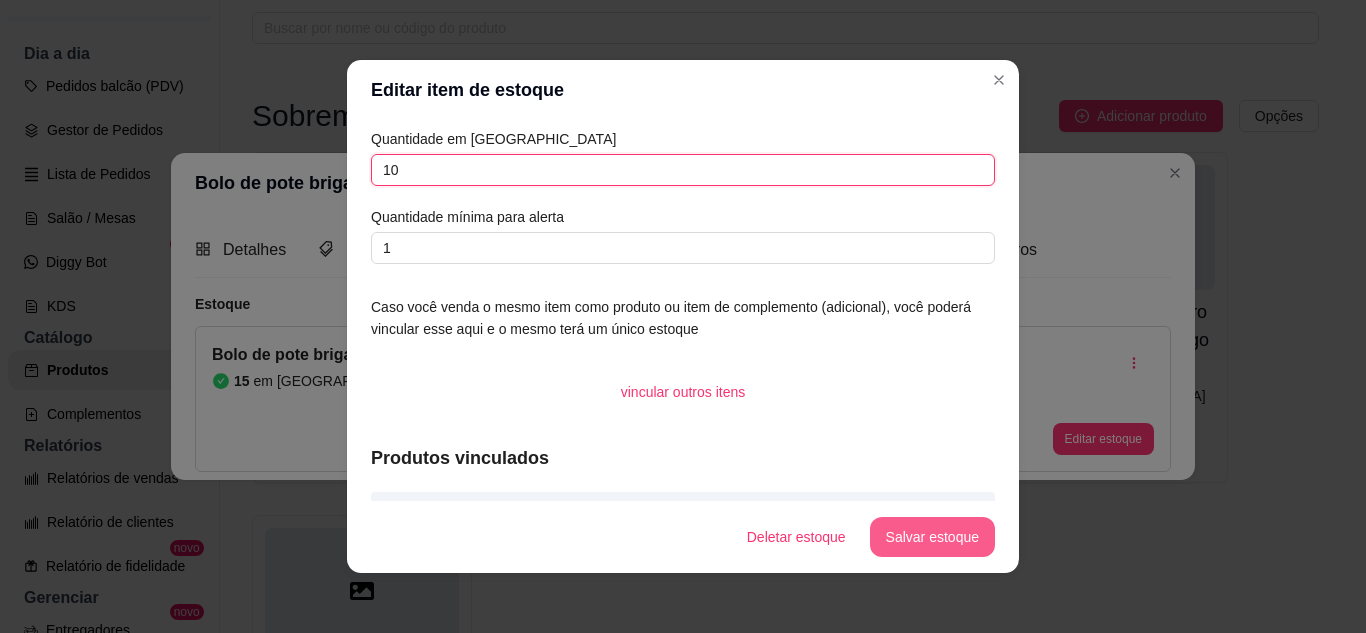type on "10" 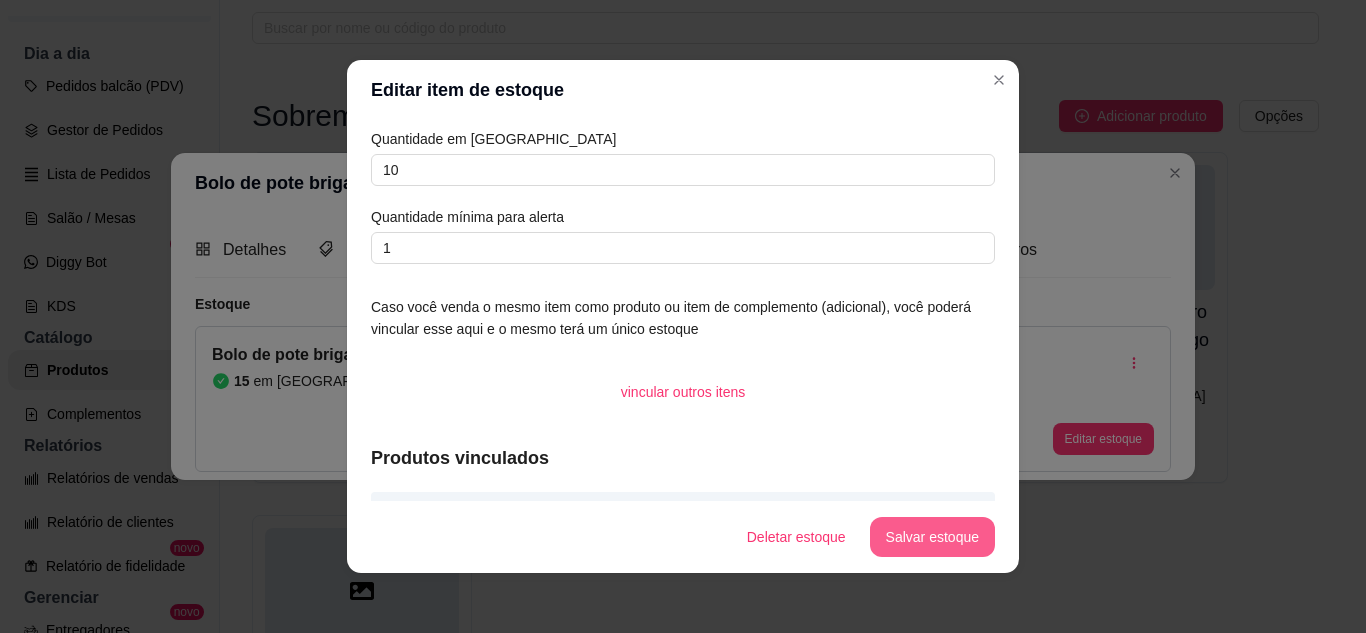 click on "Salvar estoque" at bounding box center [932, 537] 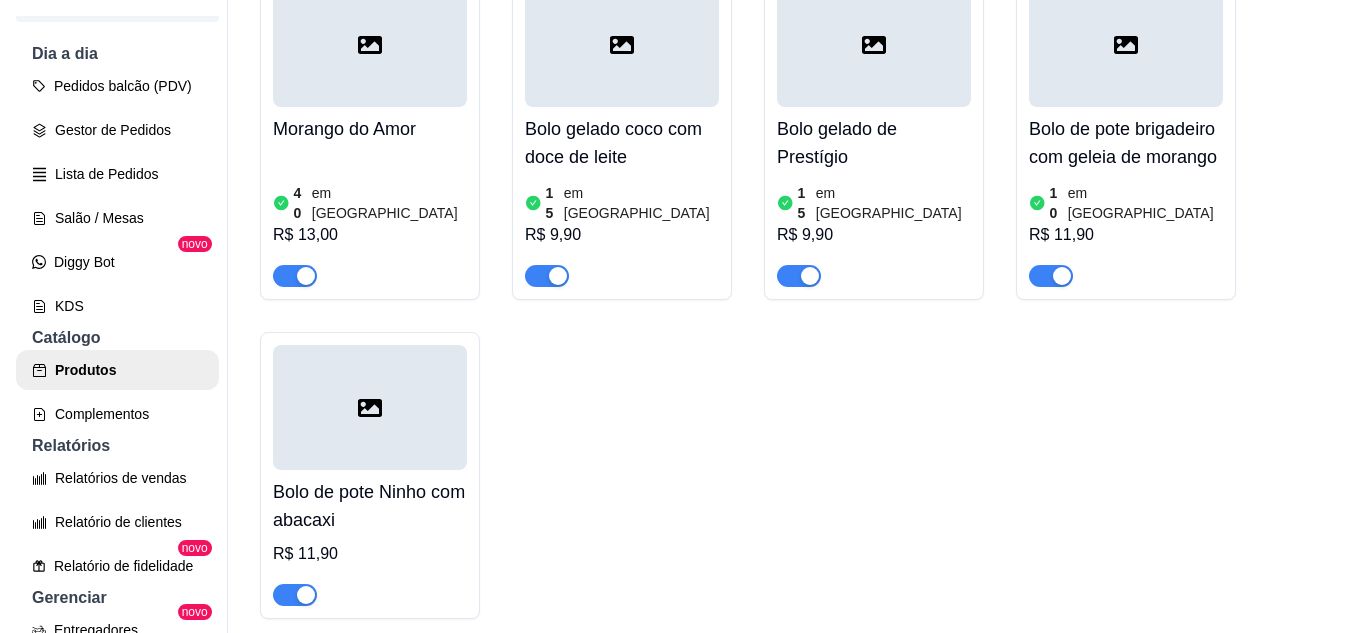 scroll, scrollTop: 366, scrollLeft: 0, axis: vertical 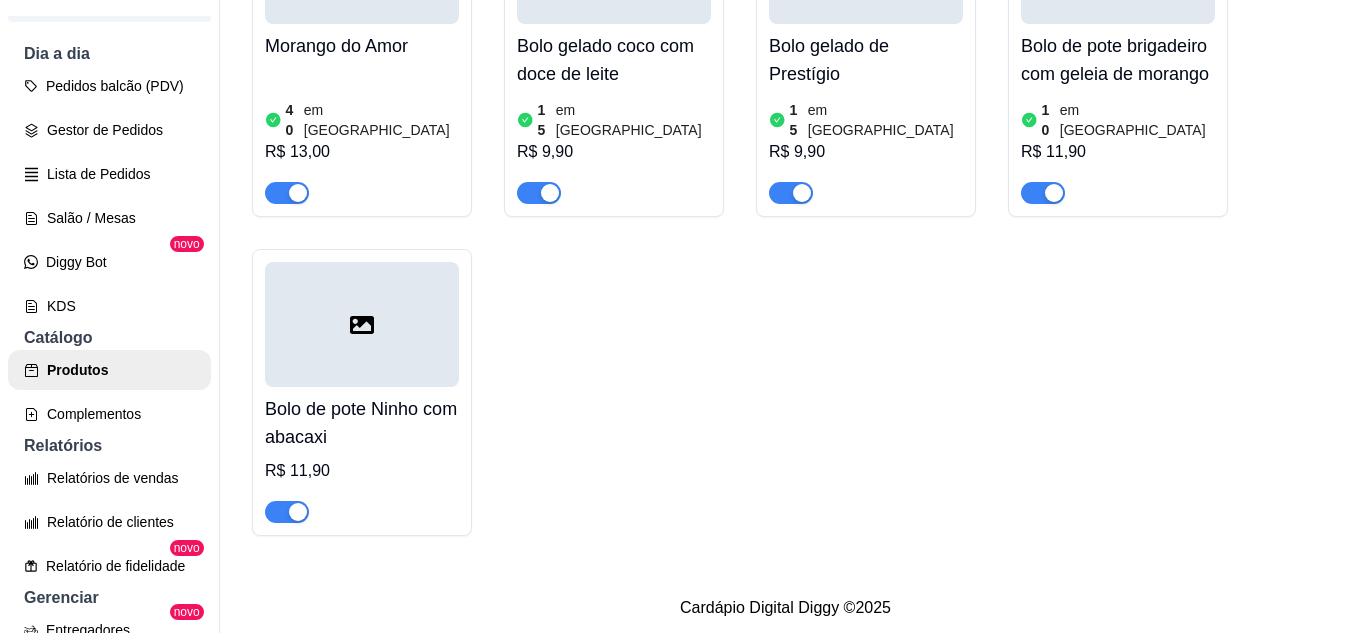 click on "Bolo de pote Ninho com abacaxi" at bounding box center (362, 423) 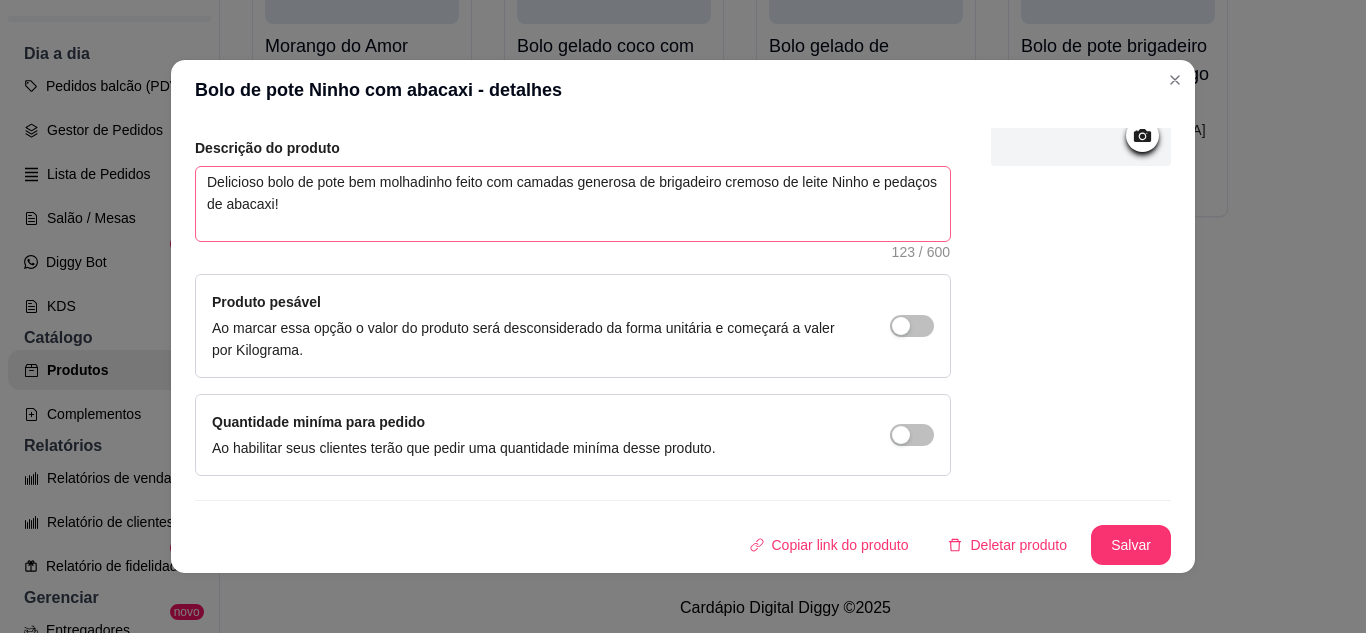 scroll, scrollTop: 0, scrollLeft: 0, axis: both 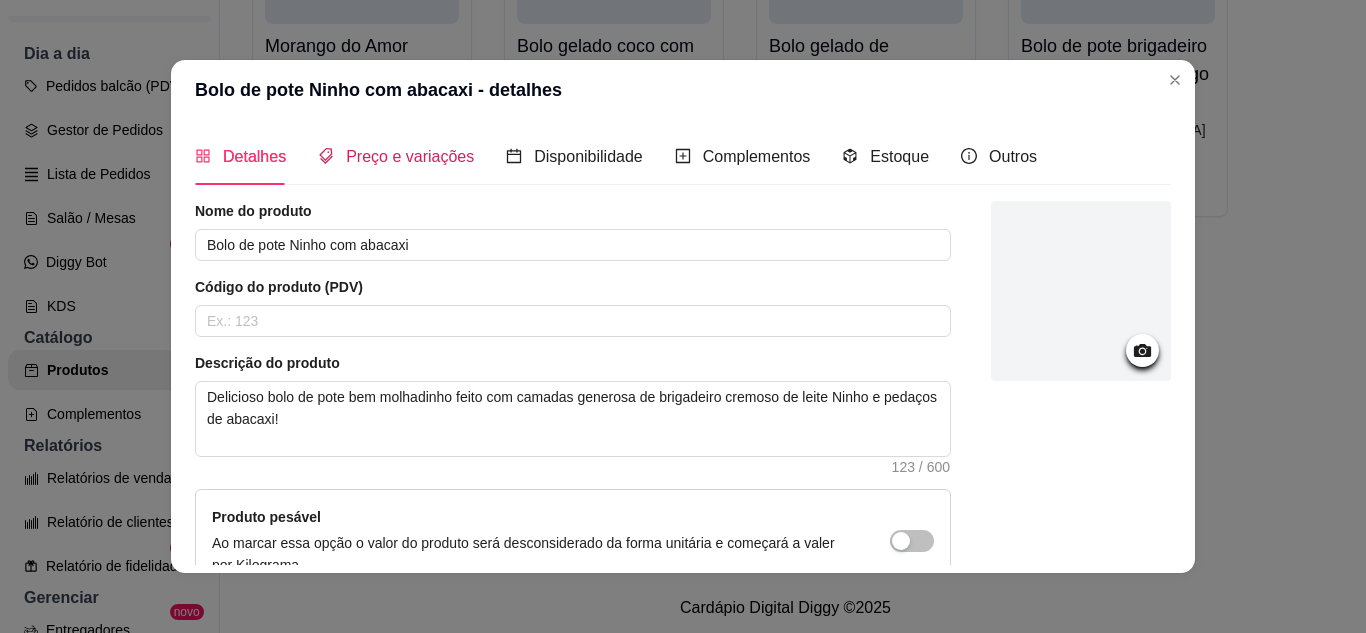 click on "Preço e variações" at bounding box center (410, 156) 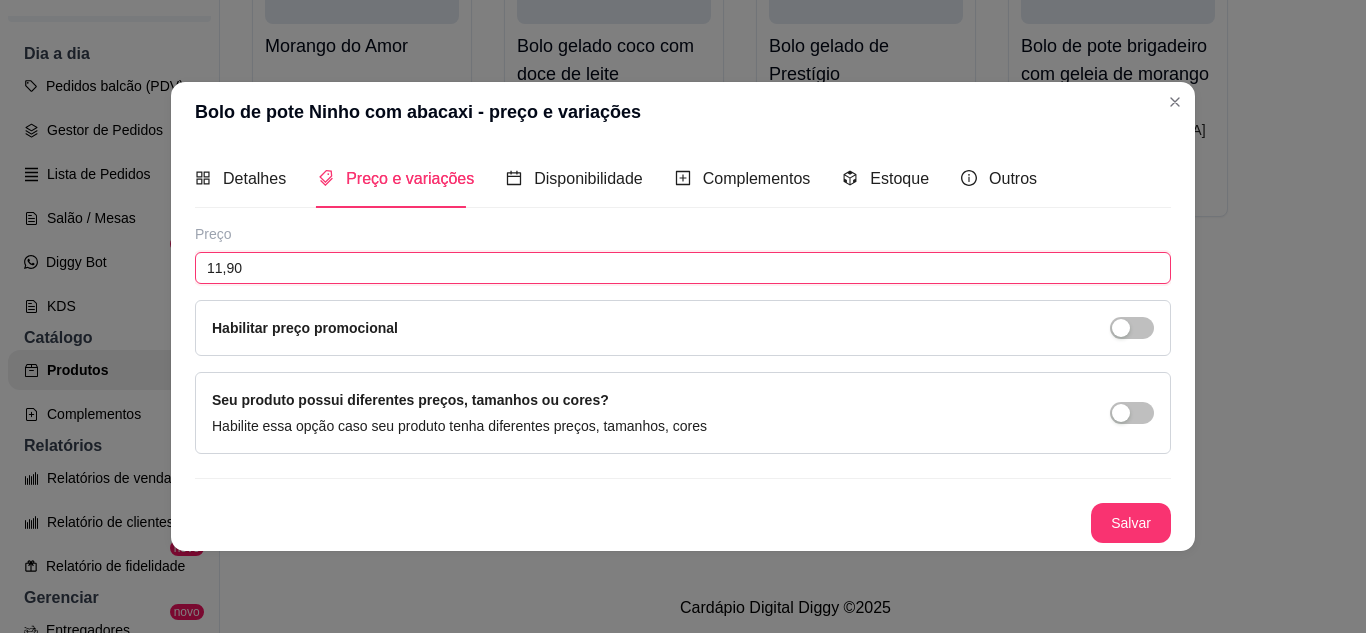 click on "11,90" at bounding box center (683, 268) 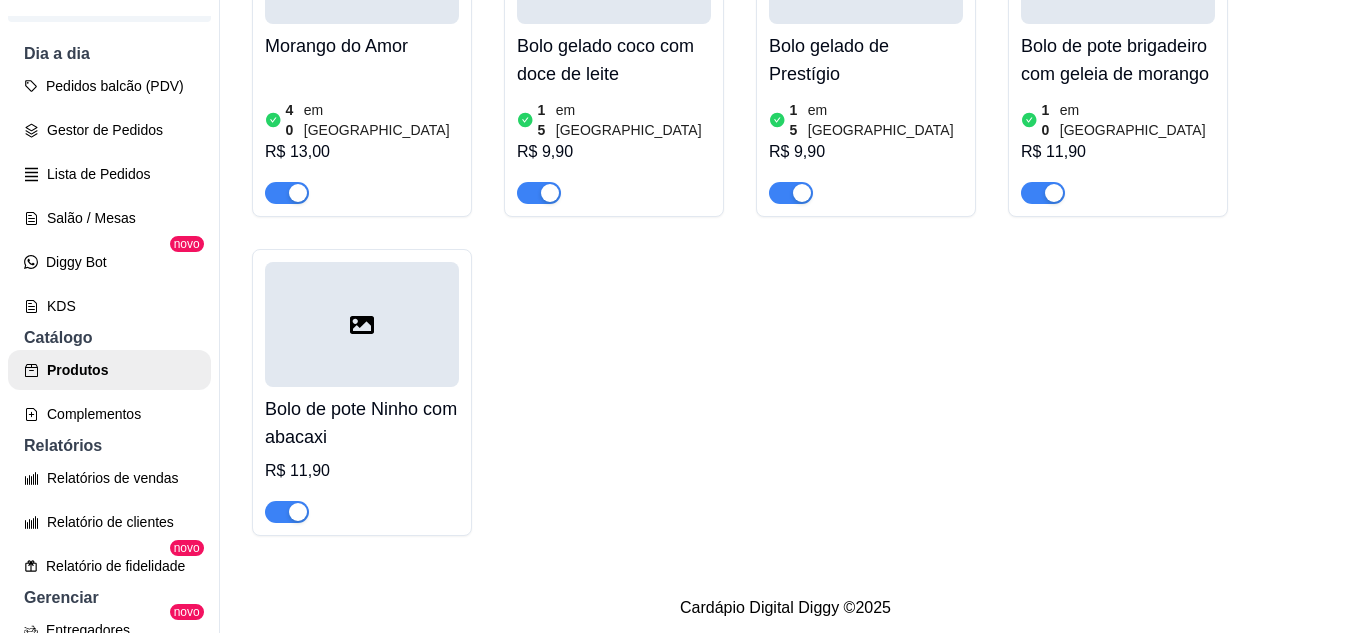 click on "Bolo de pote Ninho com abacaxi" at bounding box center (362, 423) 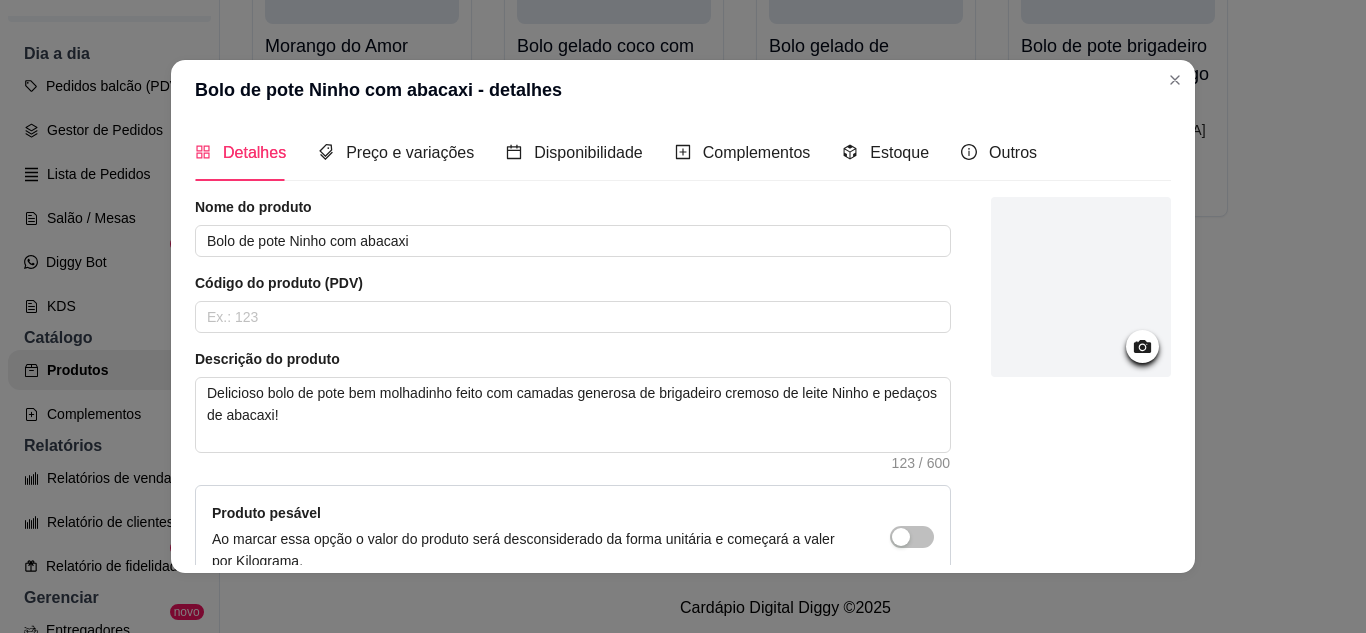 scroll, scrollTop: 0, scrollLeft: 0, axis: both 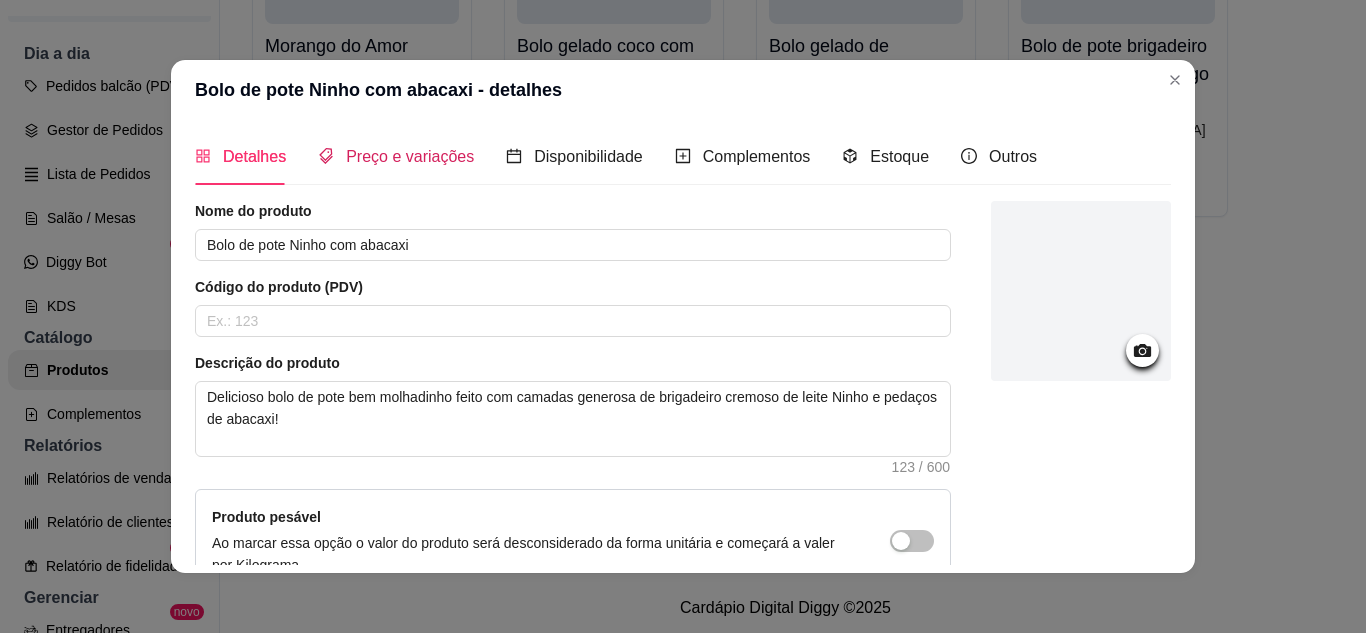 click on "Preço e variações" at bounding box center (410, 156) 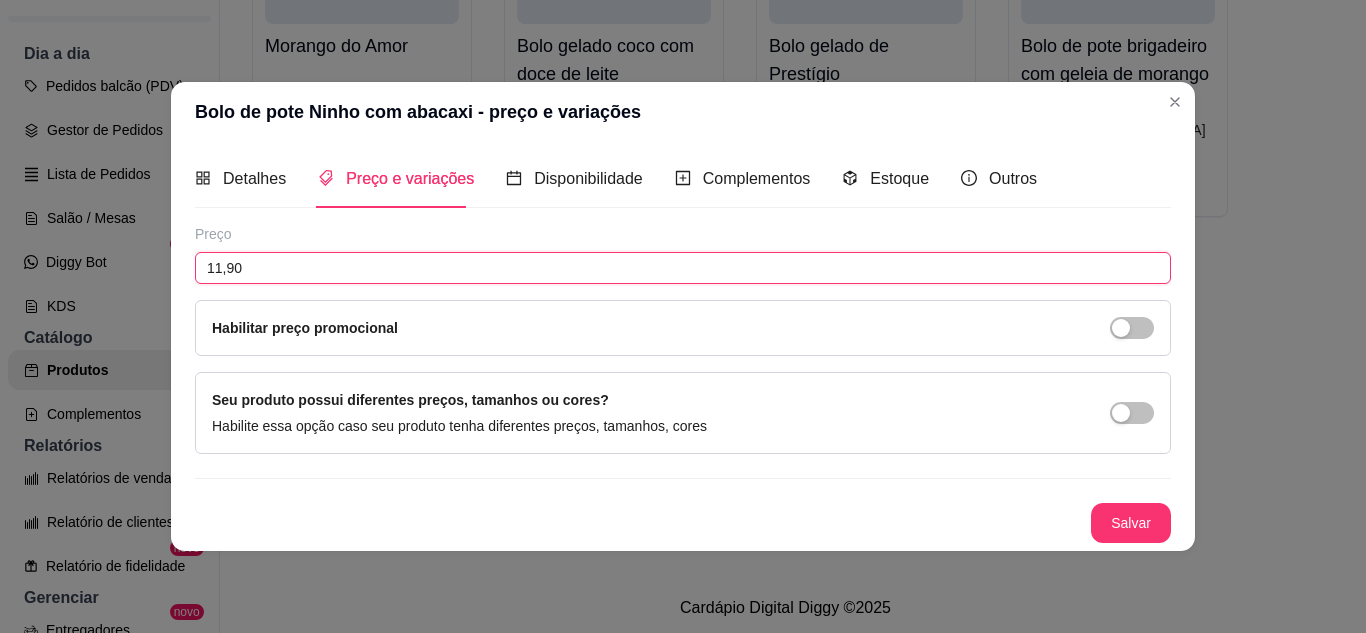 click on "11,90" at bounding box center (683, 268) 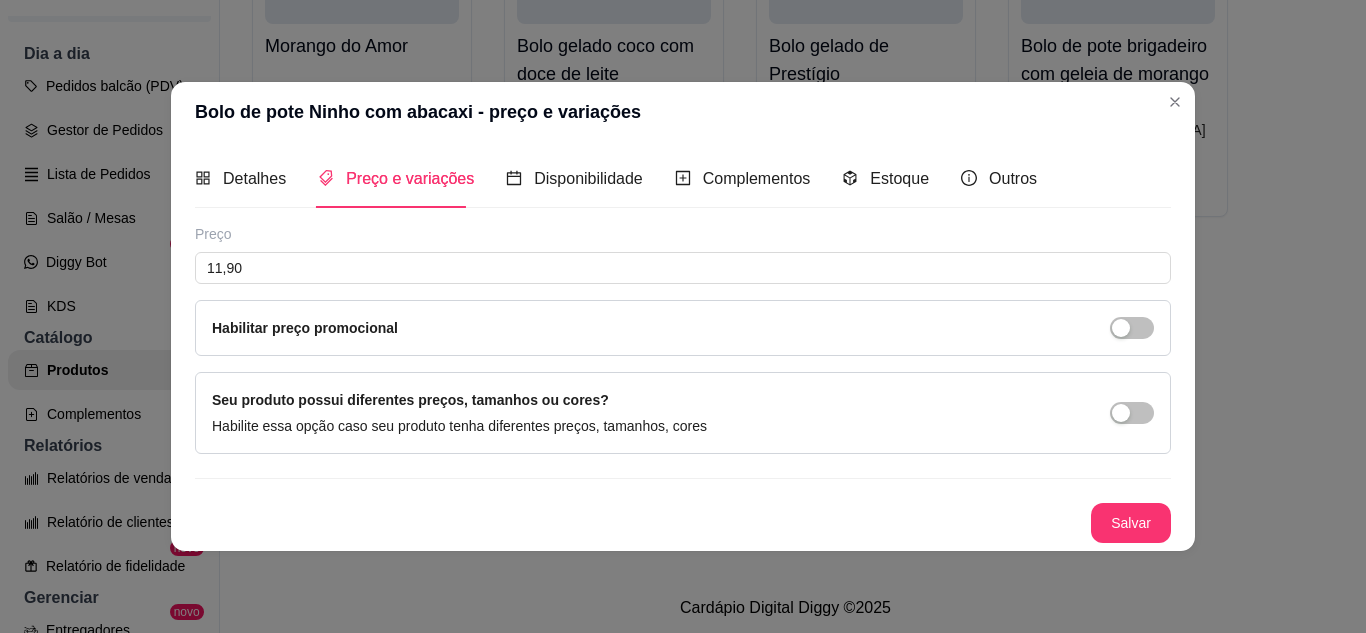 click on "Detalhes Preço e variações Disponibilidade Complementos Estoque Outros" at bounding box center [616, 178] 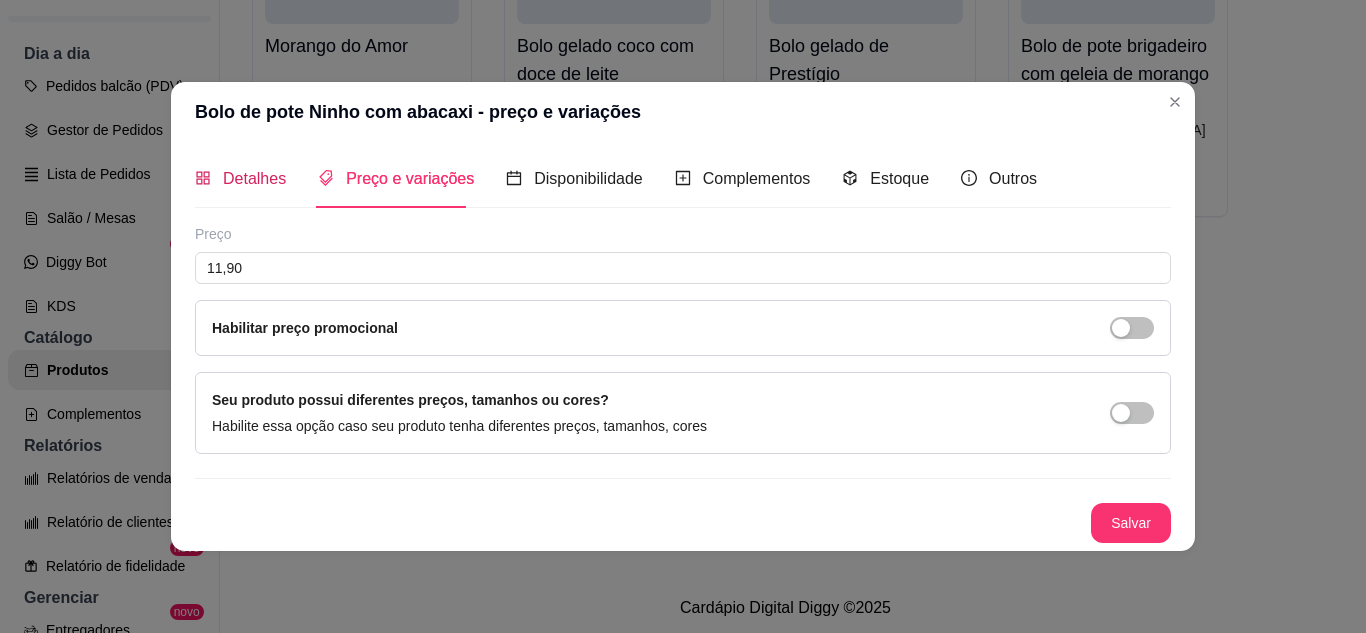 click on "Detalhes" at bounding box center [254, 178] 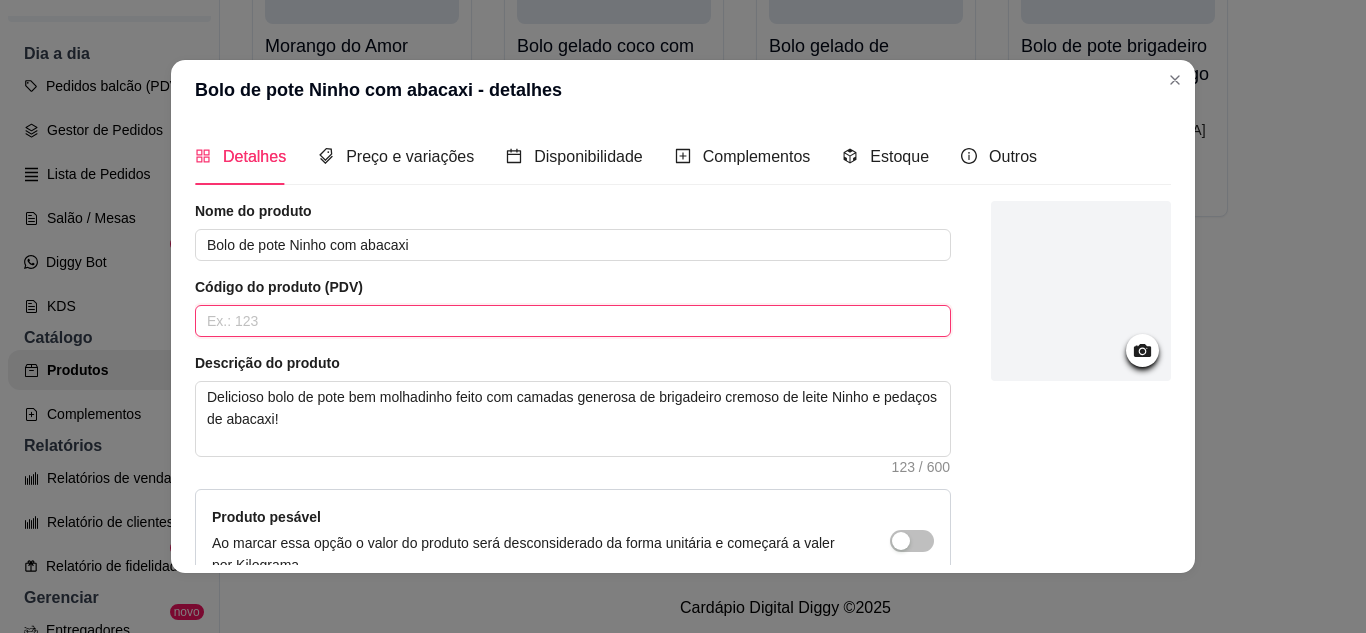 click at bounding box center [573, 321] 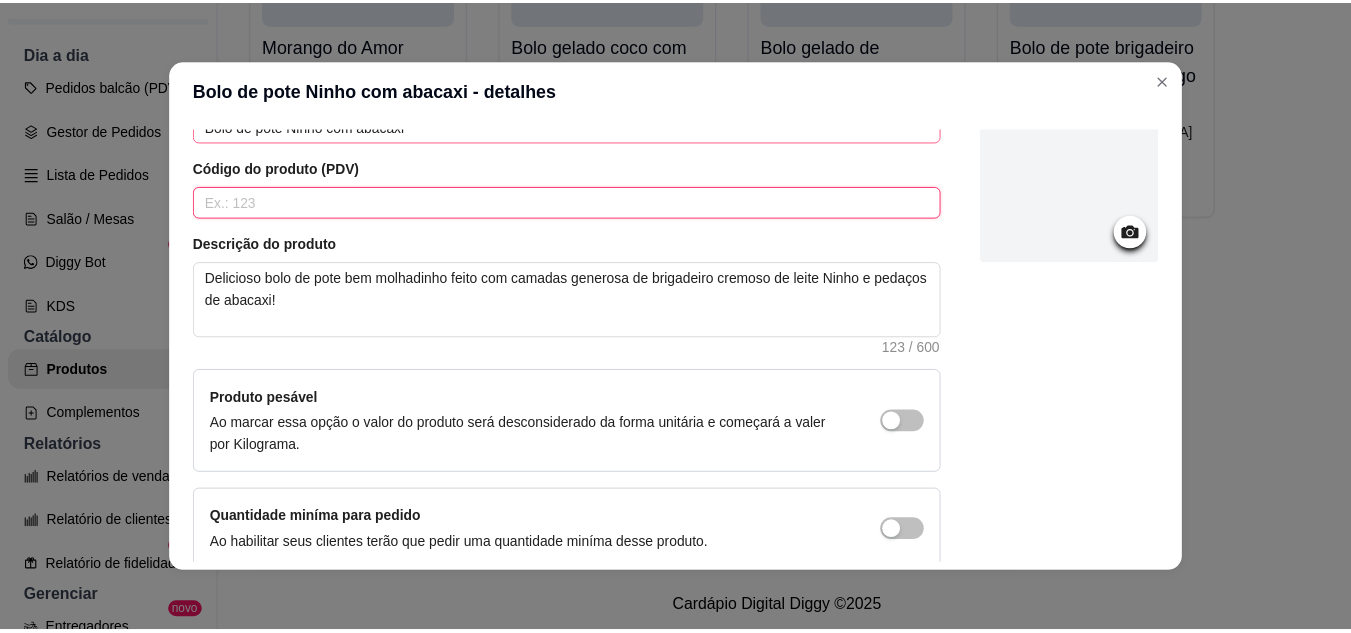 scroll, scrollTop: 0, scrollLeft: 0, axis: both 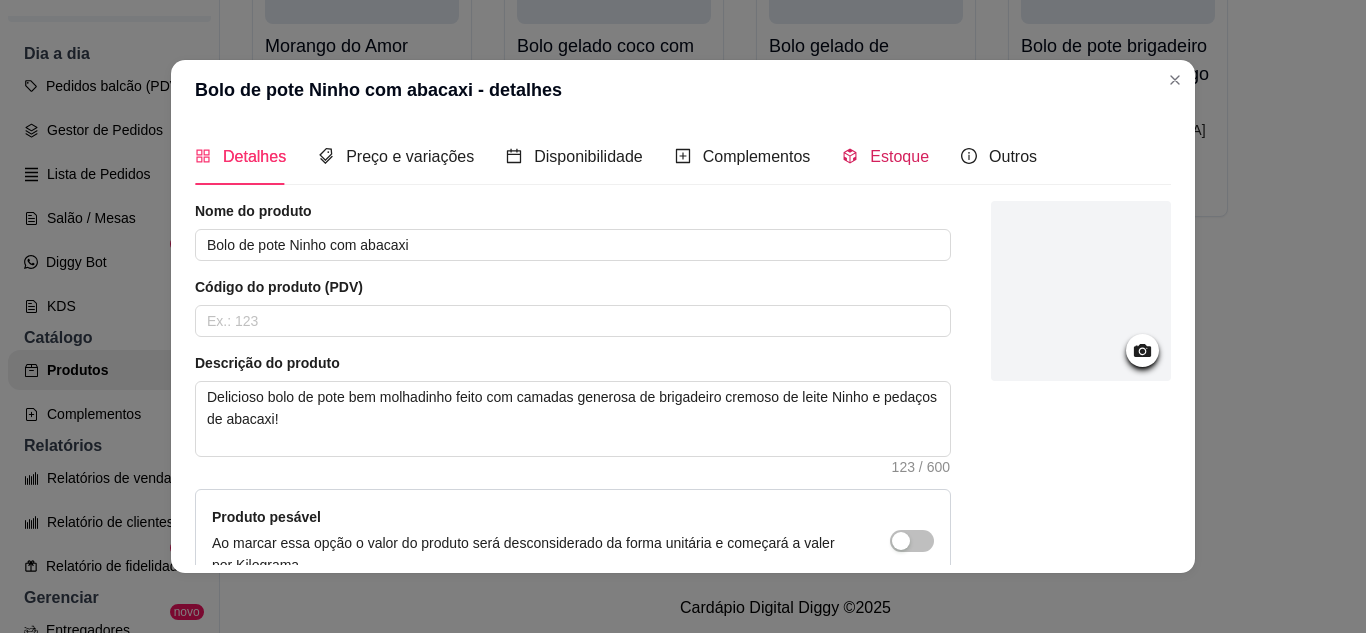 click on "Estoque" at bounding box center (899, 156) 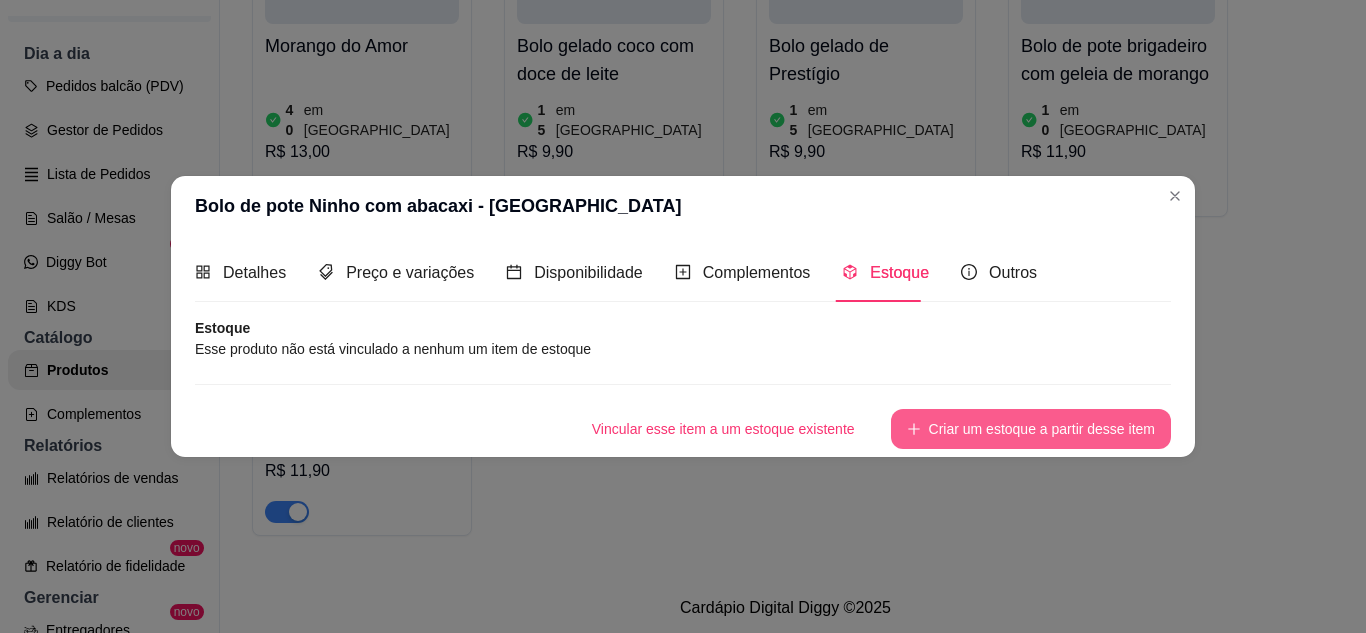 click on "Criar um estoque a partir desse item" at bounding box center (1031, 429) 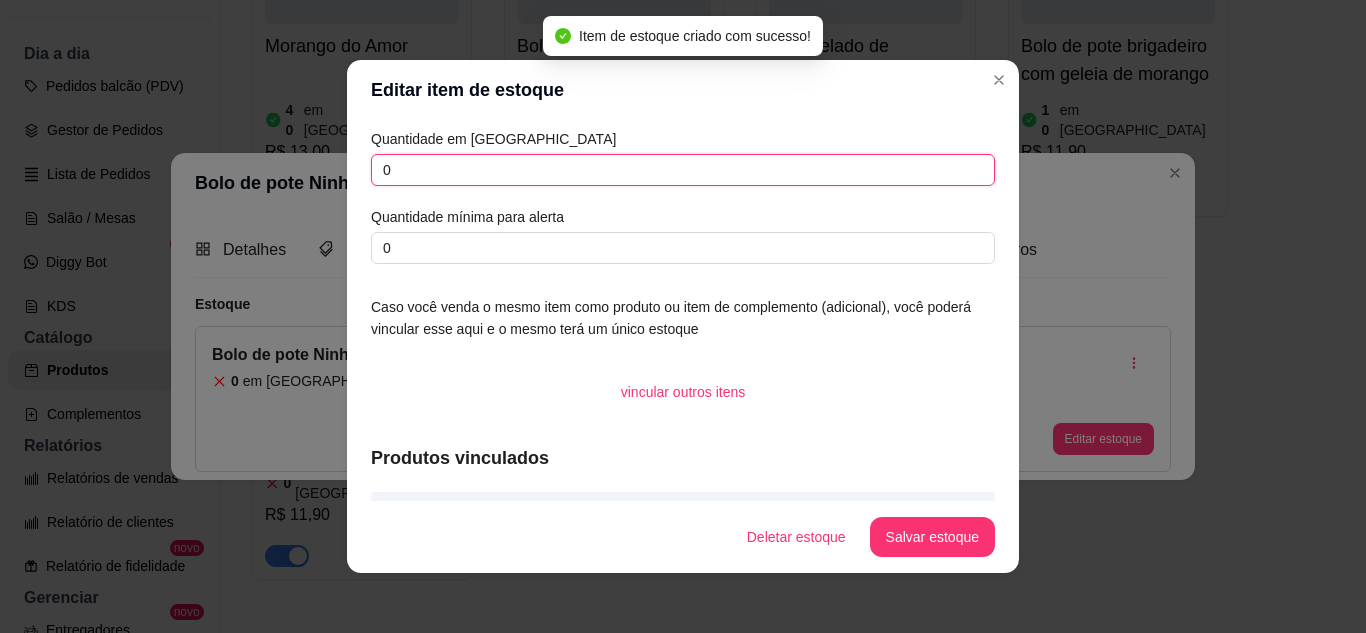 click on "0" at bounding box center [683, 170] 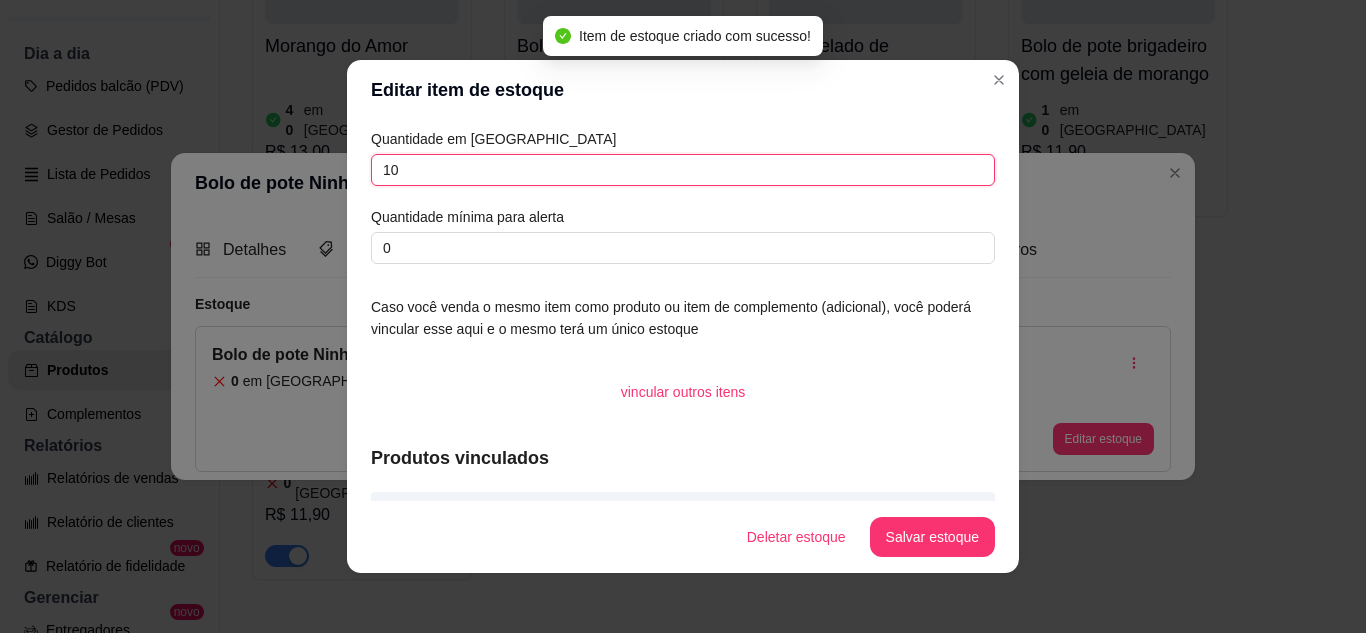 type on "10" 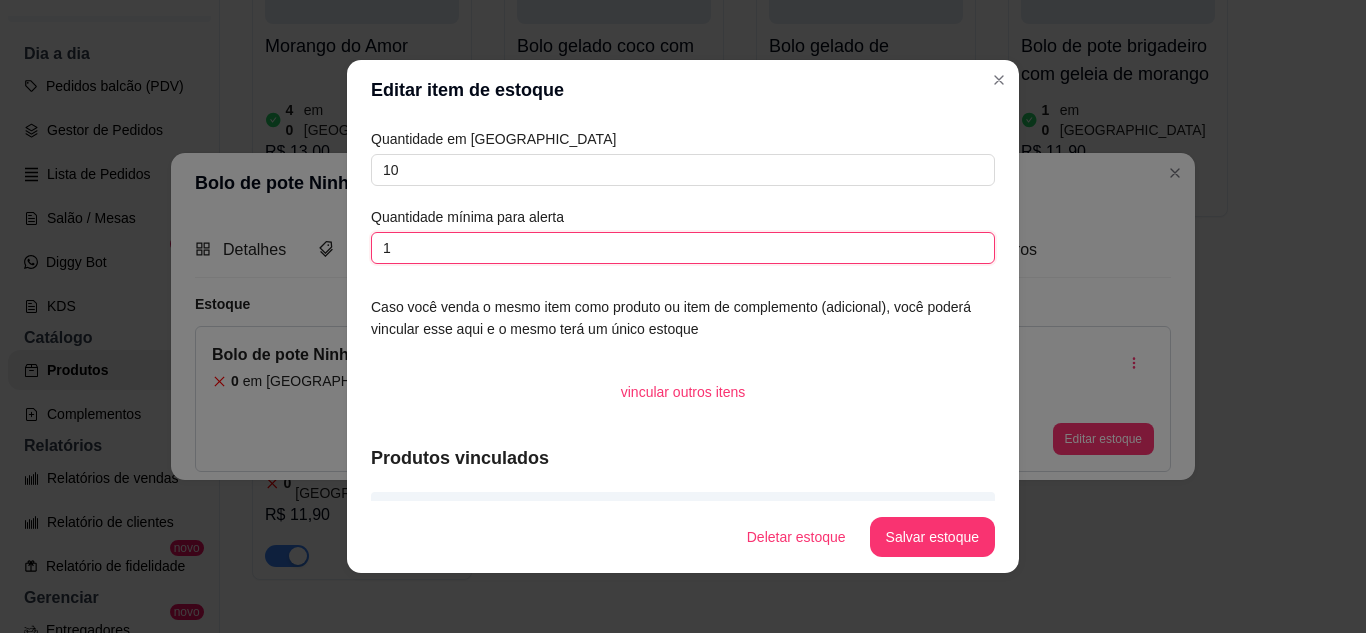 type on "1" 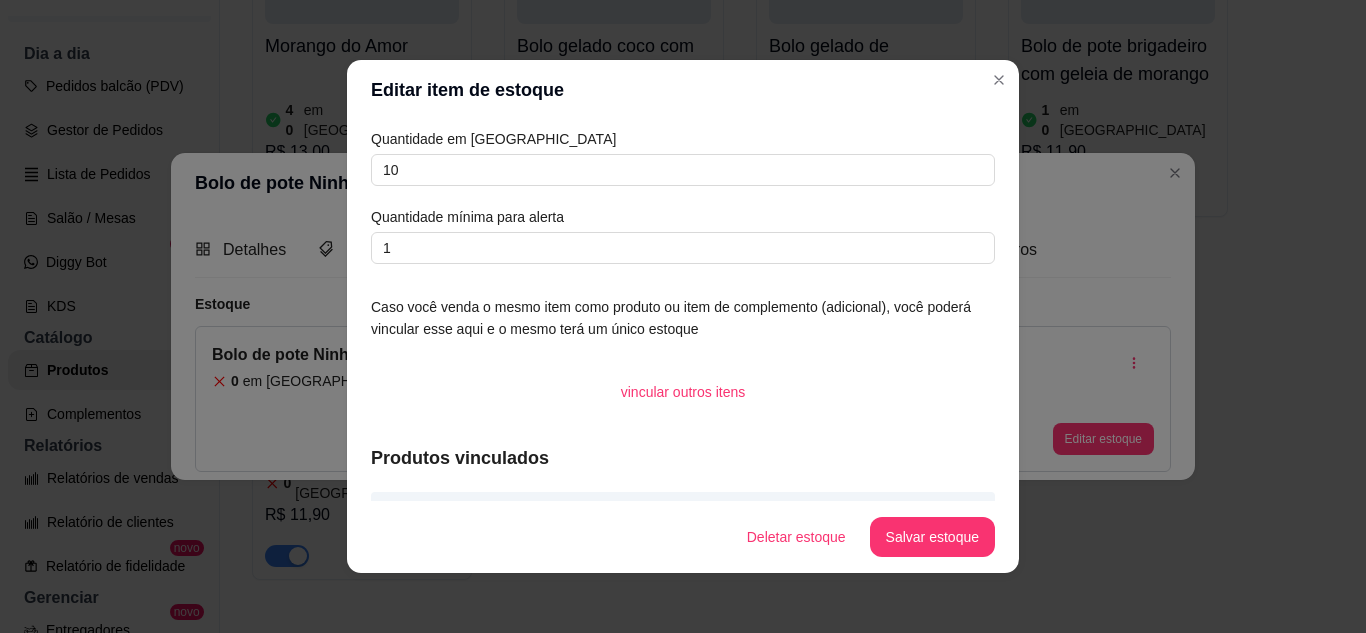 click on "Salvar estoque" at bounding box center (932, 537) 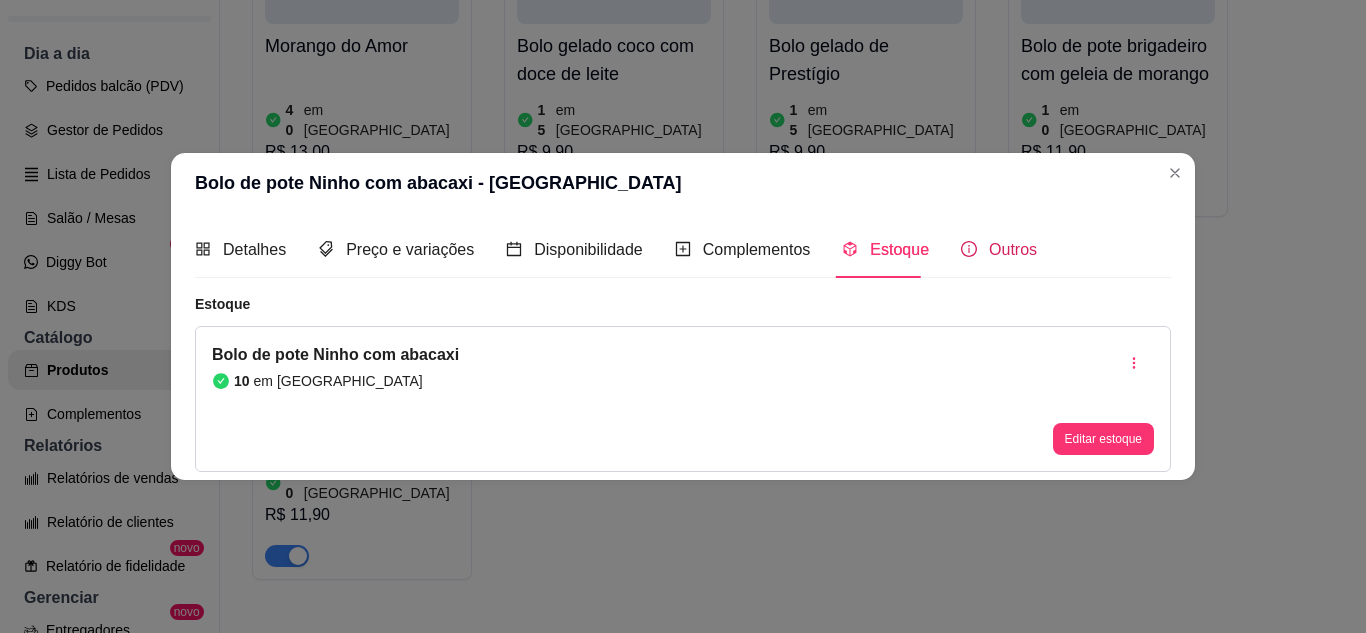 click on "Outros" at bounding box center (1013, 249) 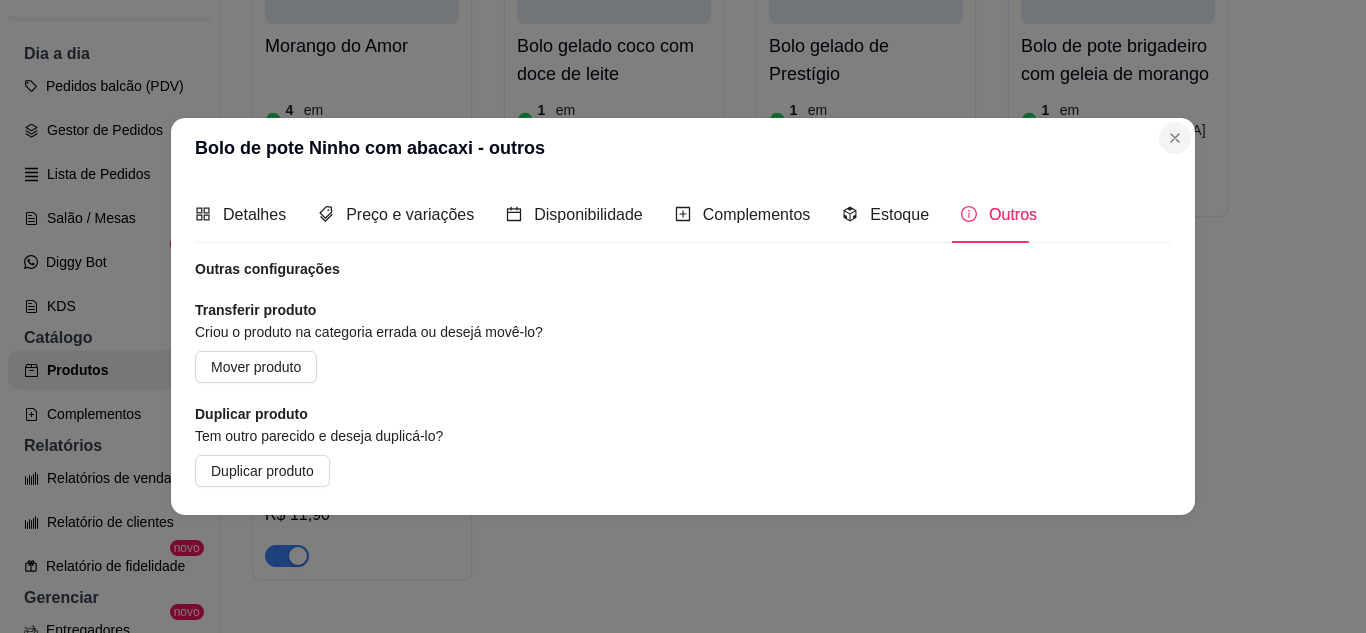 click on "Bolo de pote Ninho com abacaxi - outros Detalhes Preço e variações Disponibilidade Complementos Estoque Outros Nome do produto Bolo de pote Ninho com abacaxi Código do produto (PDV) Descrição do produto Delicioso bolo de pote bem molhadinho feito com camadas generosa de brigadeiro cremoso de leite Ninho e pedaços de abacaxi! 123 / 600 Produto pesável Ao marcar essa opção o valor do produto será desconsiderado da forma unitária e começará a valer por Kilograma. Quantidade miníma para pedido Ao habilitar seus clientes terão que pedir uma quantidade miníma desse produto. Copiar link do produto Deletar produto Salvar Preço  11,90 Habilitar preço promocional Seu produto possui diferentes preços, tamanhos ou cores? Habilite essa opção caso seu produto tenha diferentes preços, tamanhos, cores Salvar Estoque Bolo de pote Ninho com abacaxi 10 em estoque Editar estoque Outras configurações Transferir produto Criou o produto na categoria errada ou desejá movê-lo? Mover produto Duplicar produto" at bounding box center [683, 316] 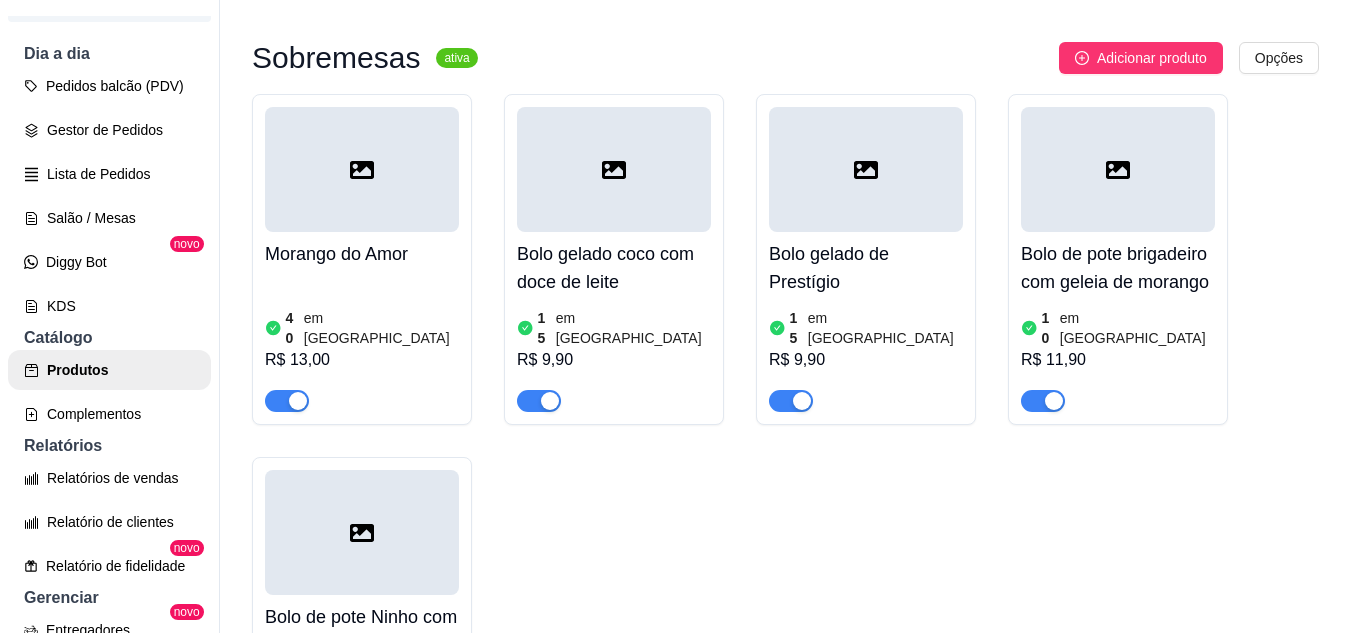 scroll, scrollTop: 390, scrollLeft: 0, axis: vertical 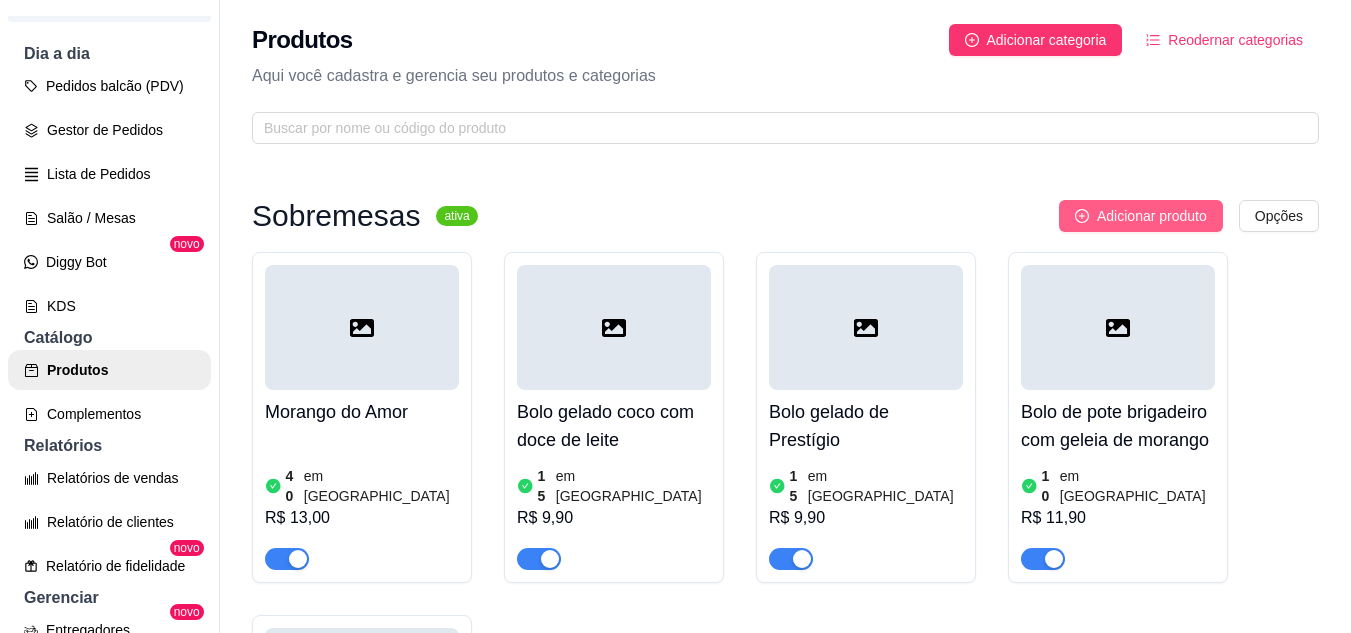 click on "Adicionar produto" at bounding box center (1152, 216) 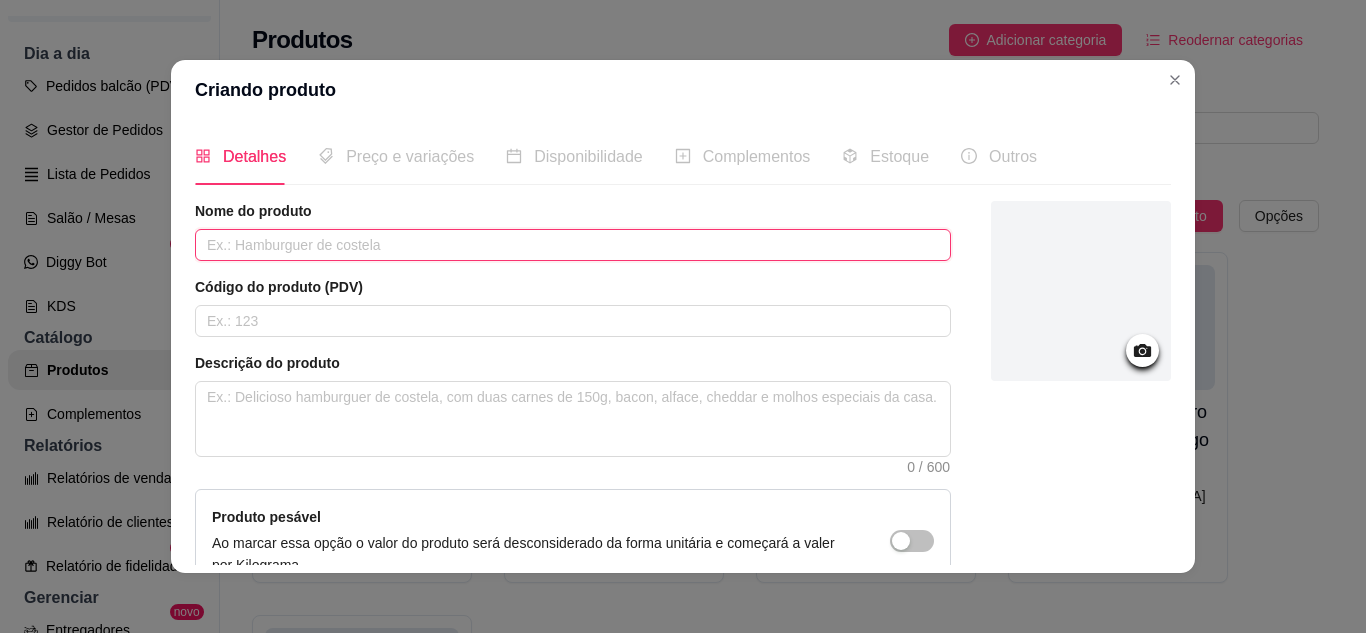 click at bounding box center [573, 245] 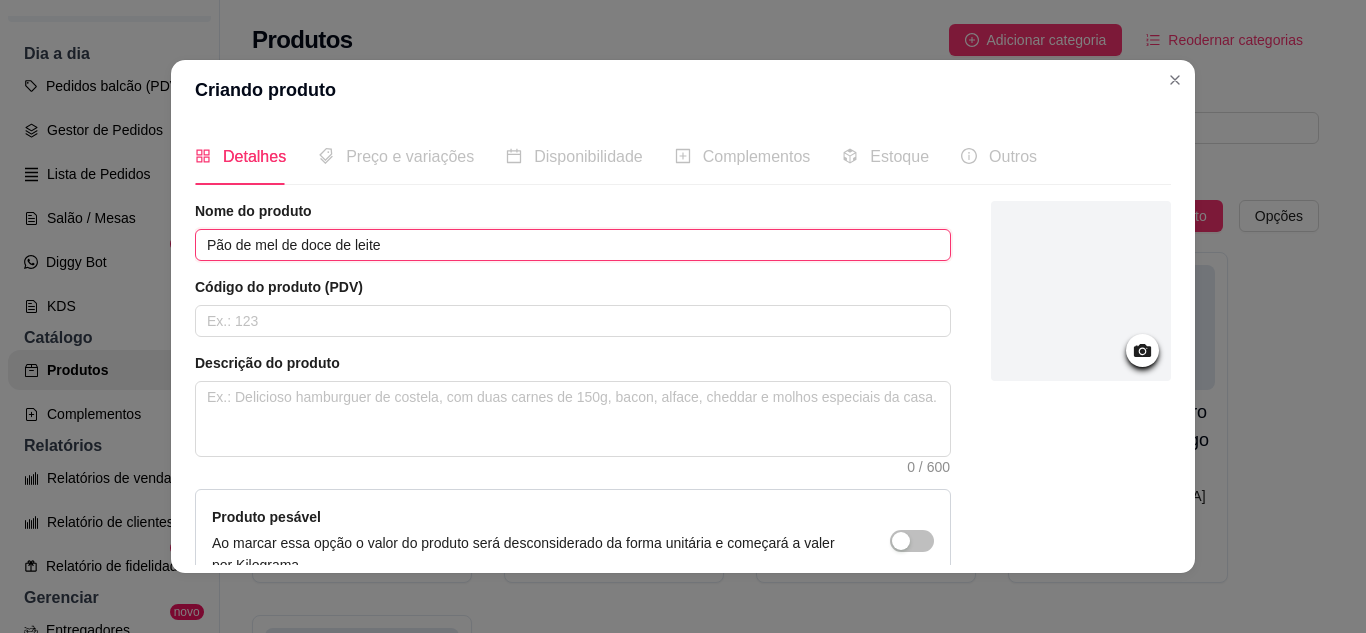 type on "Pão de mel de doce de leite" 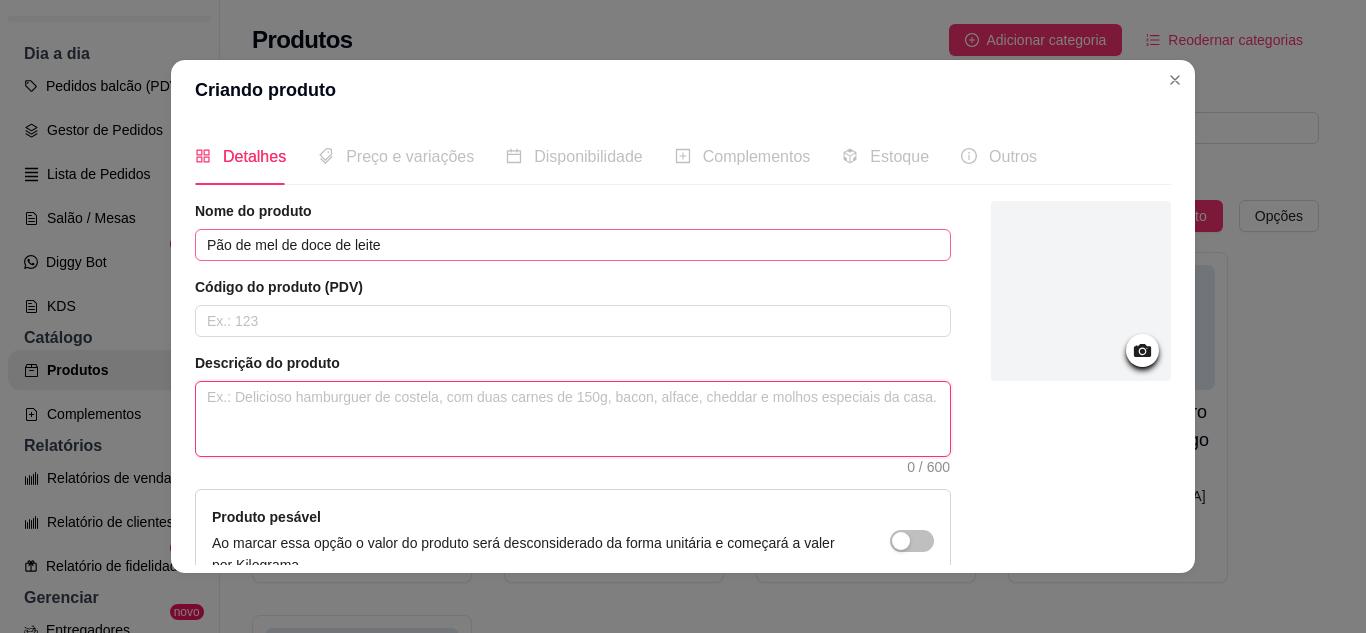 type 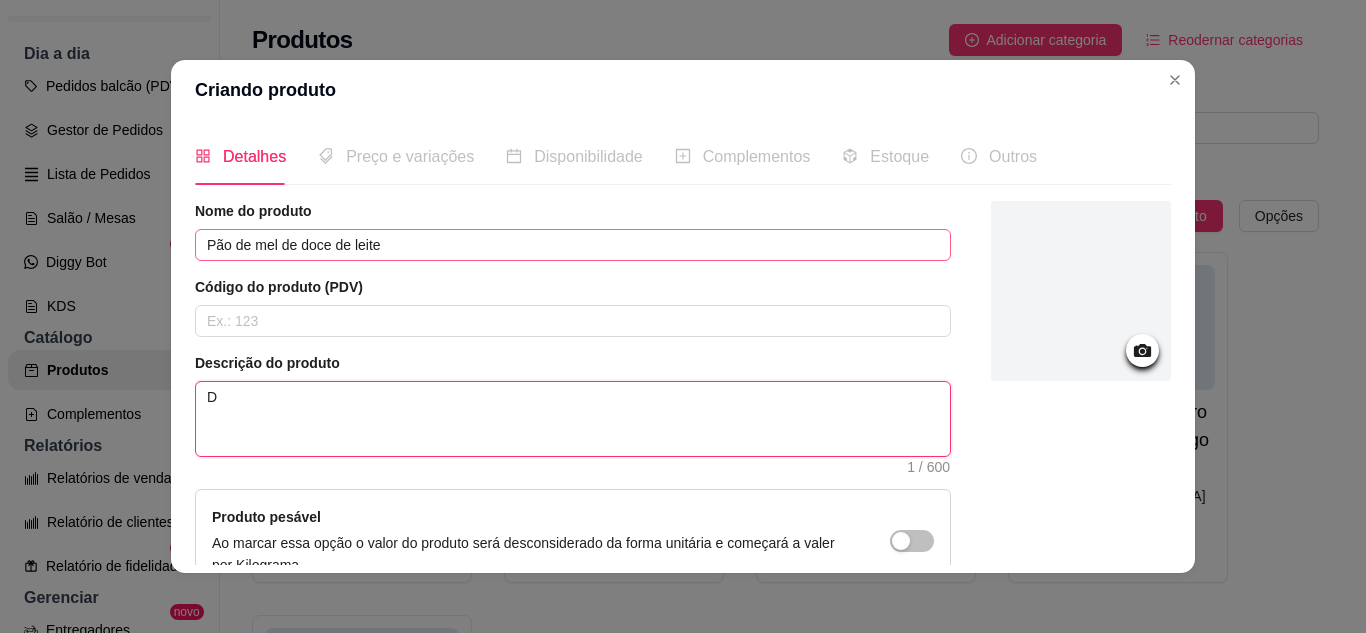 type 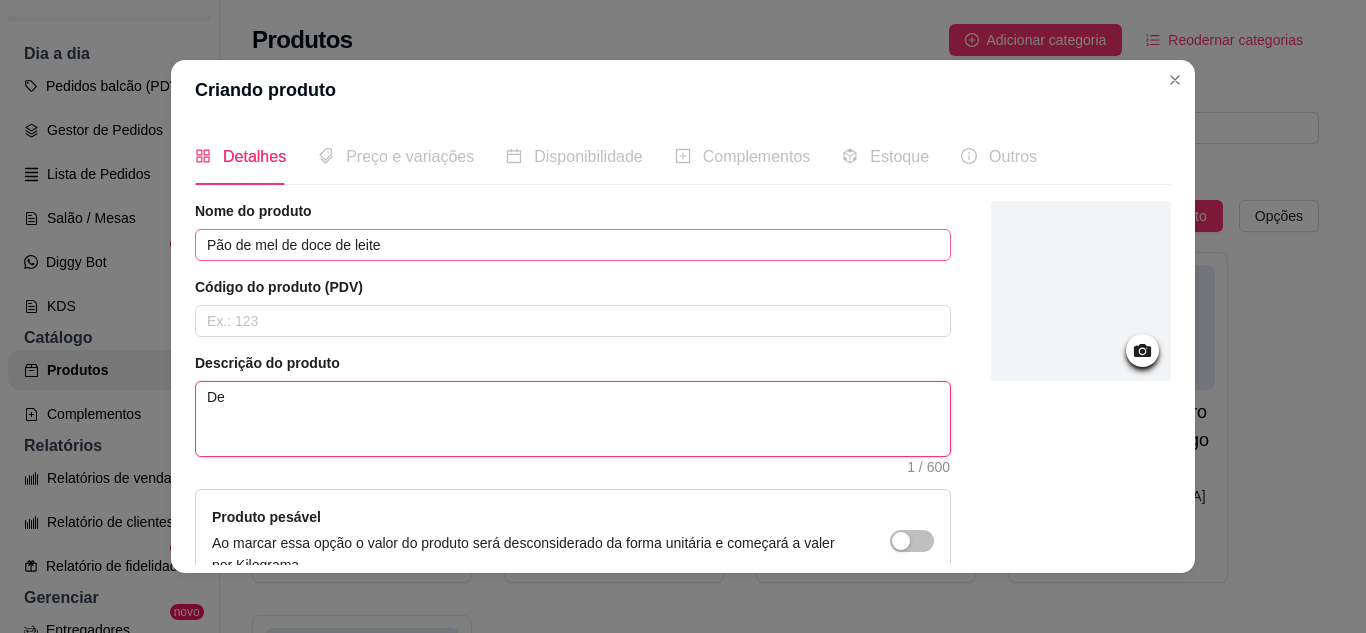 type 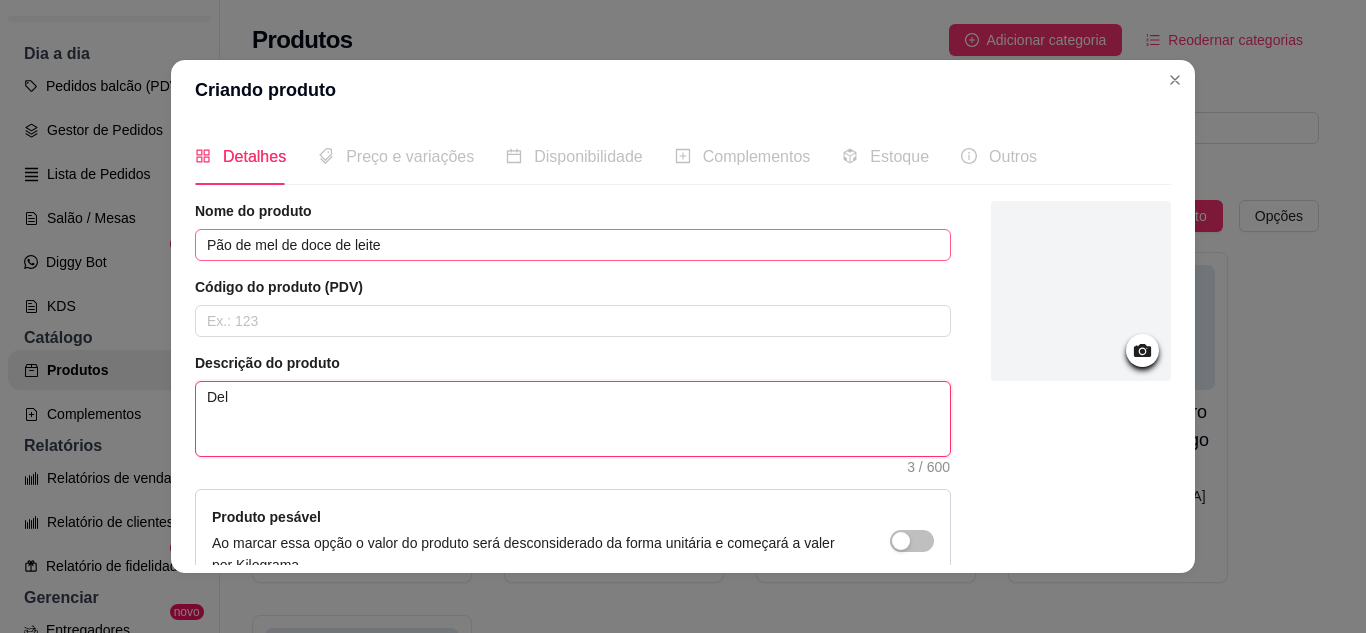 type 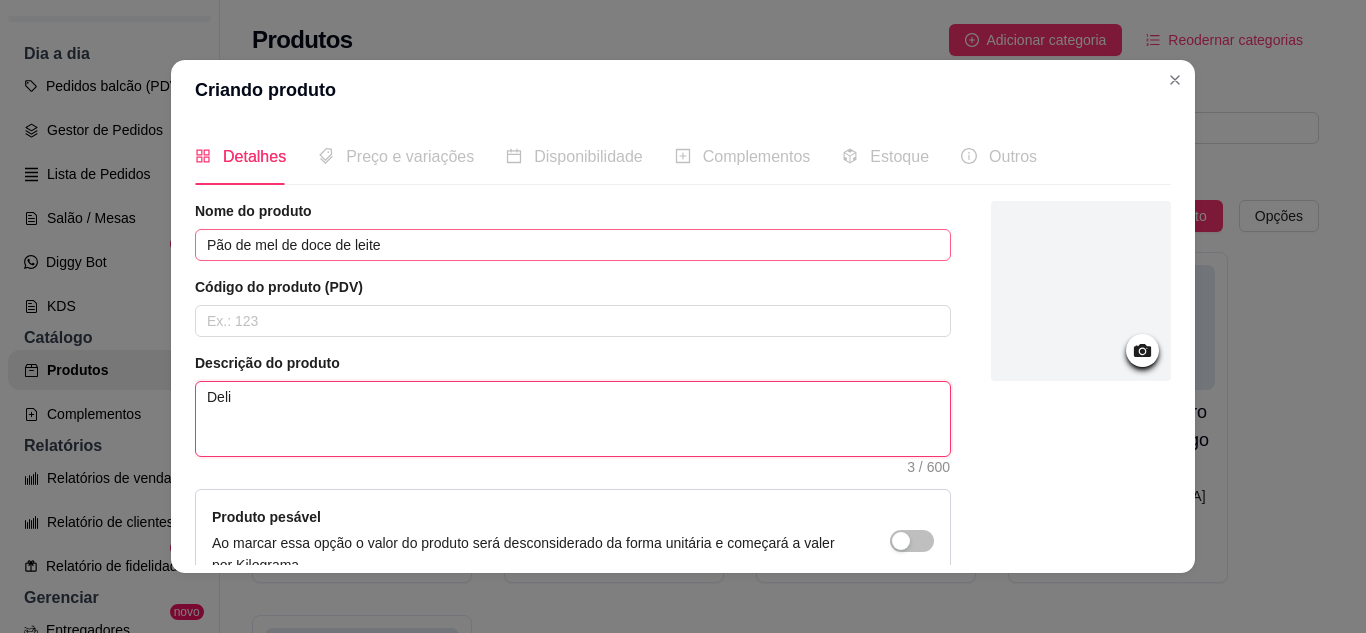 type 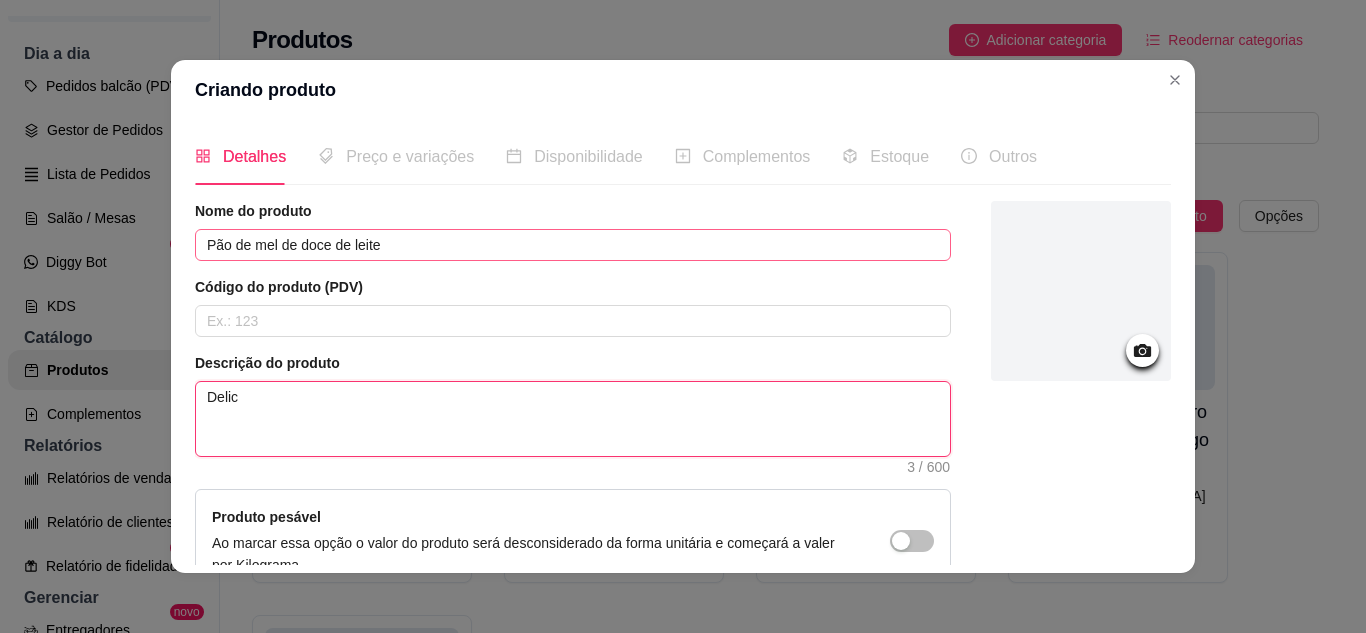 type 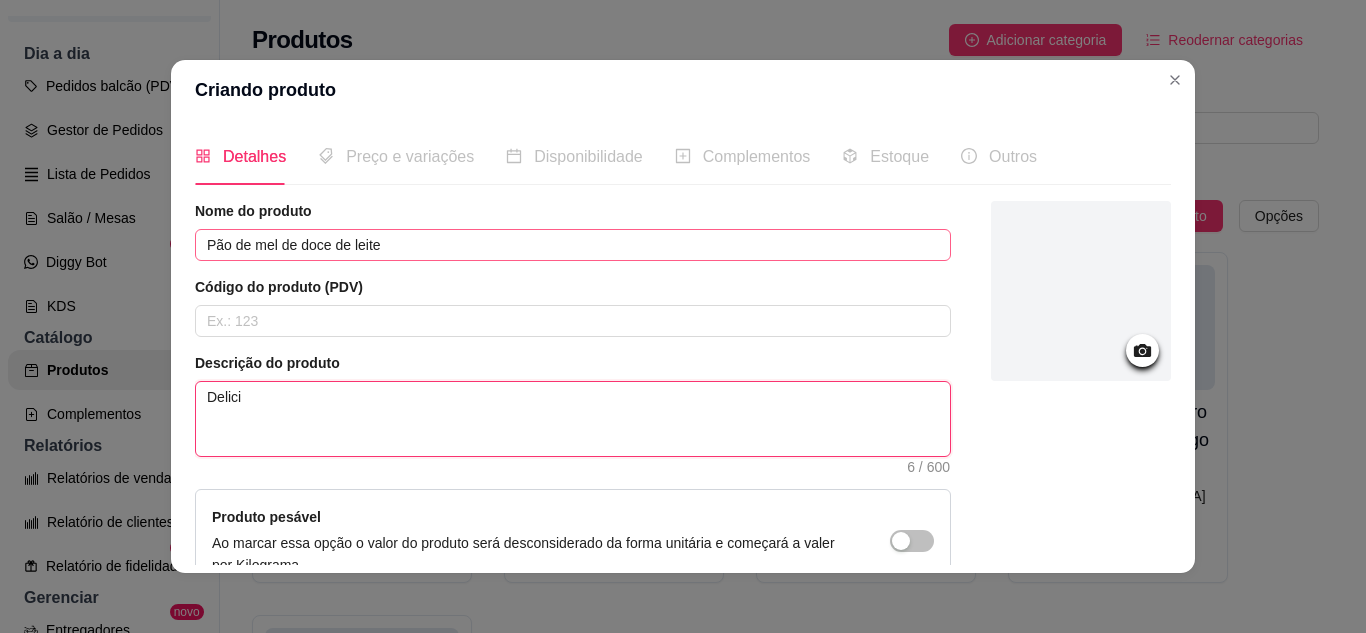 type 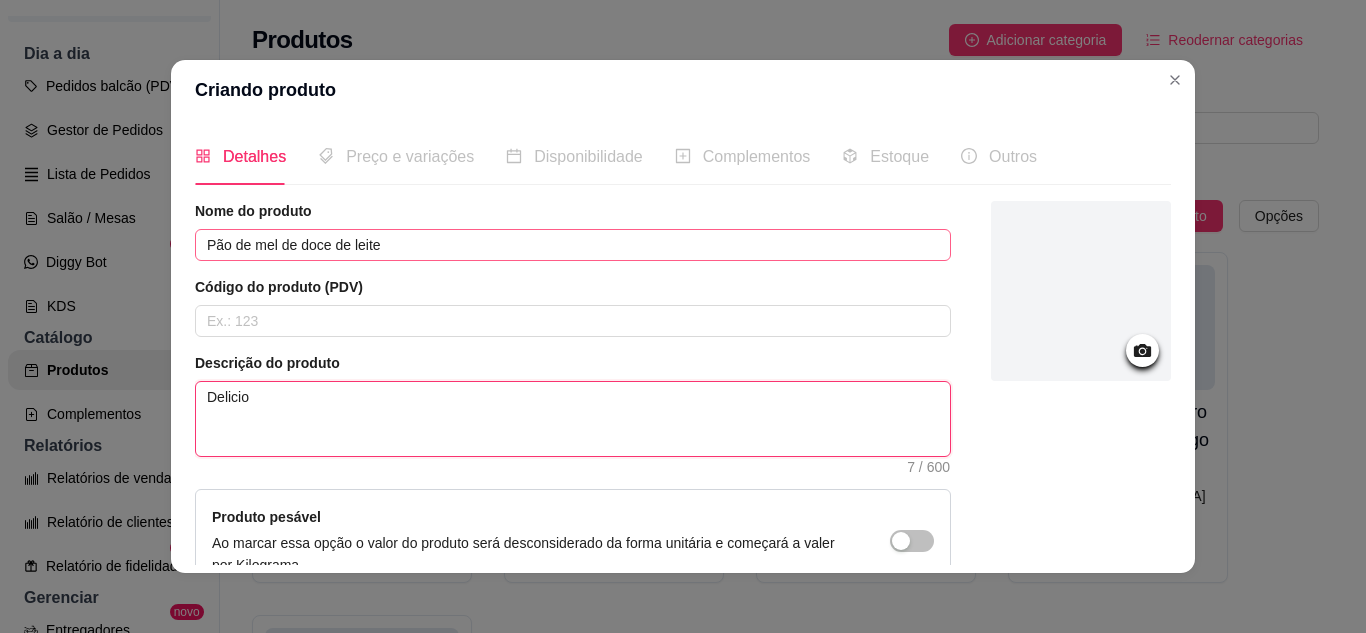 type 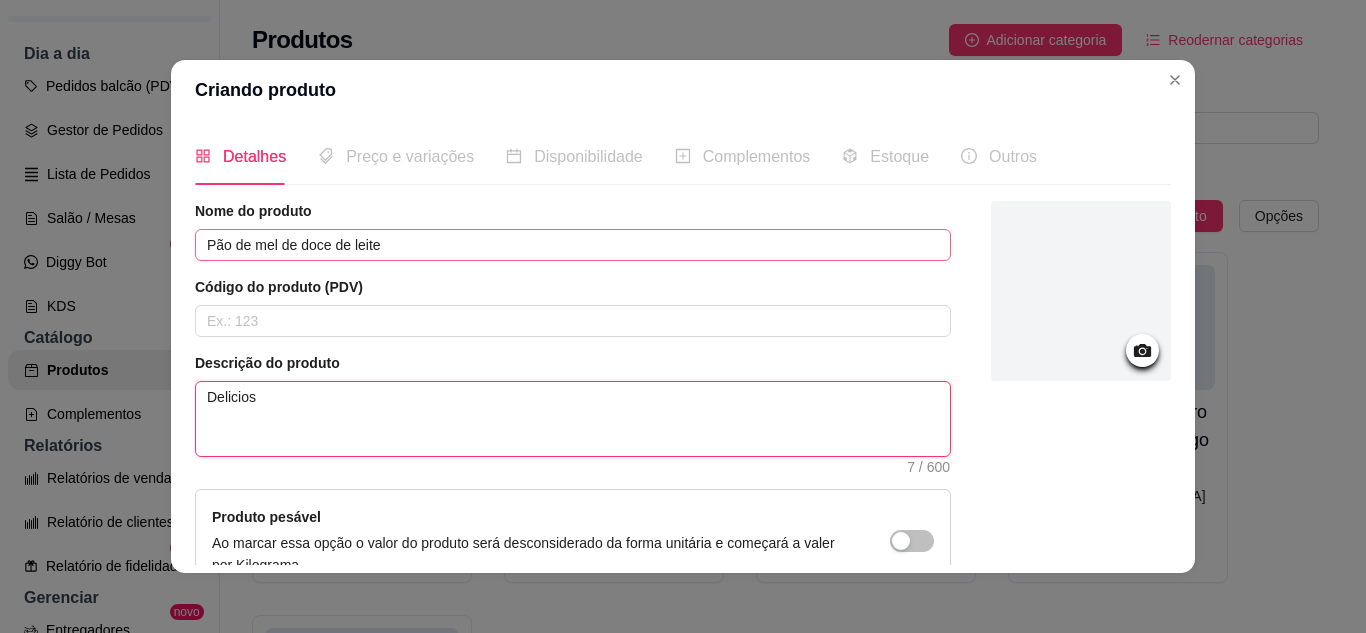type 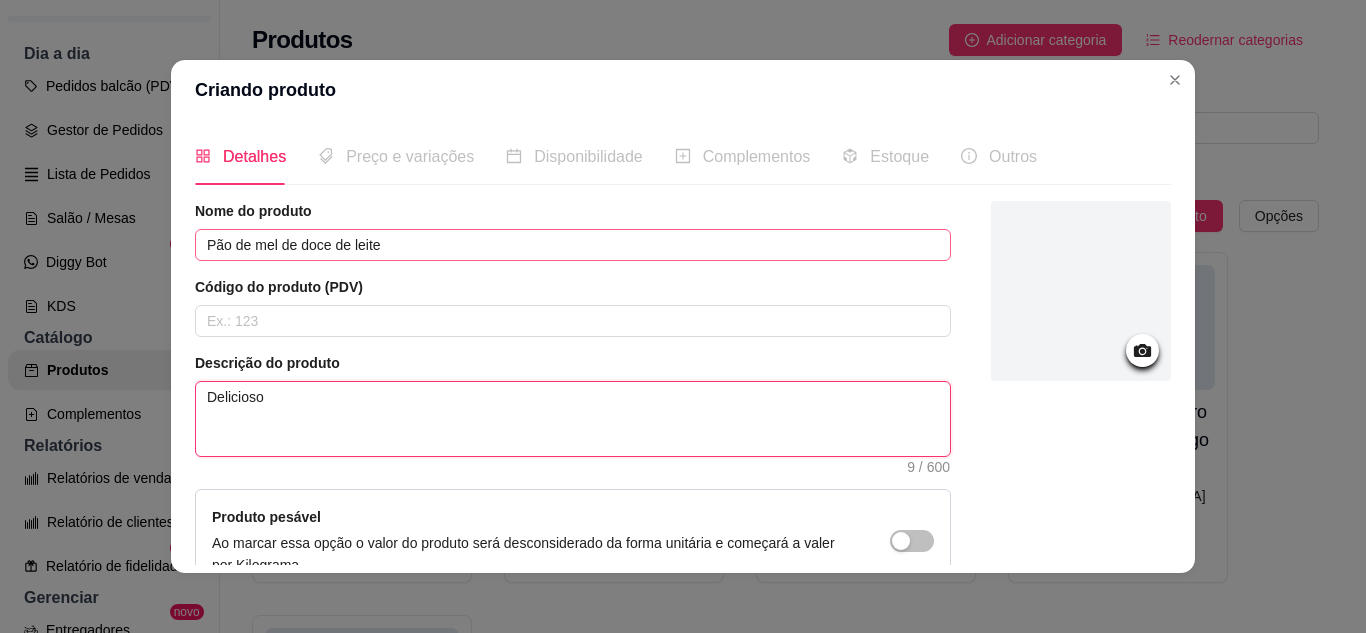 type 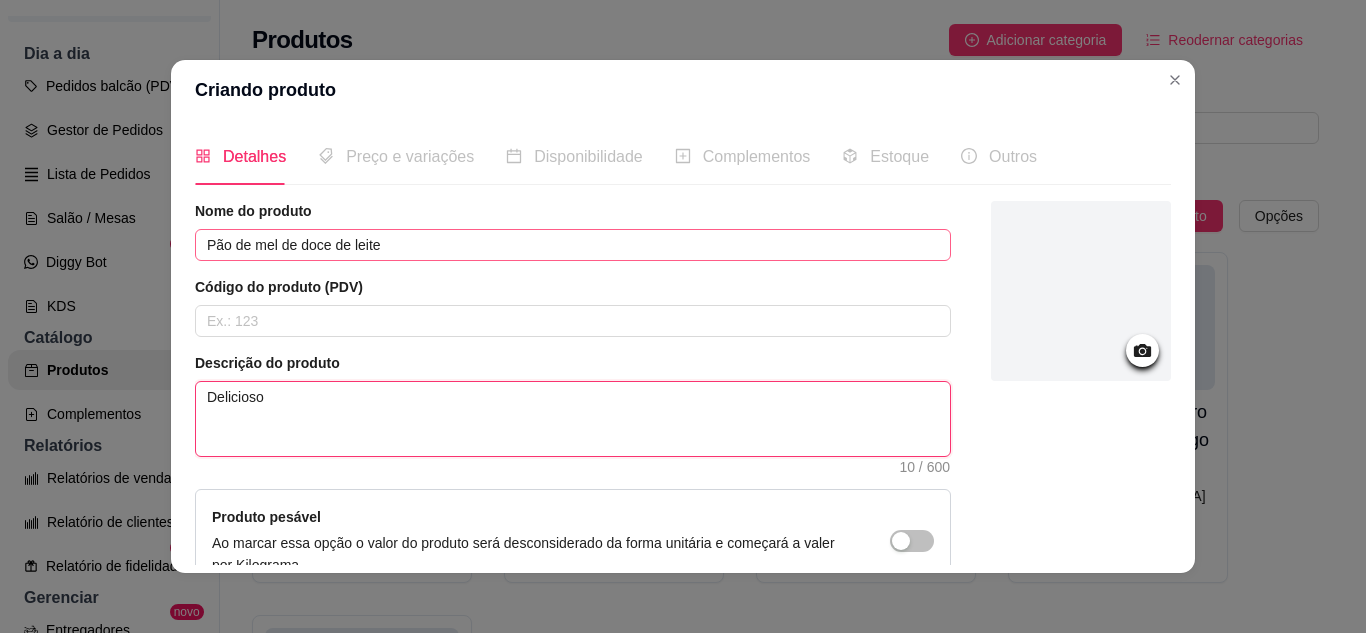 type 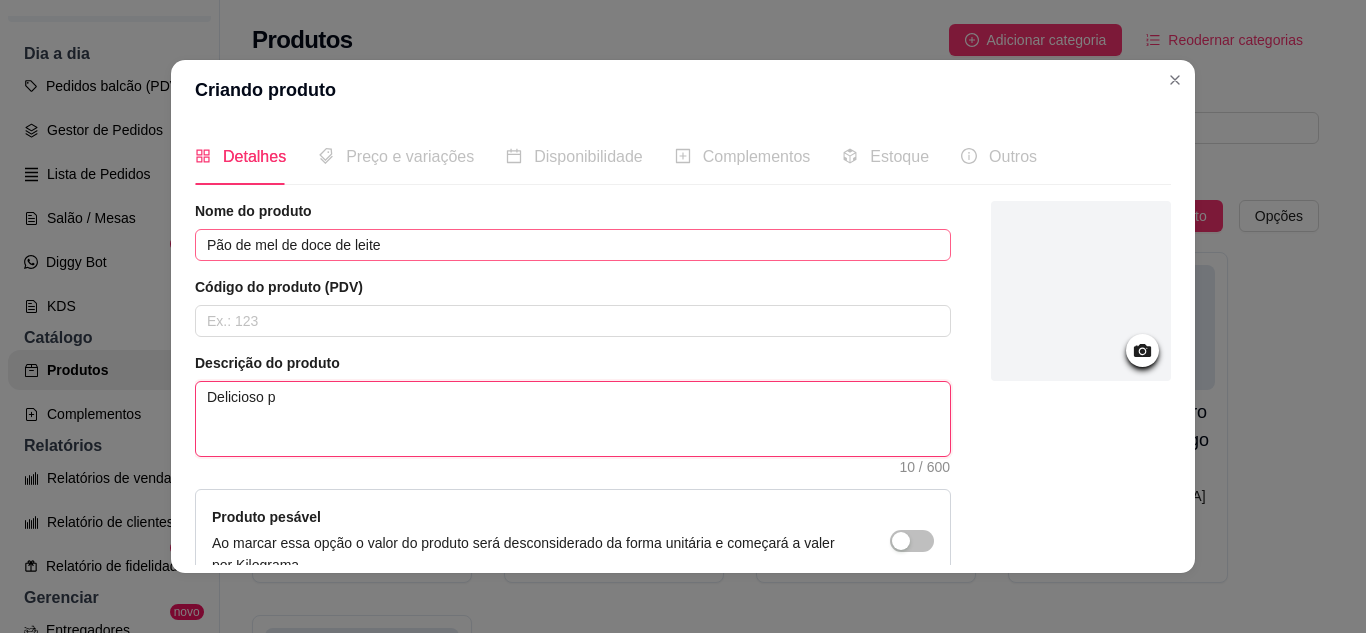 type 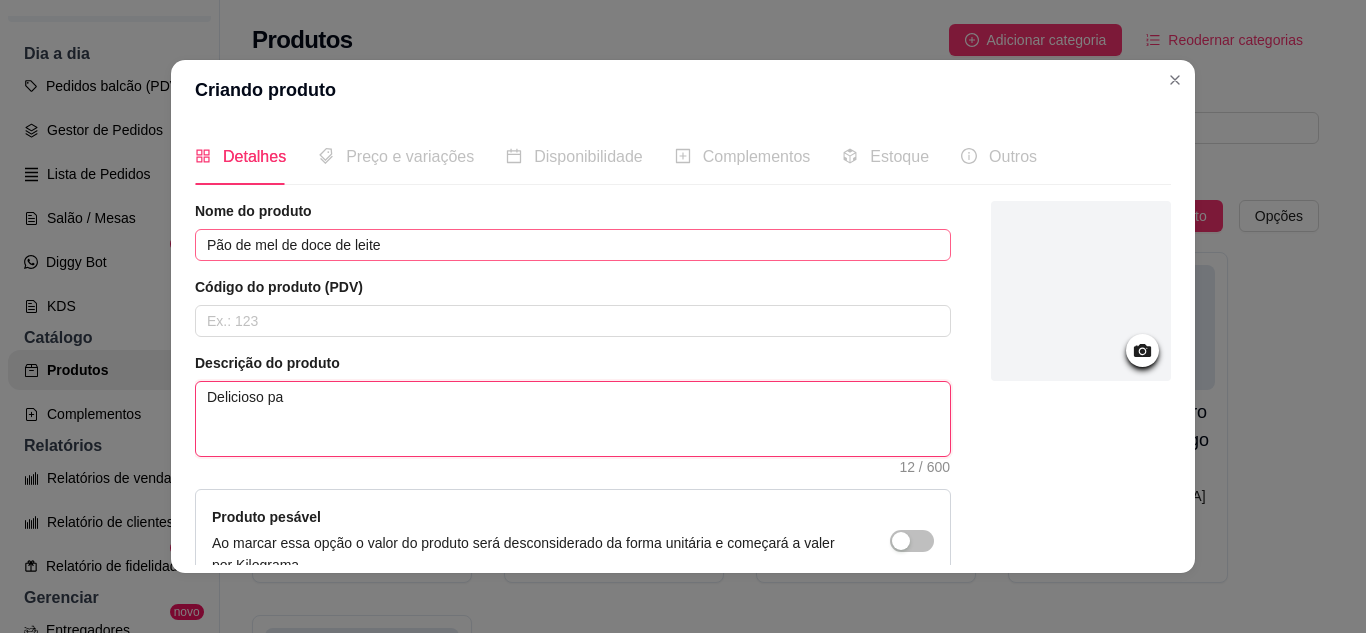 type 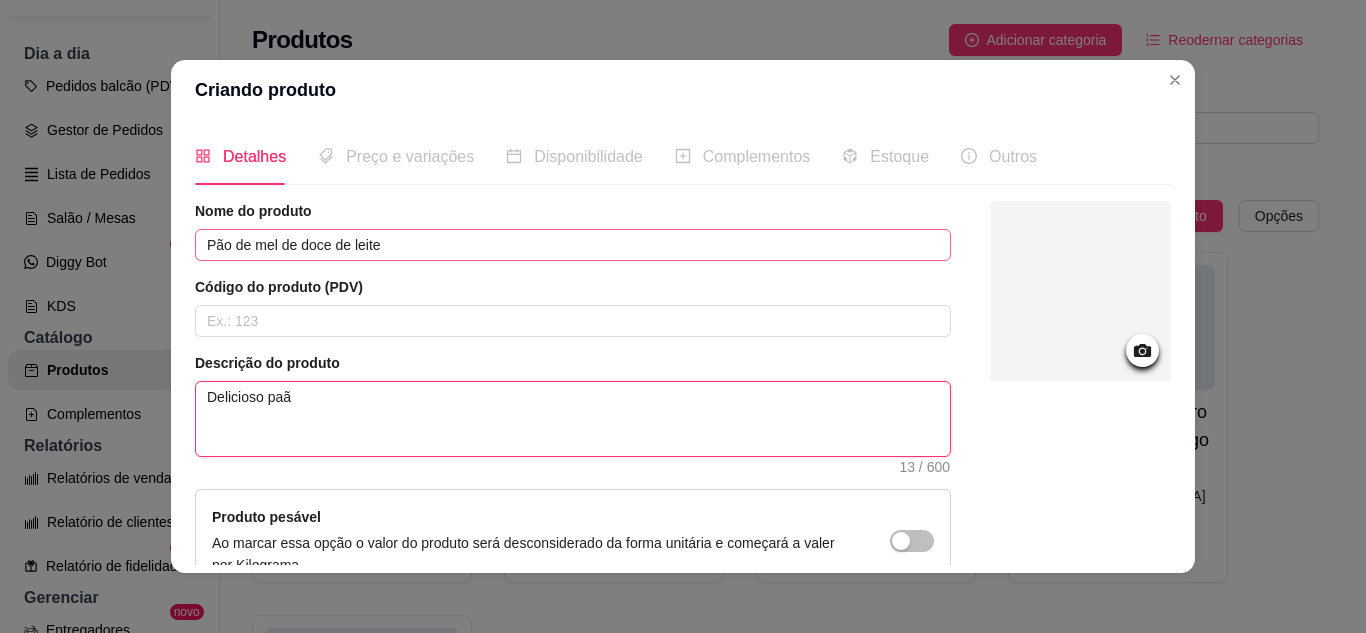 type 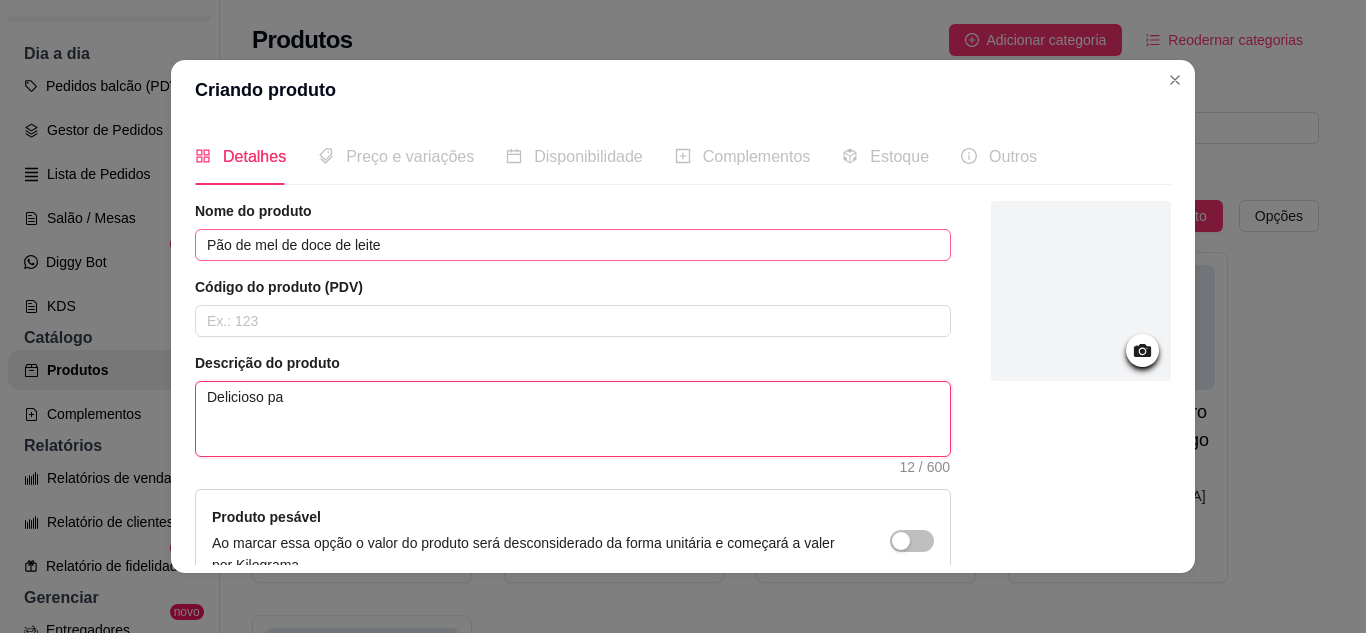 type 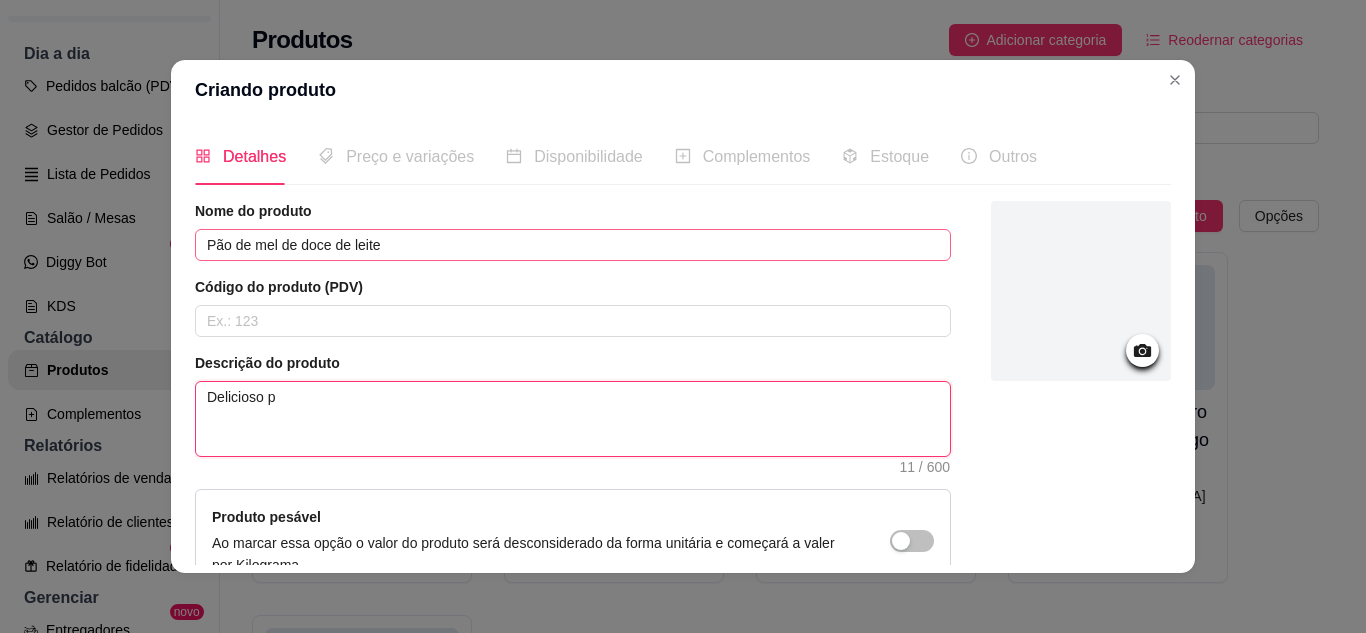 type 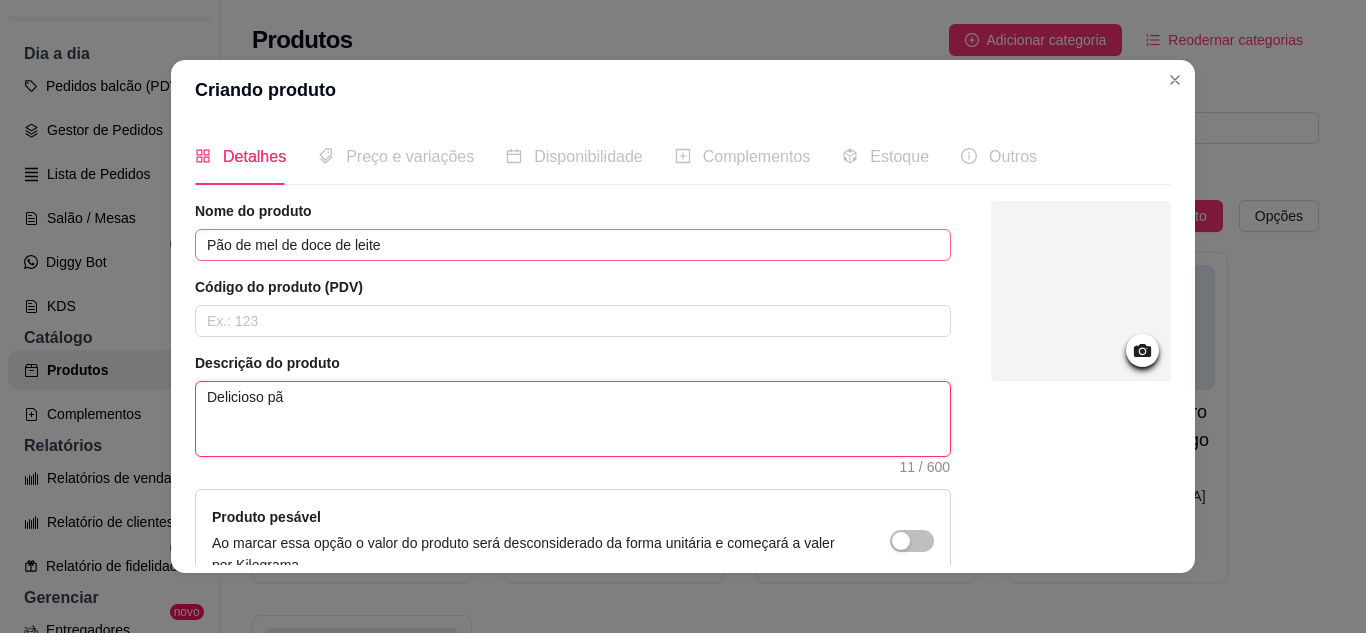type 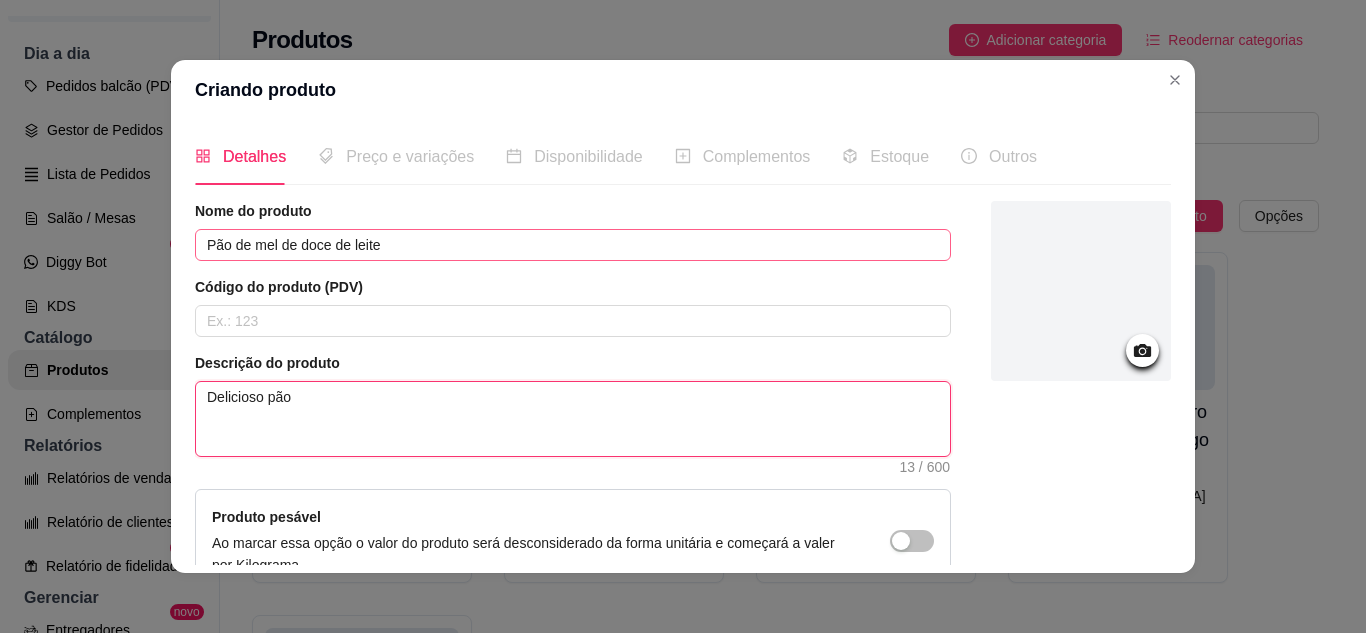 type 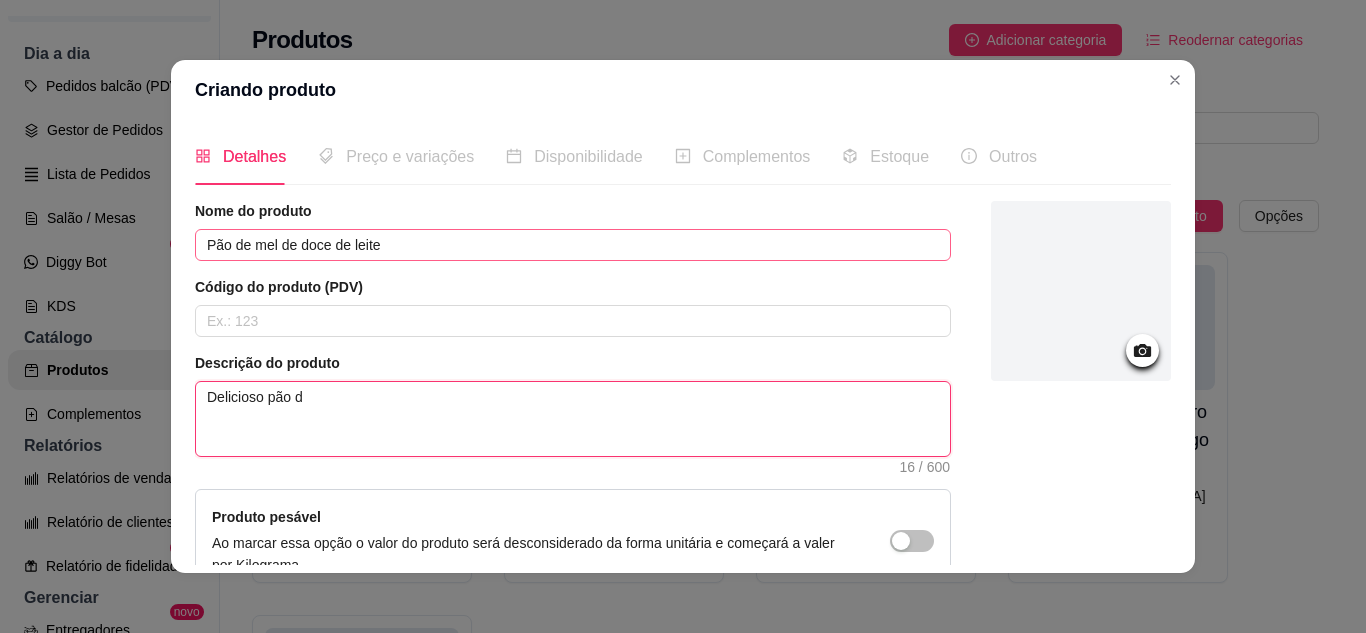 type 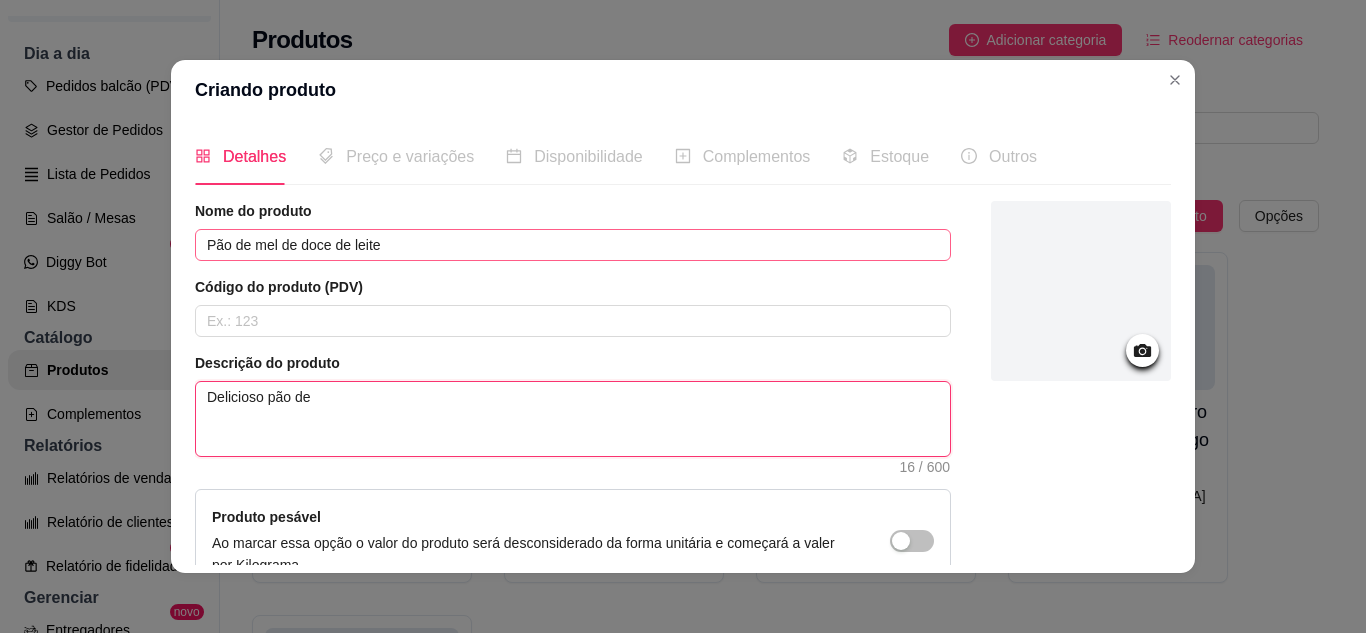 type 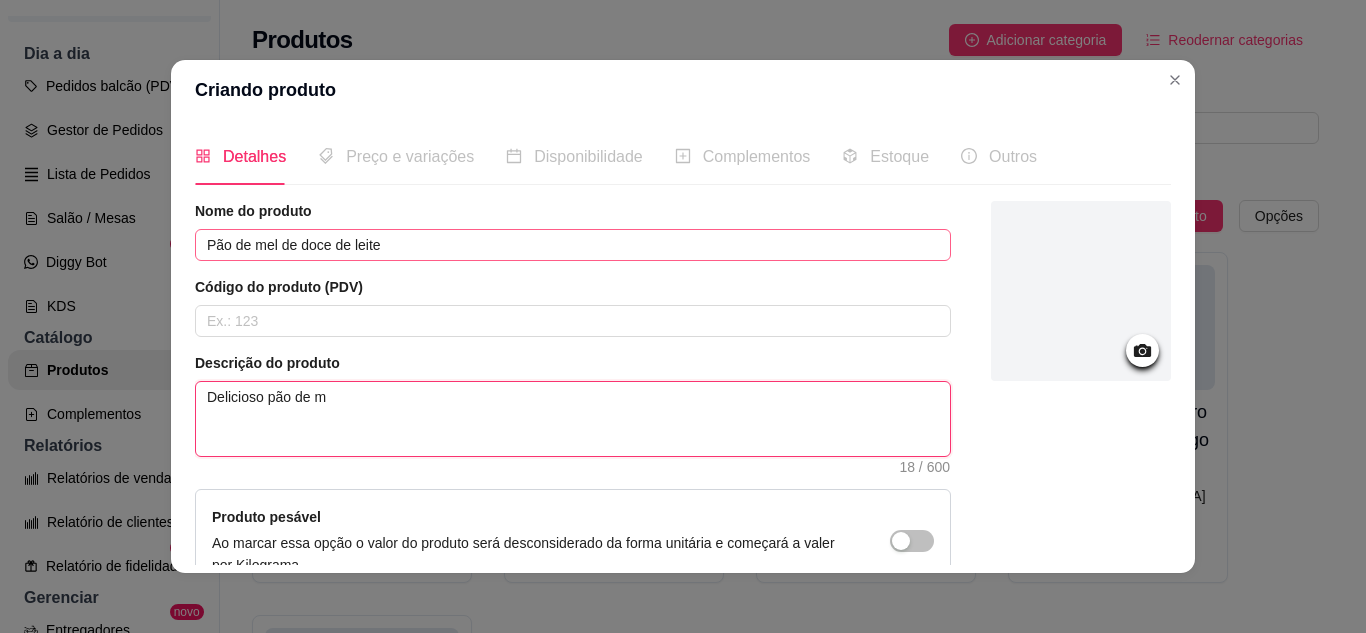 type 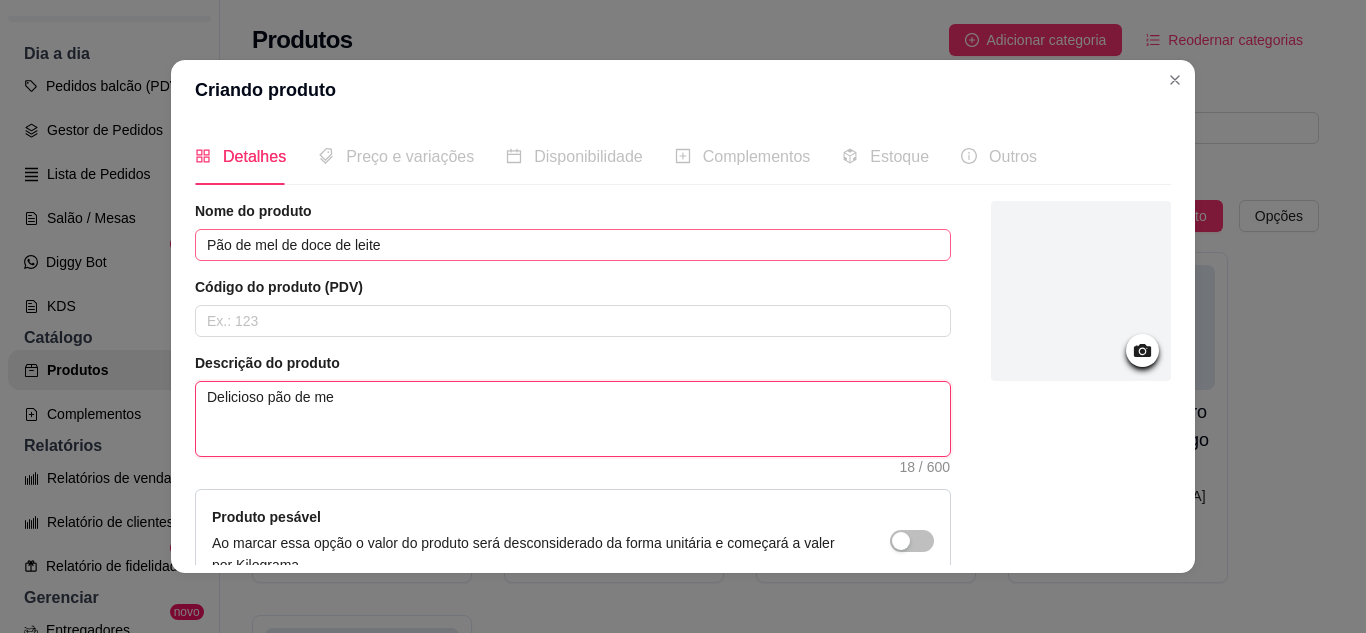 type 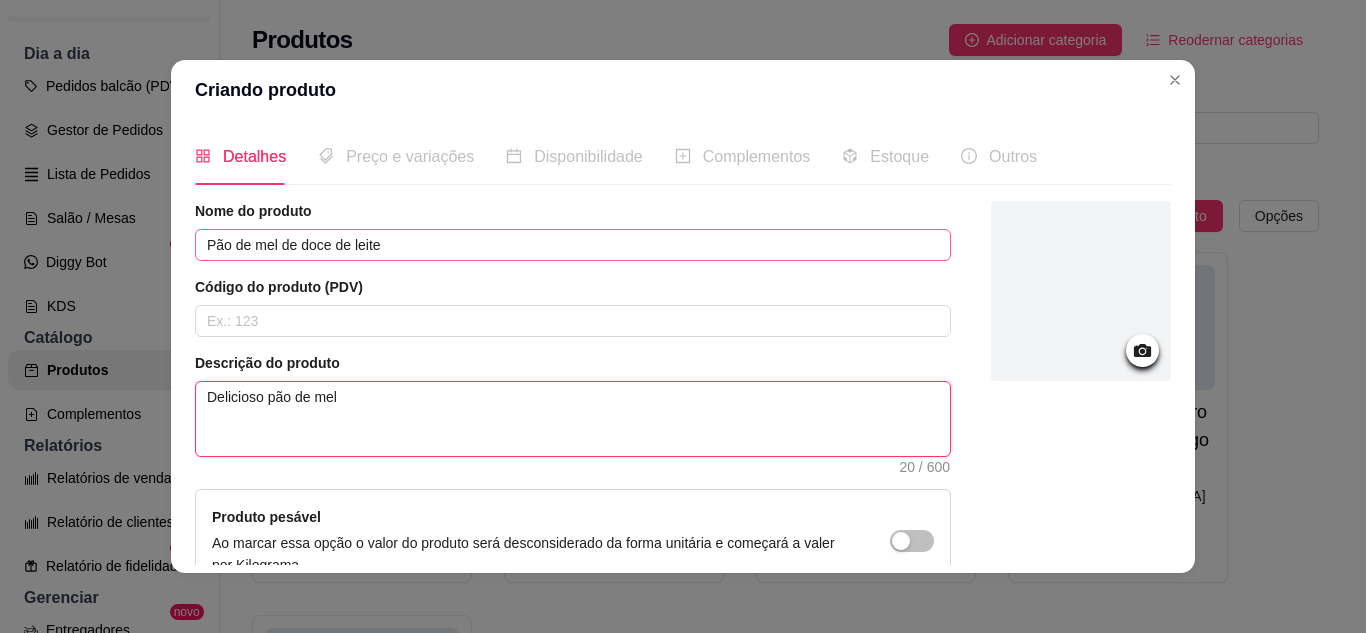 type 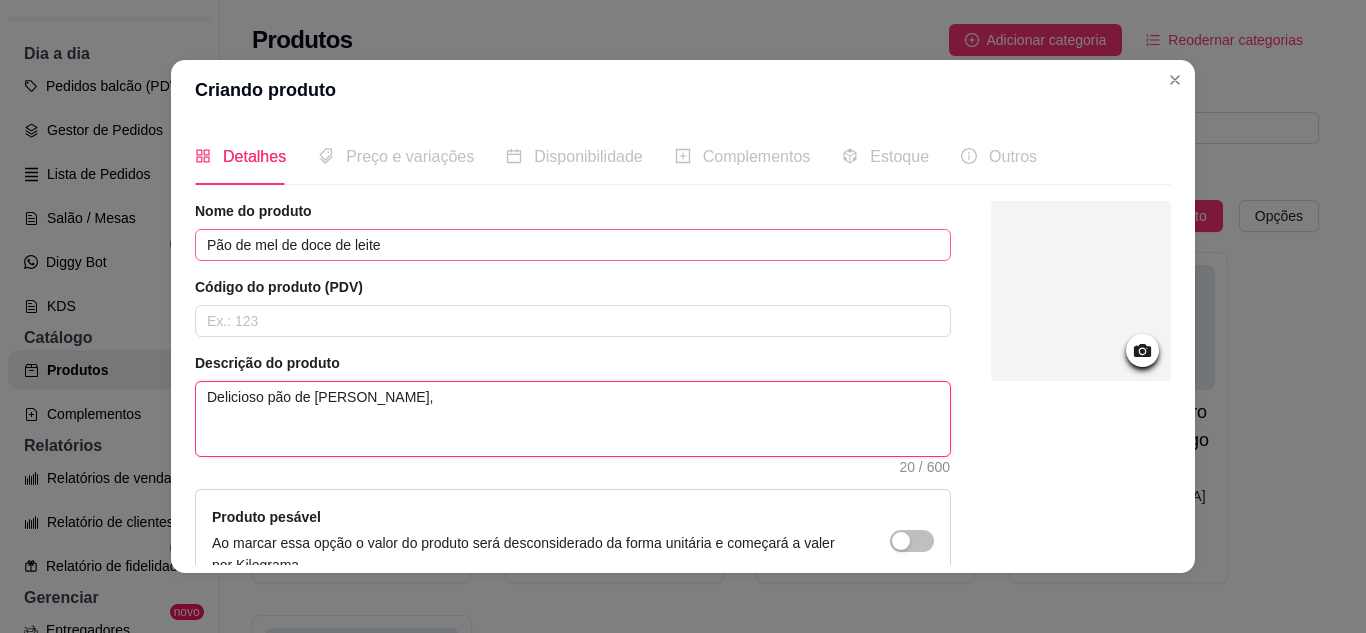 type 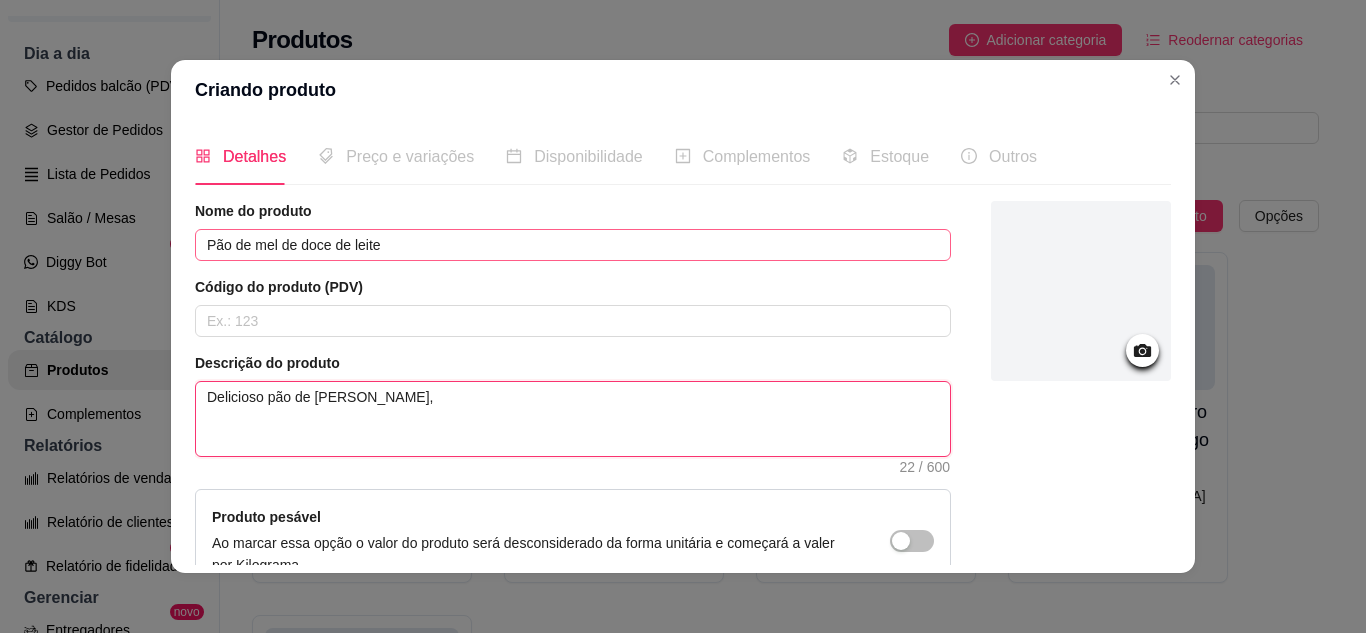 type 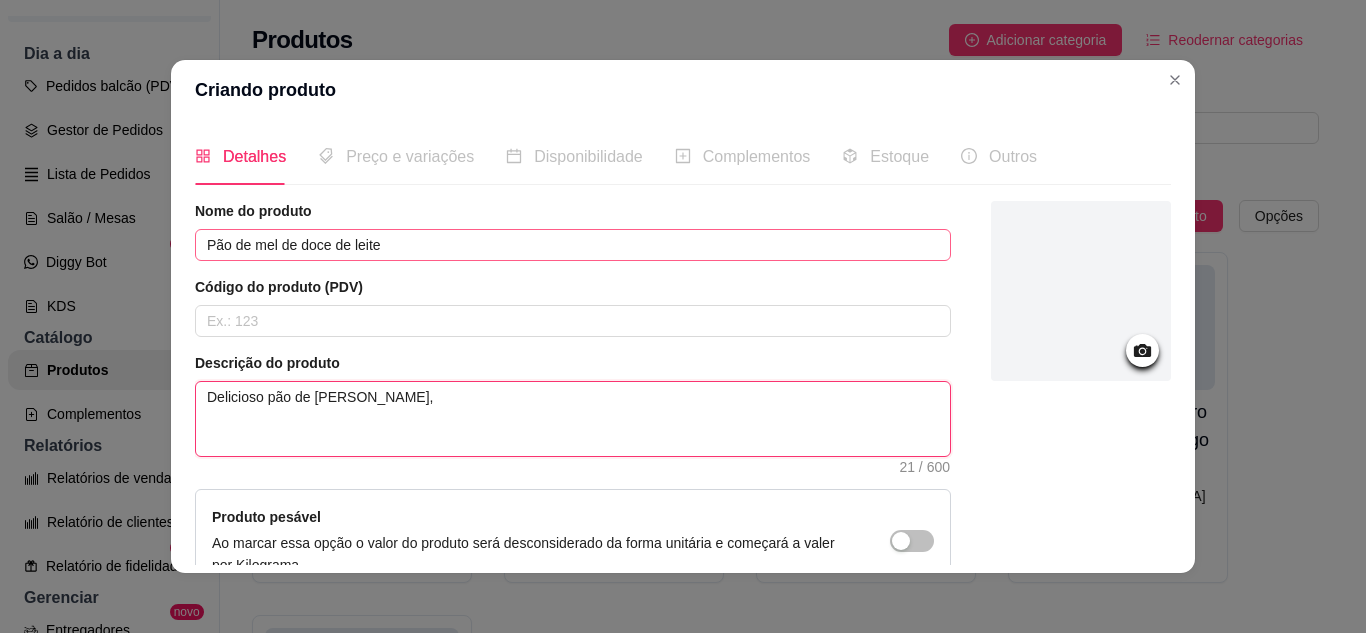 type 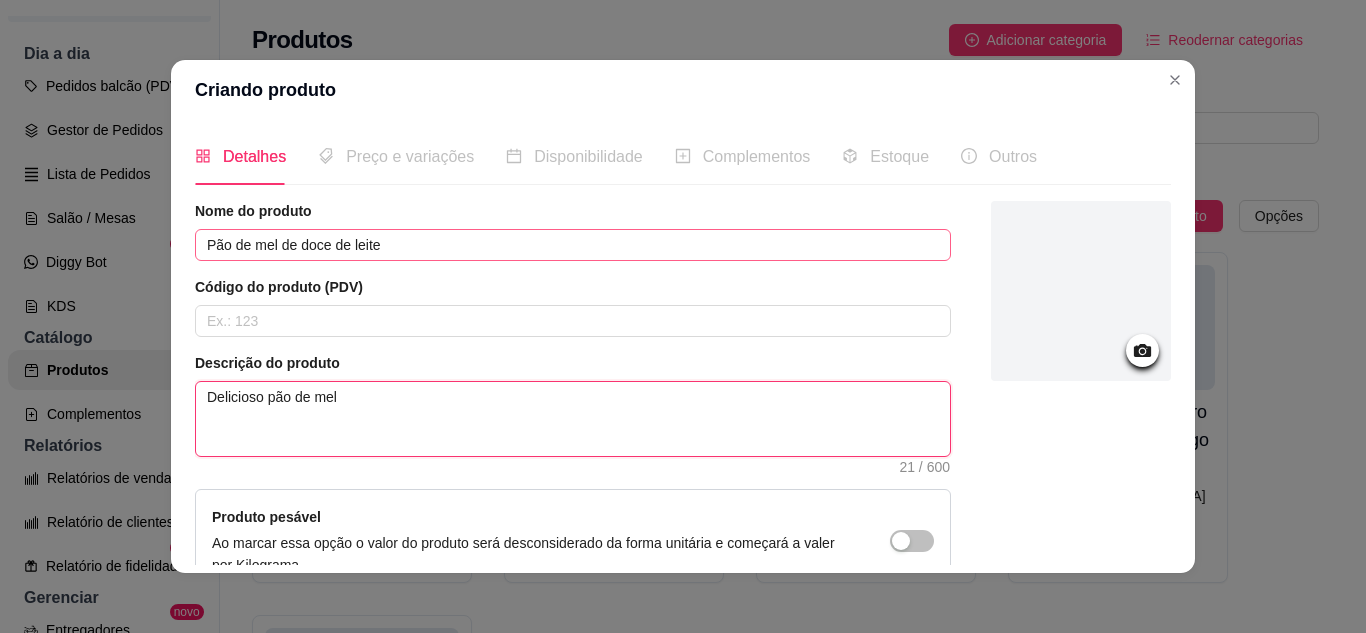 type on "Delicioso pão de mel" 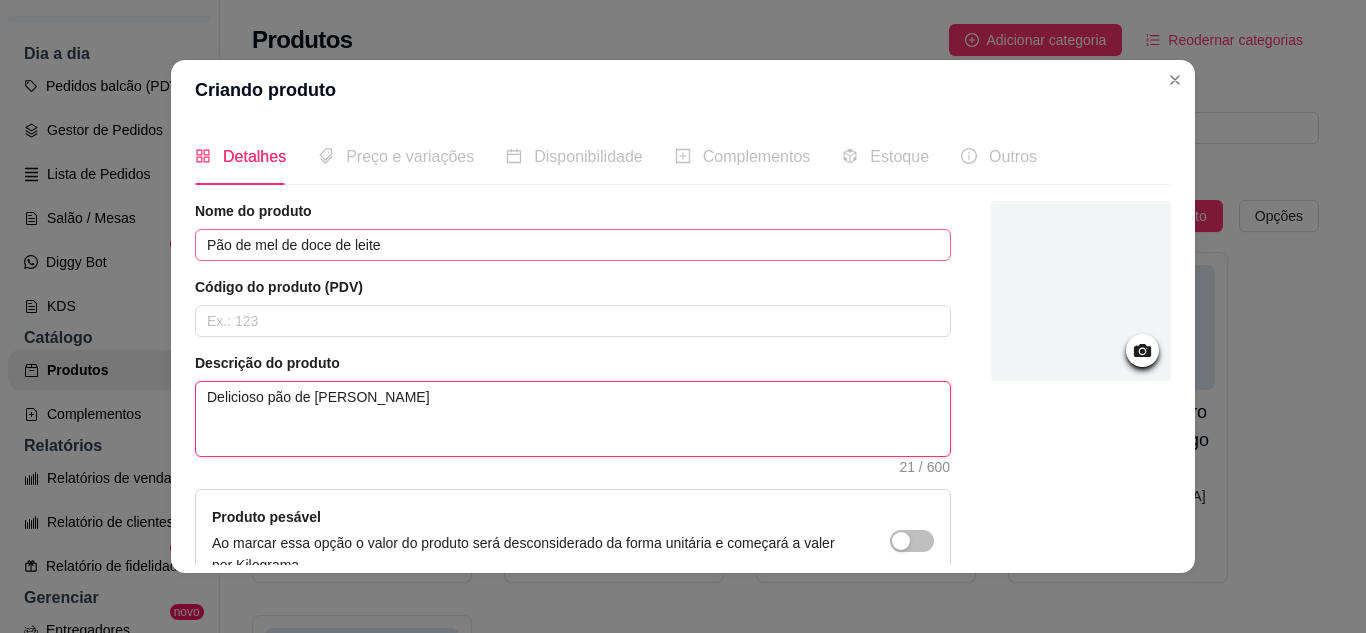 type 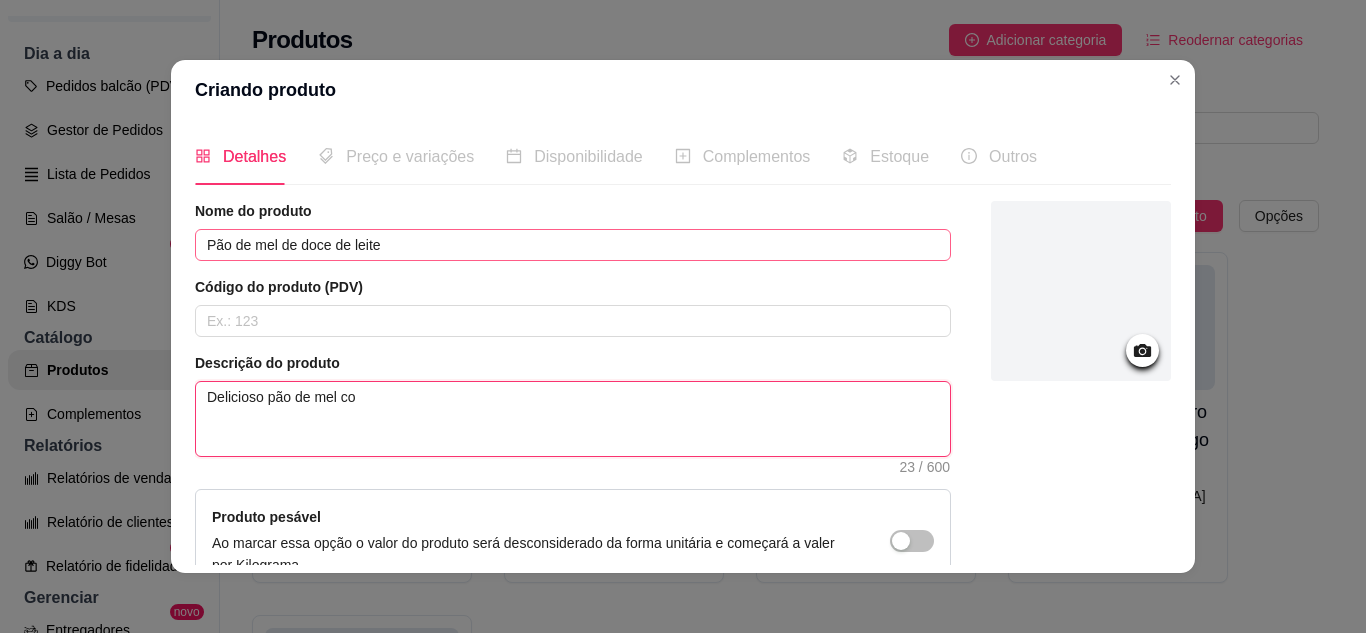 type 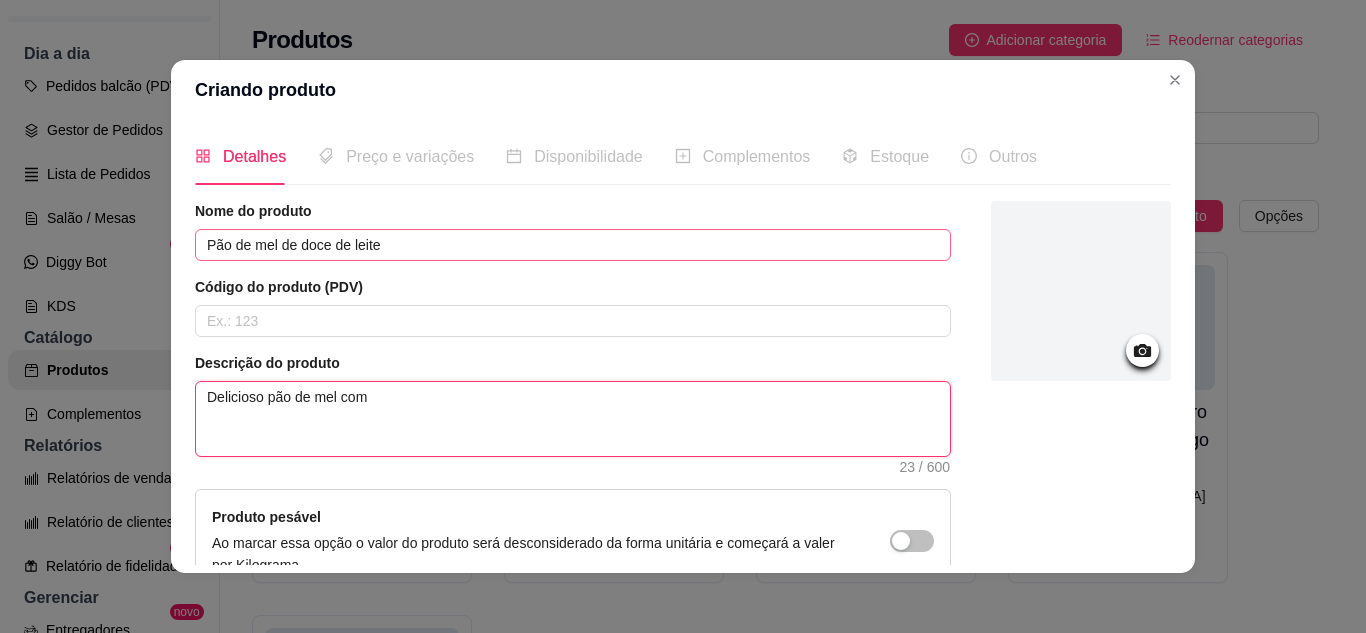 type on "Delicioso pão de mel com" 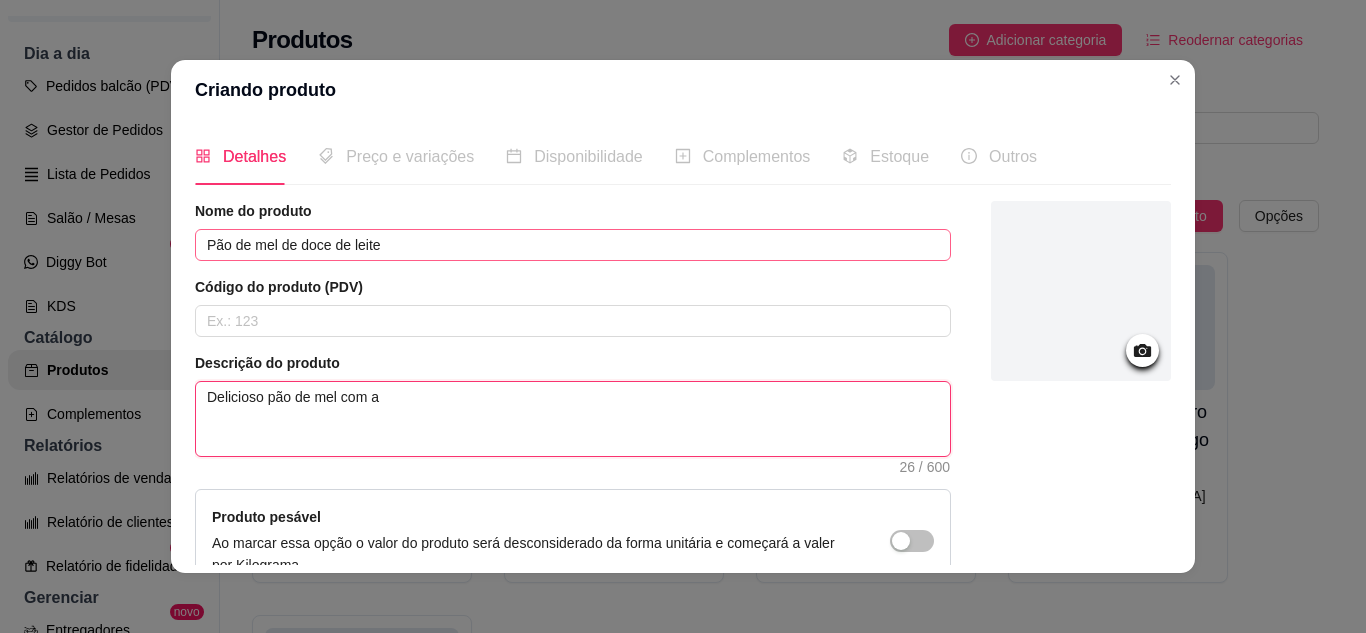 type 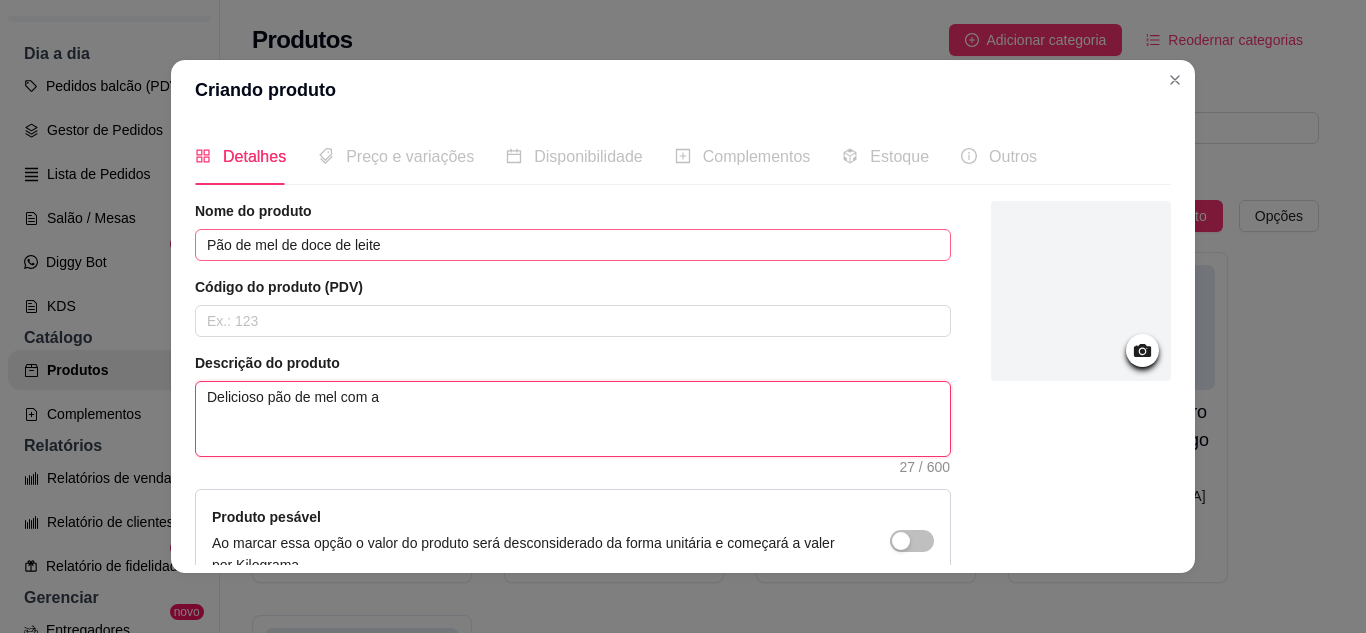 type 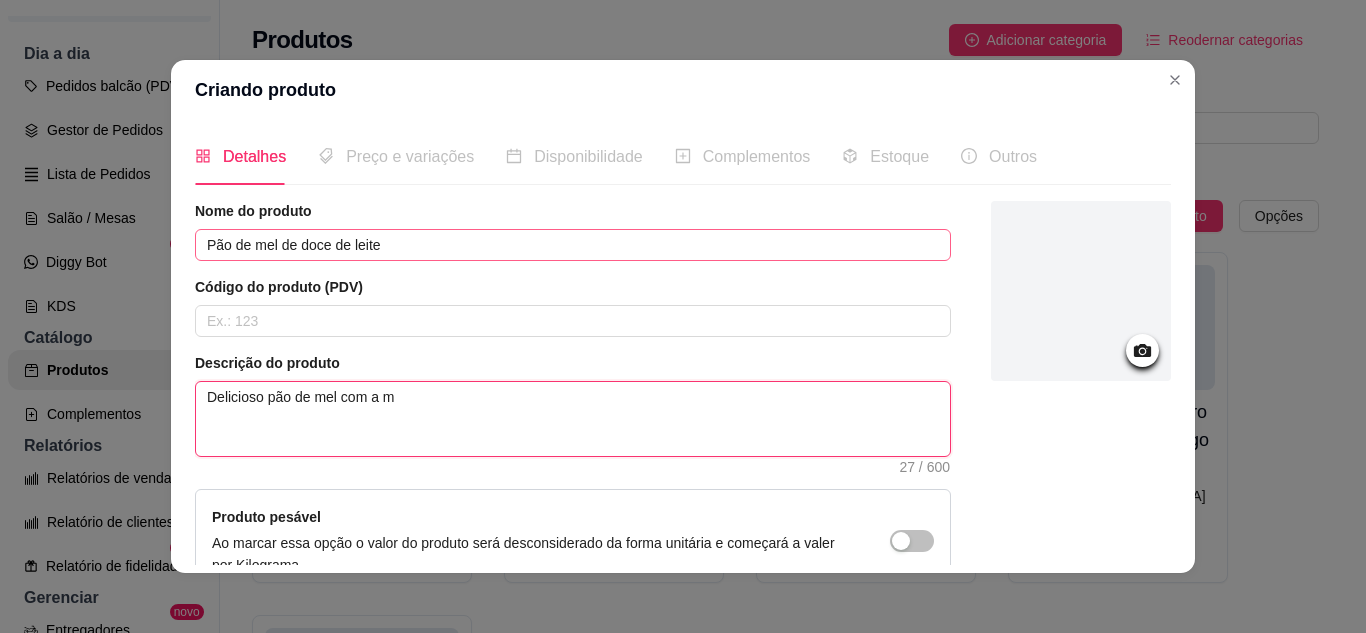 type 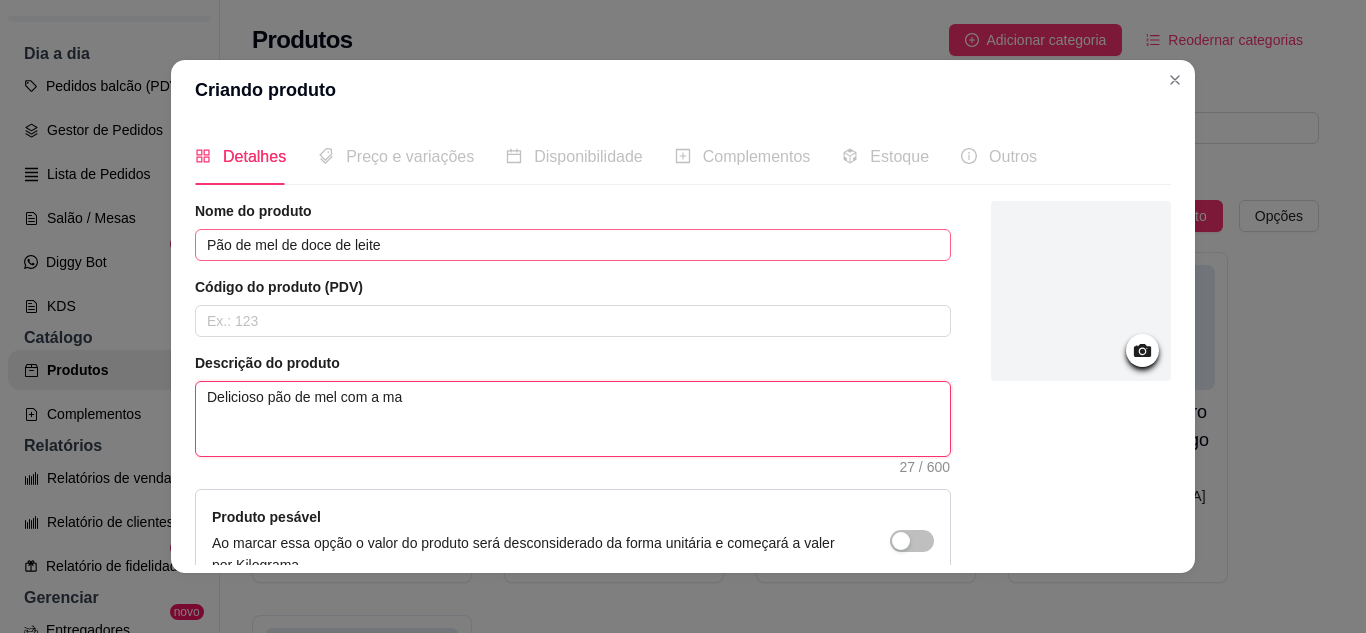 type 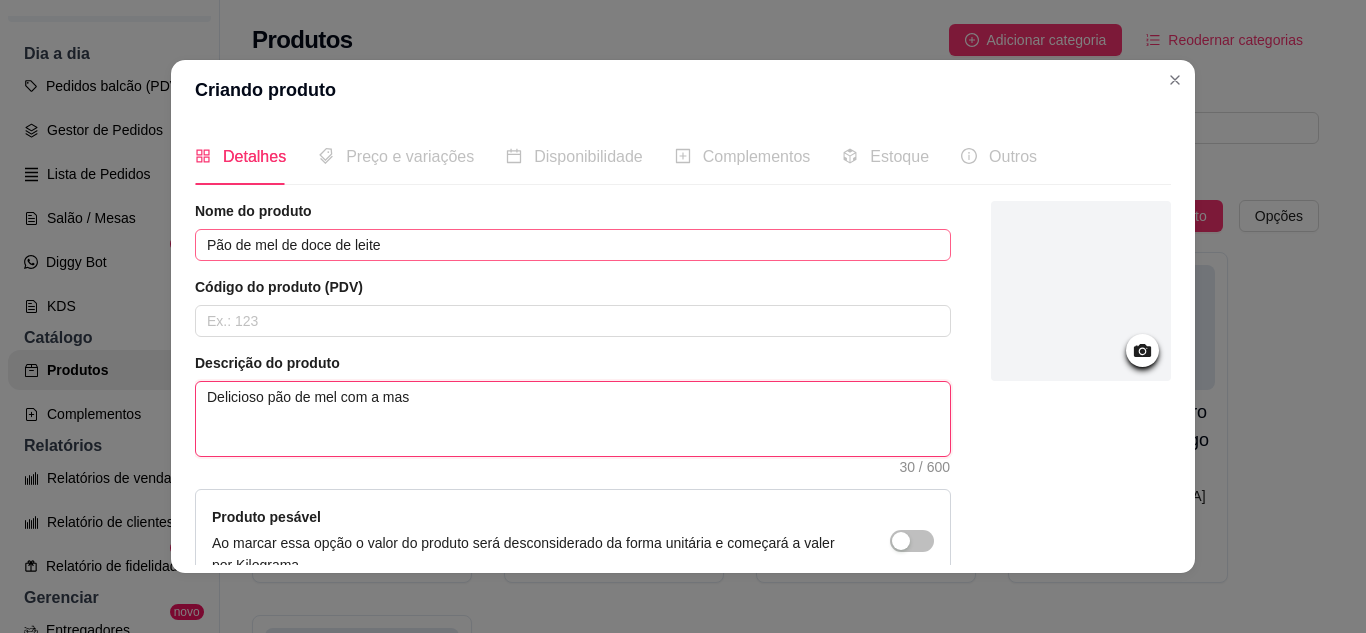 type 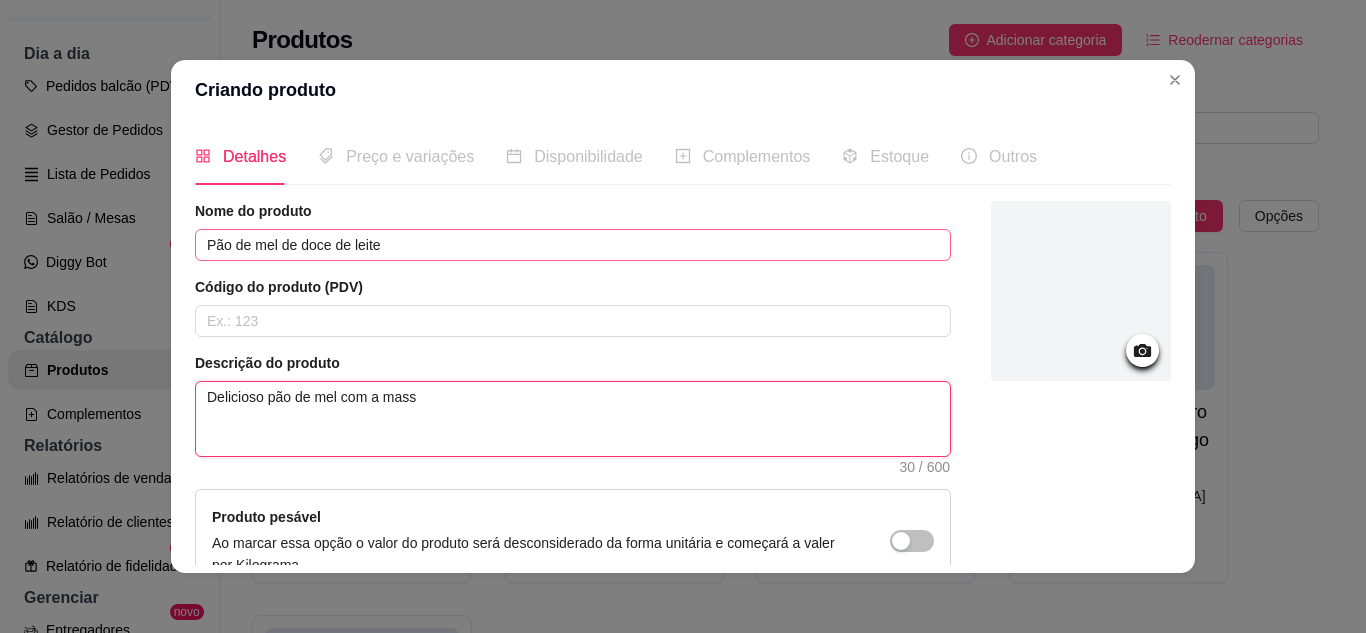 type 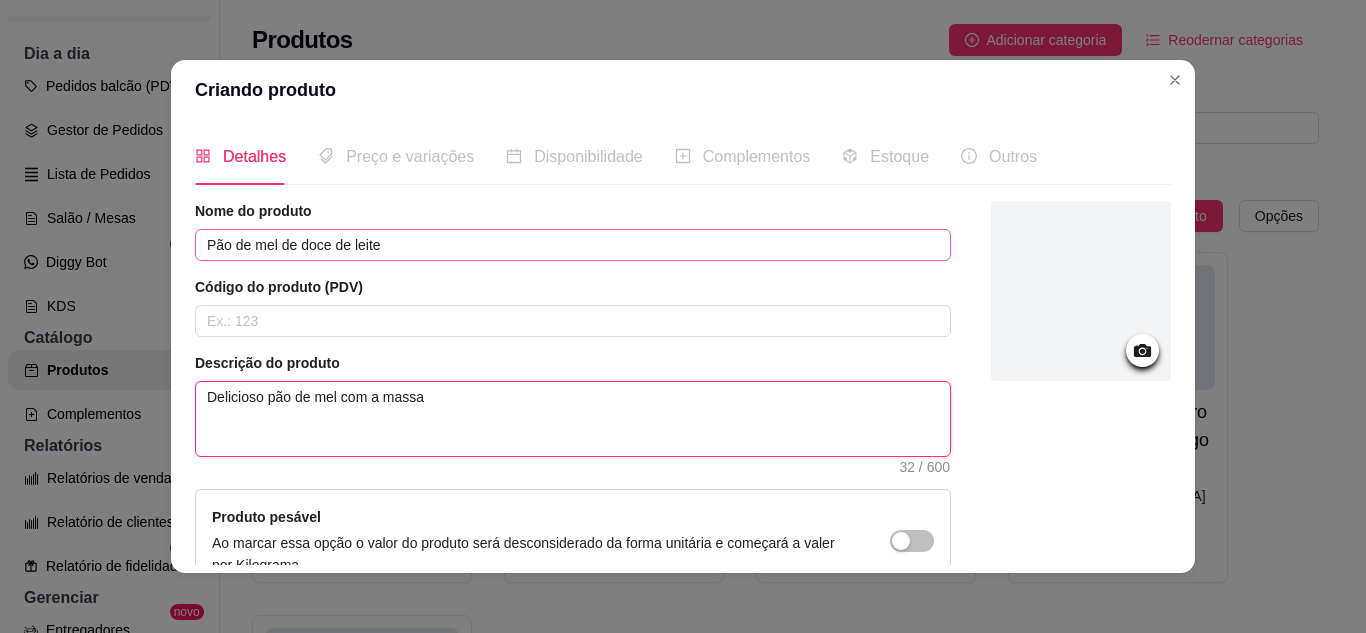 type 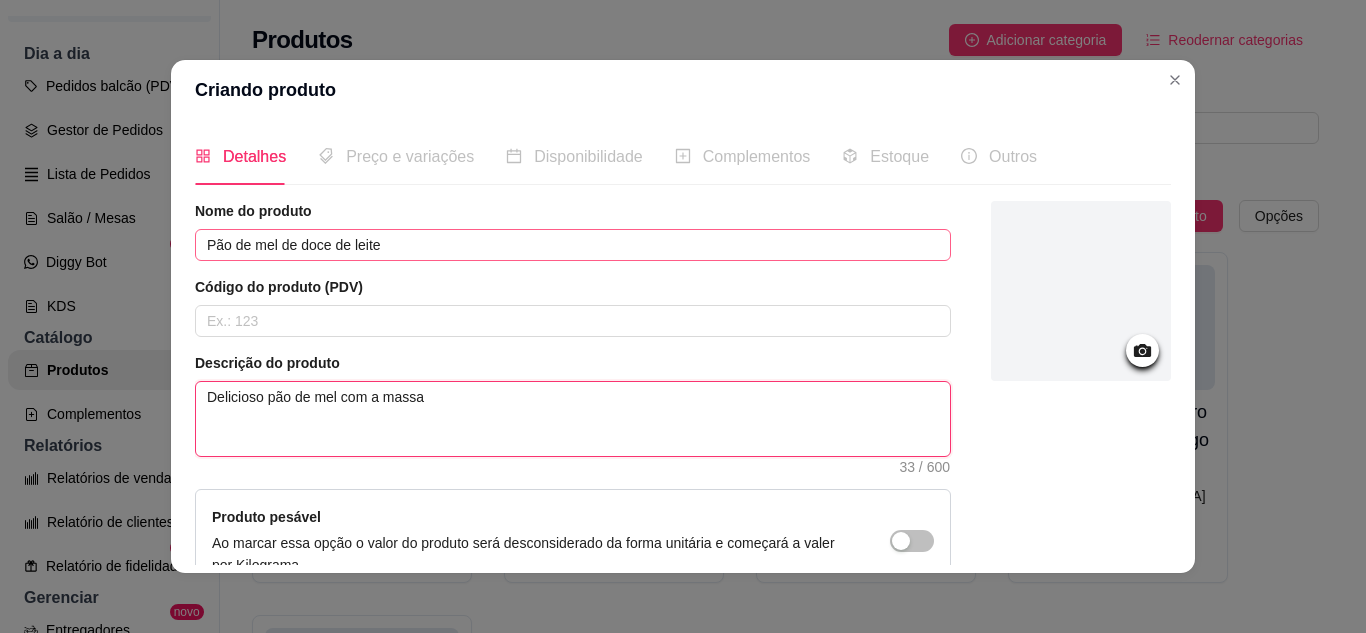 type 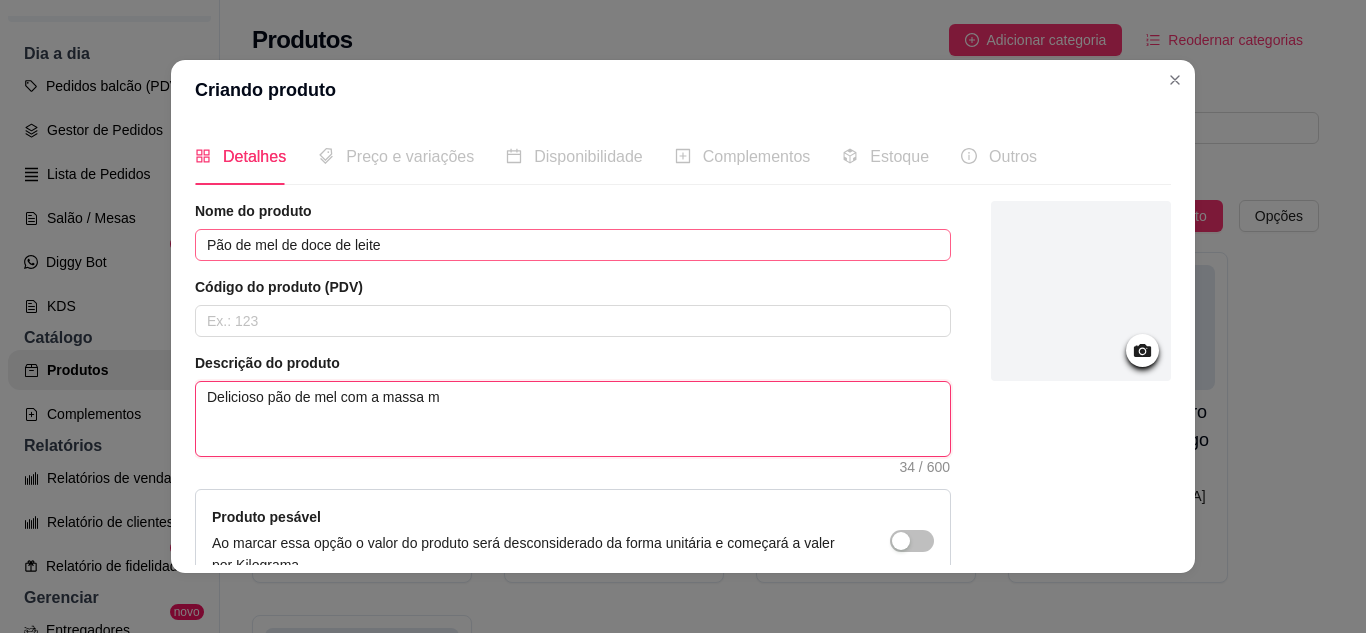 type 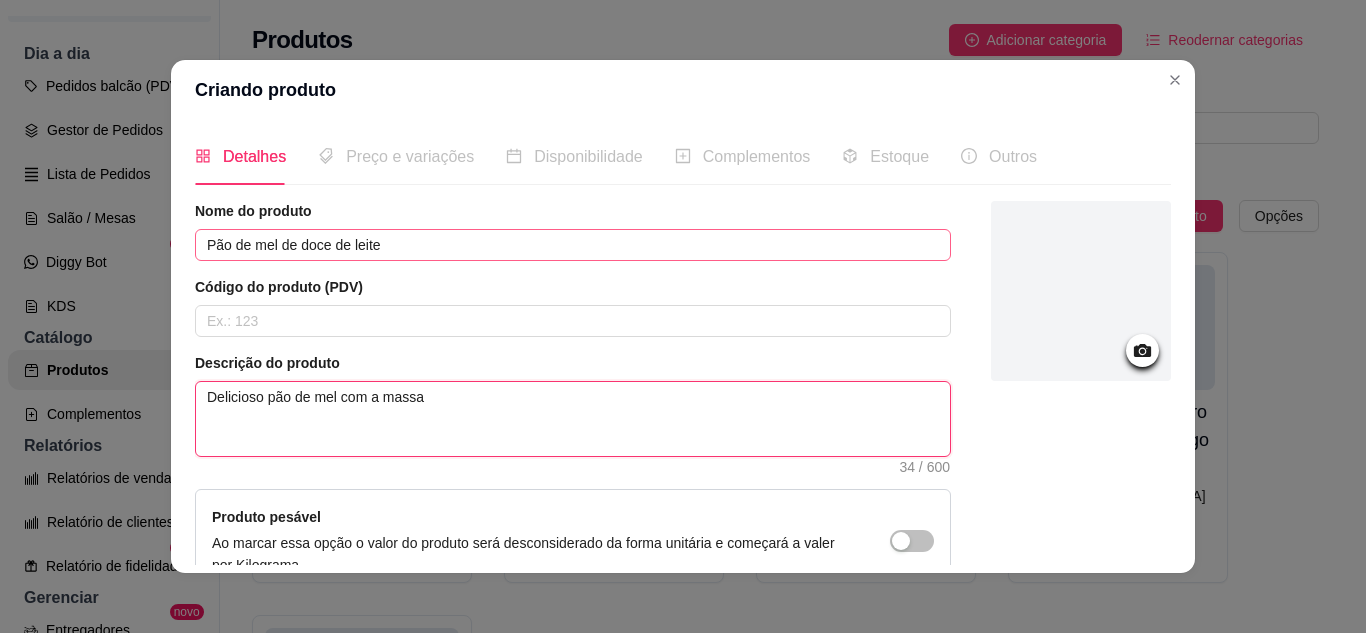 type 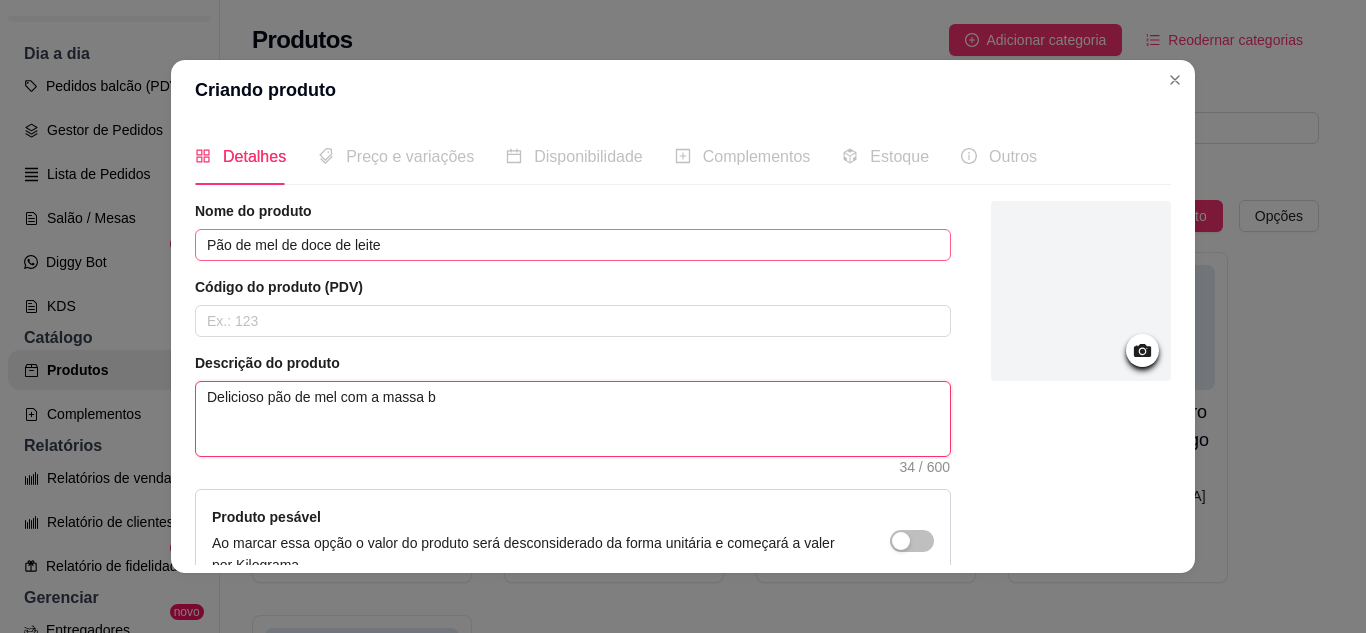type 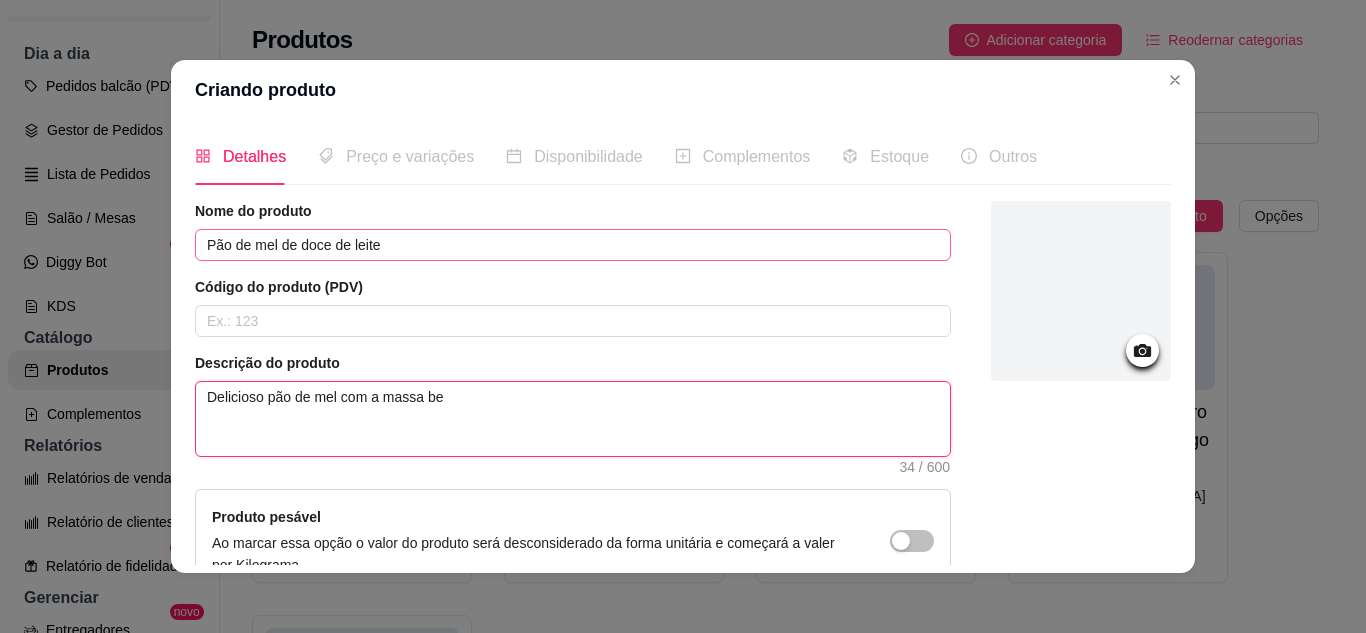 type 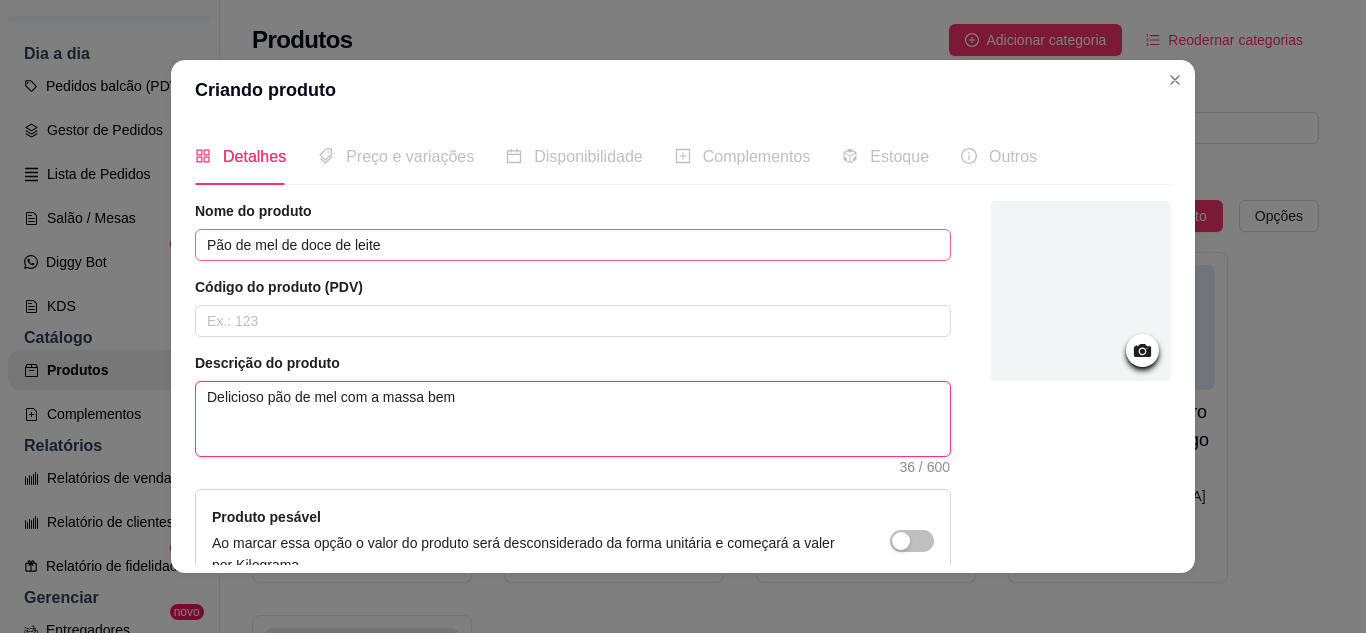 type 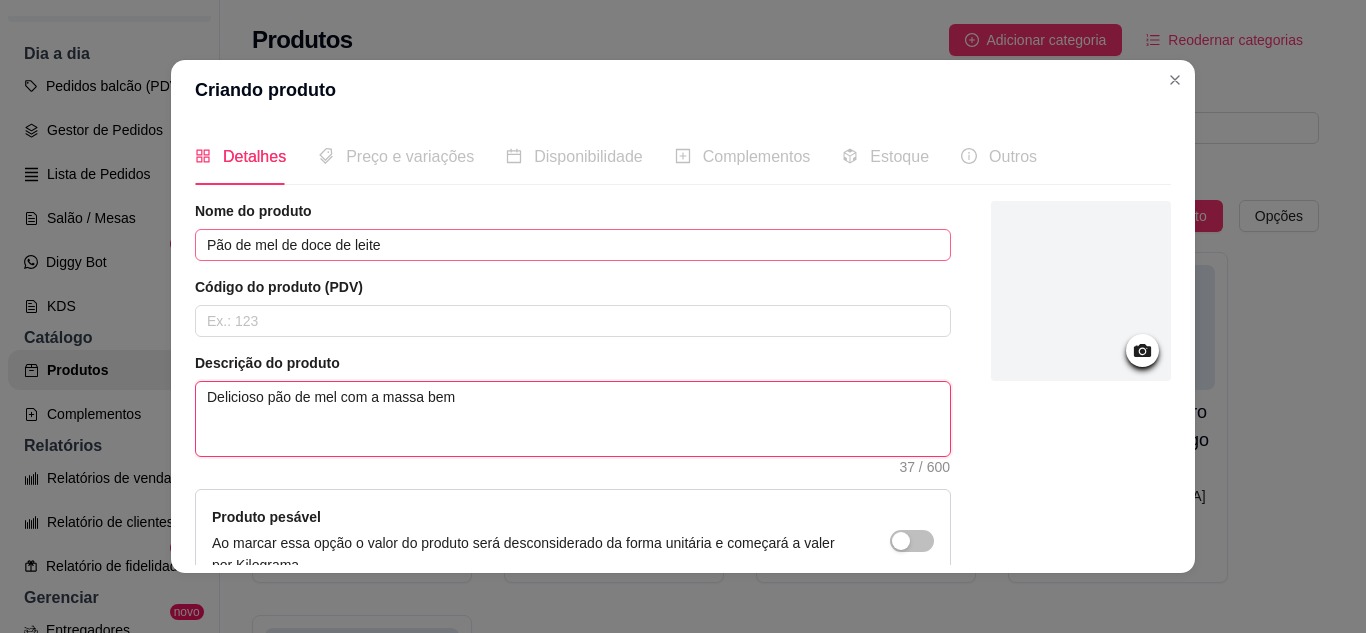 type 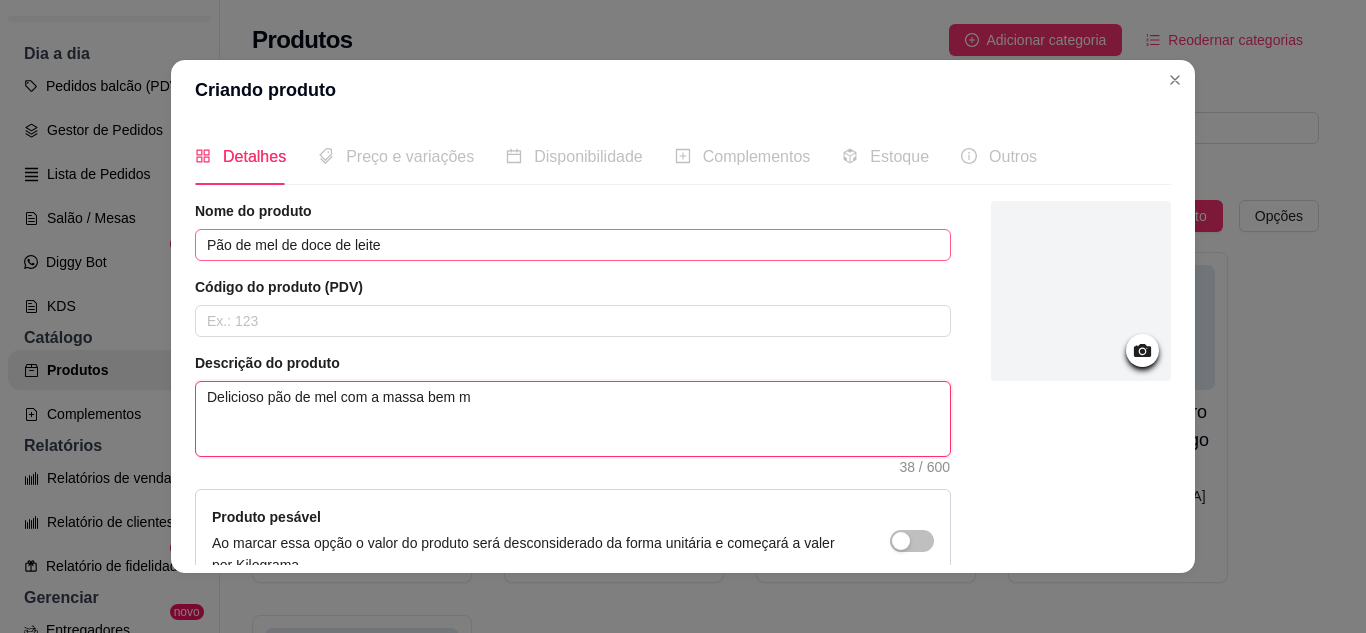 type 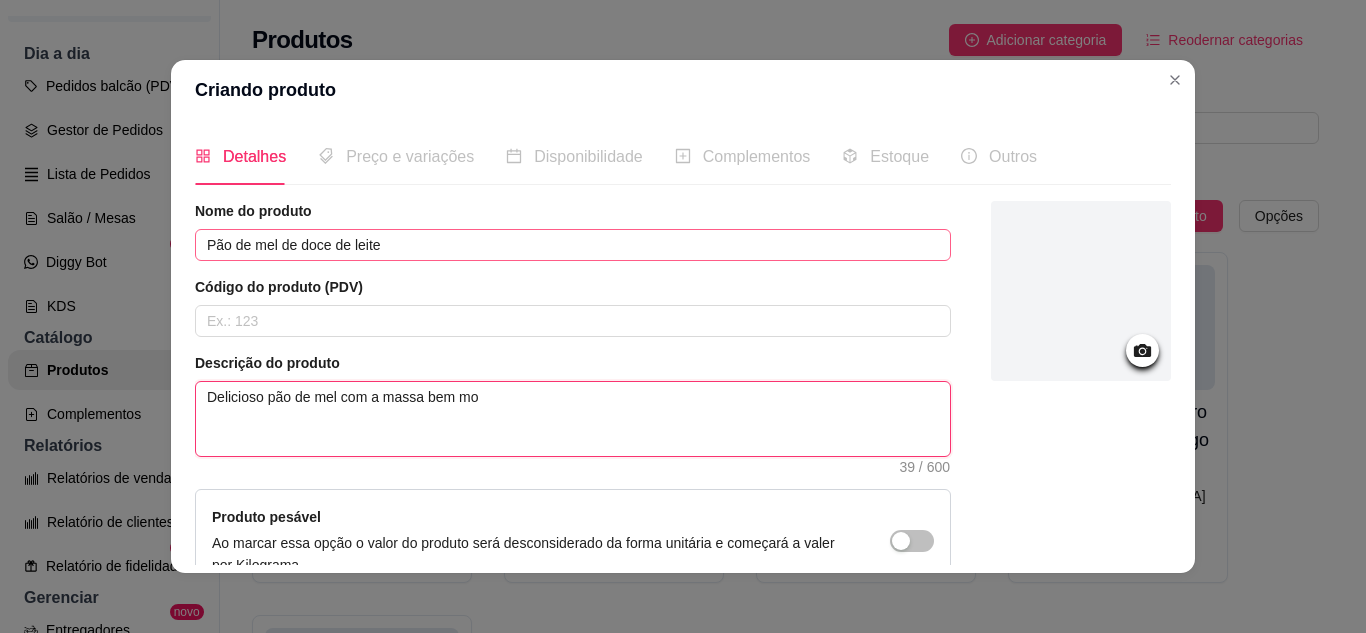 type 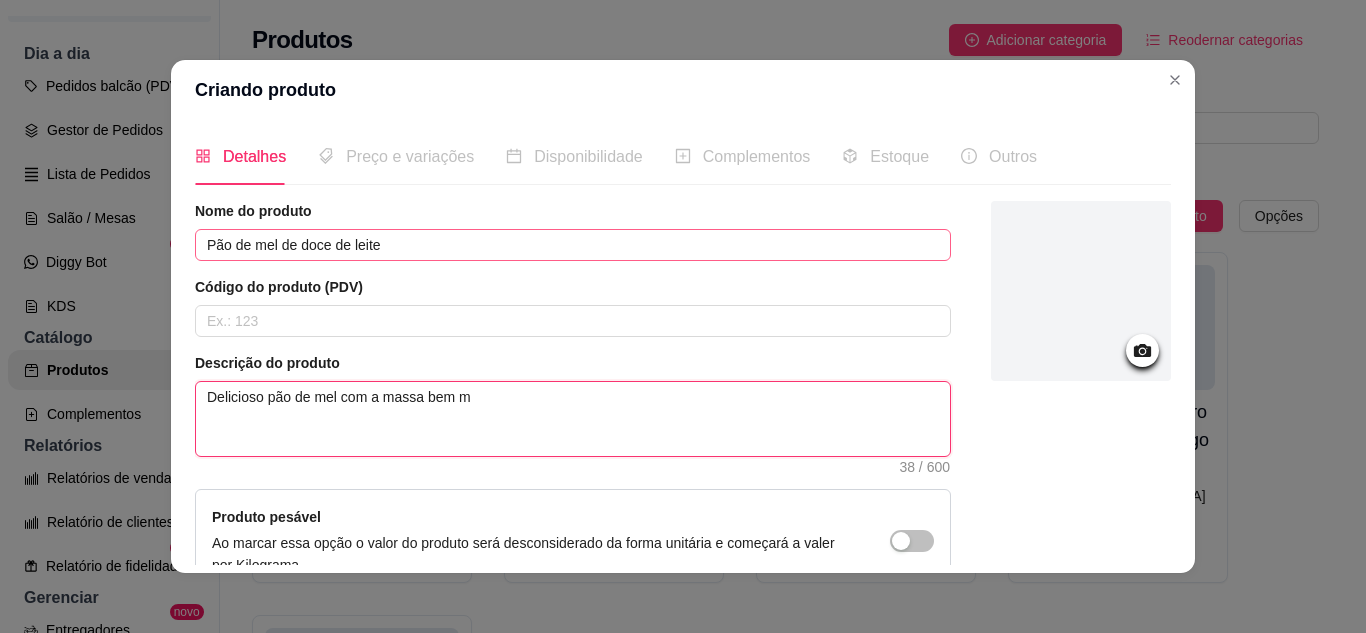 type 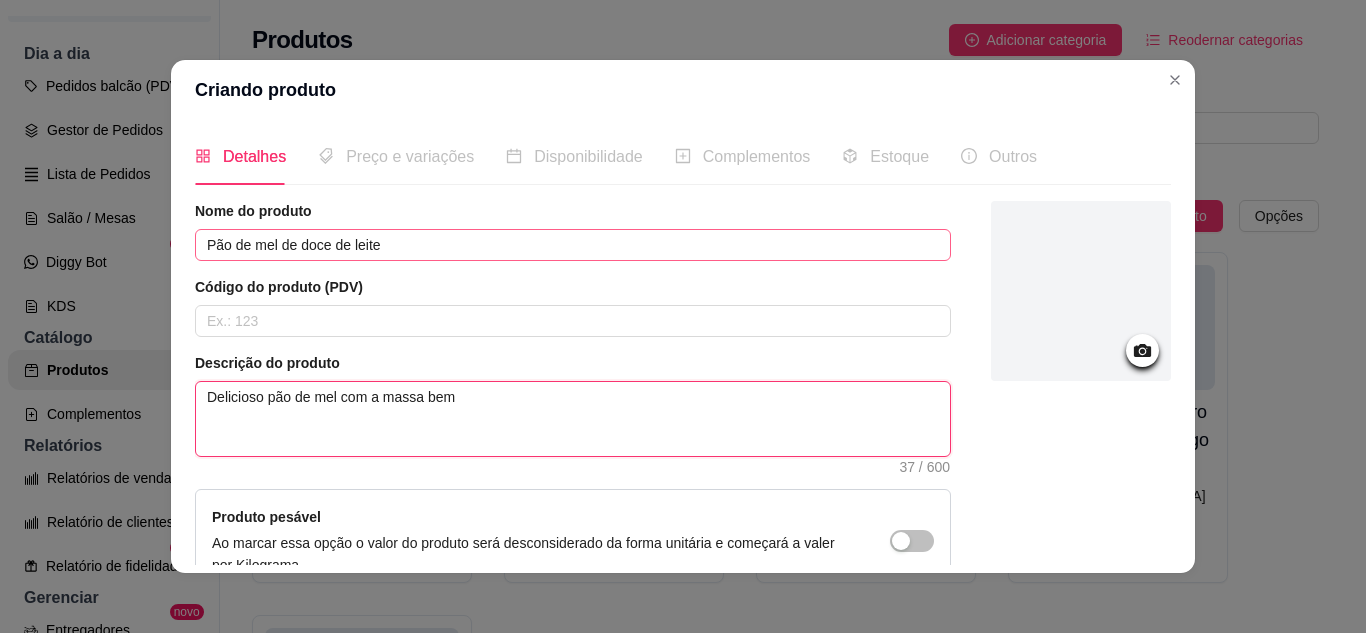 type 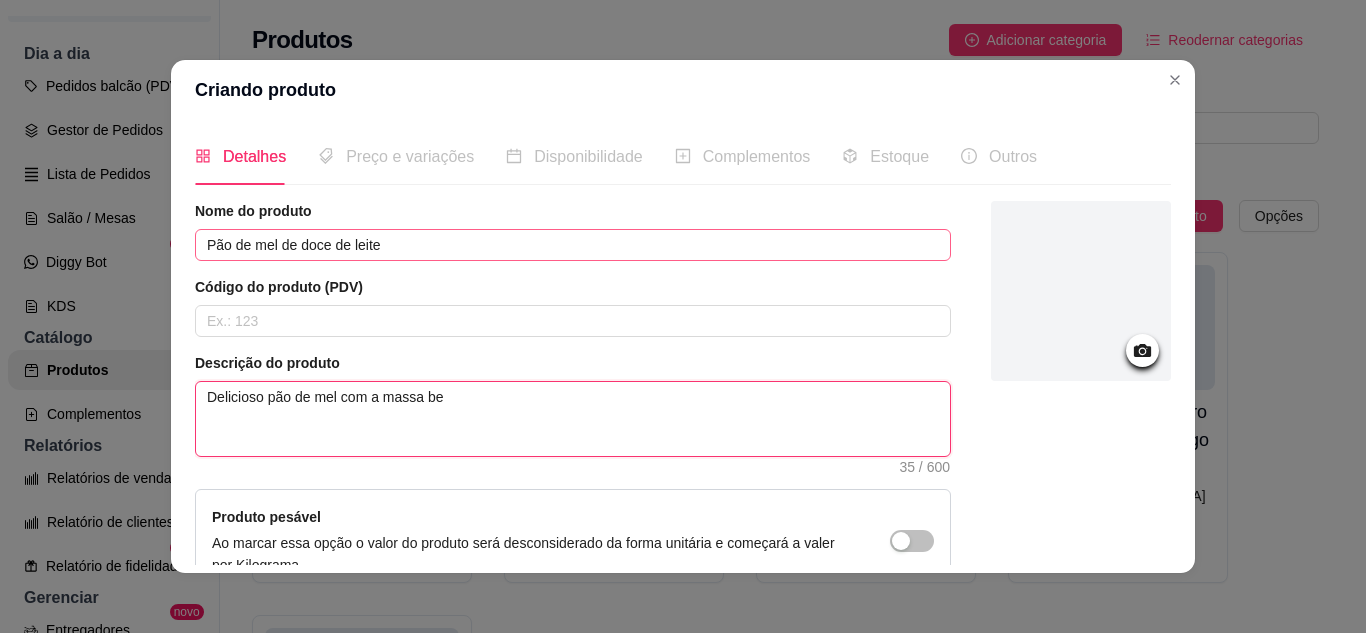 type 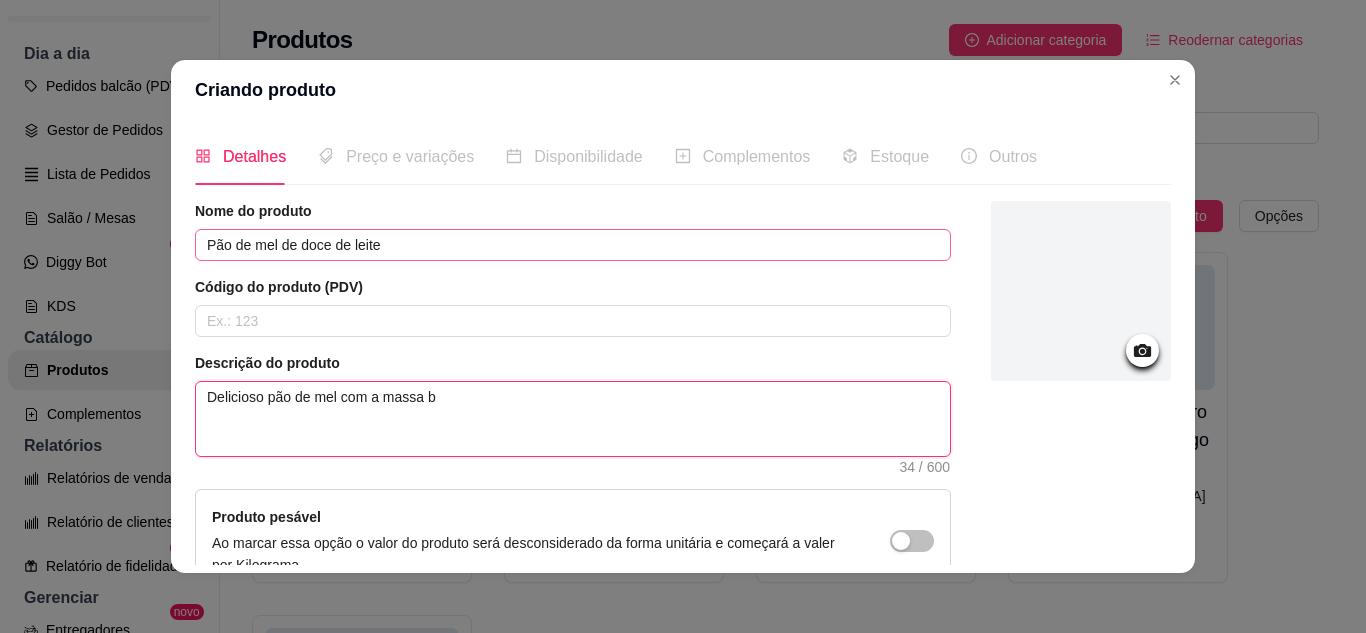 type 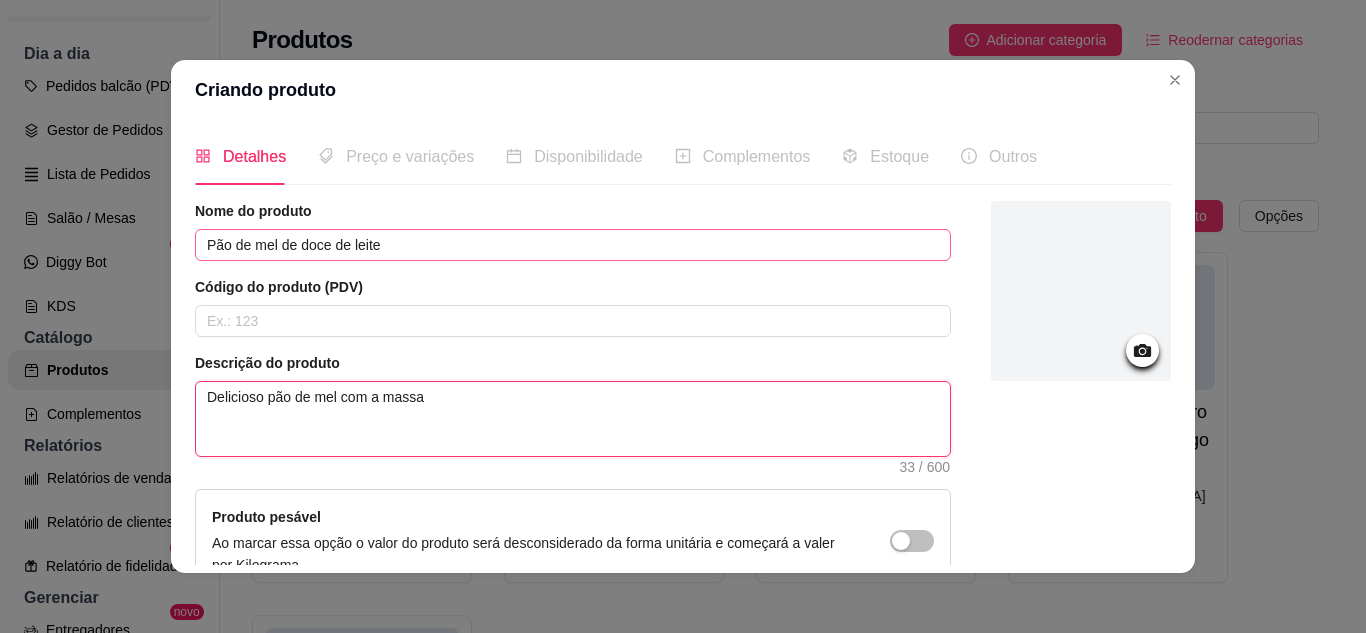 type 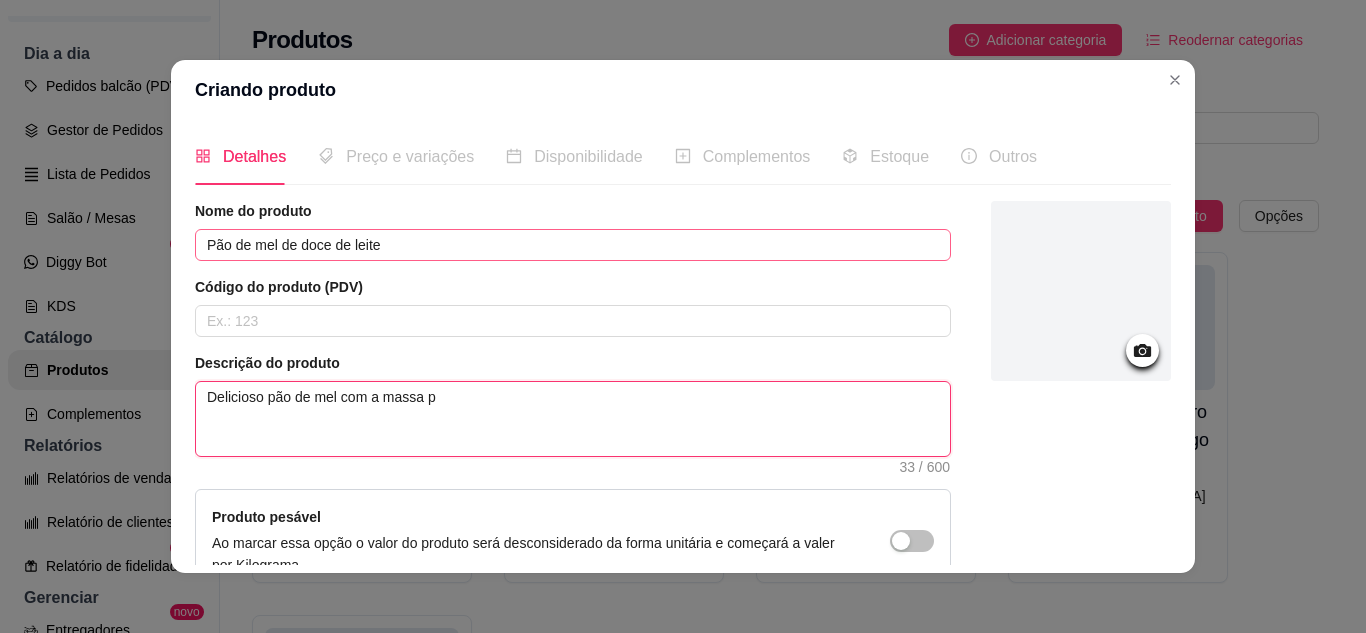 type 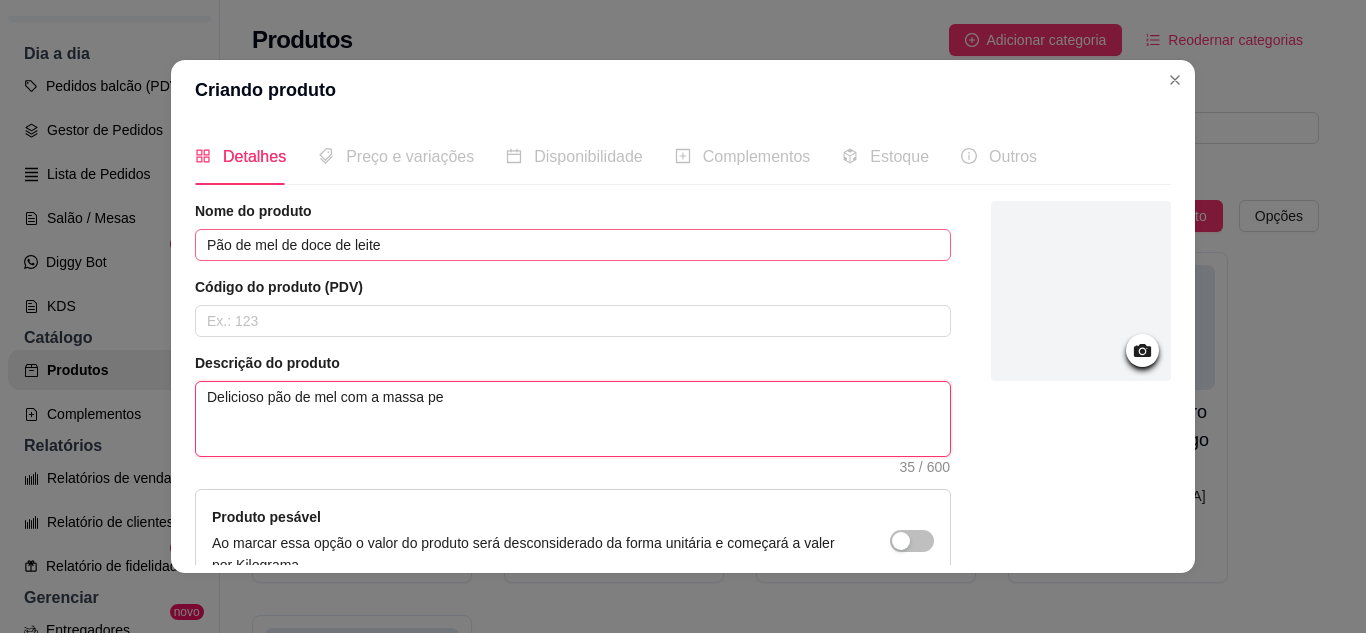 type 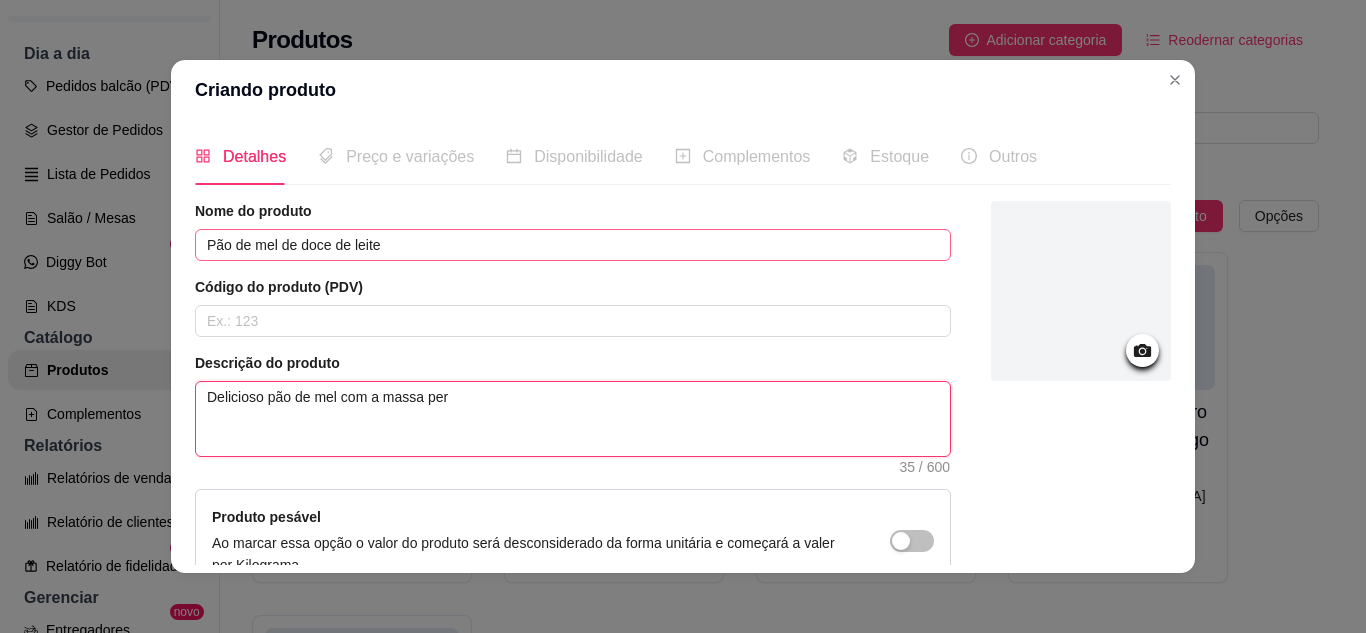 type 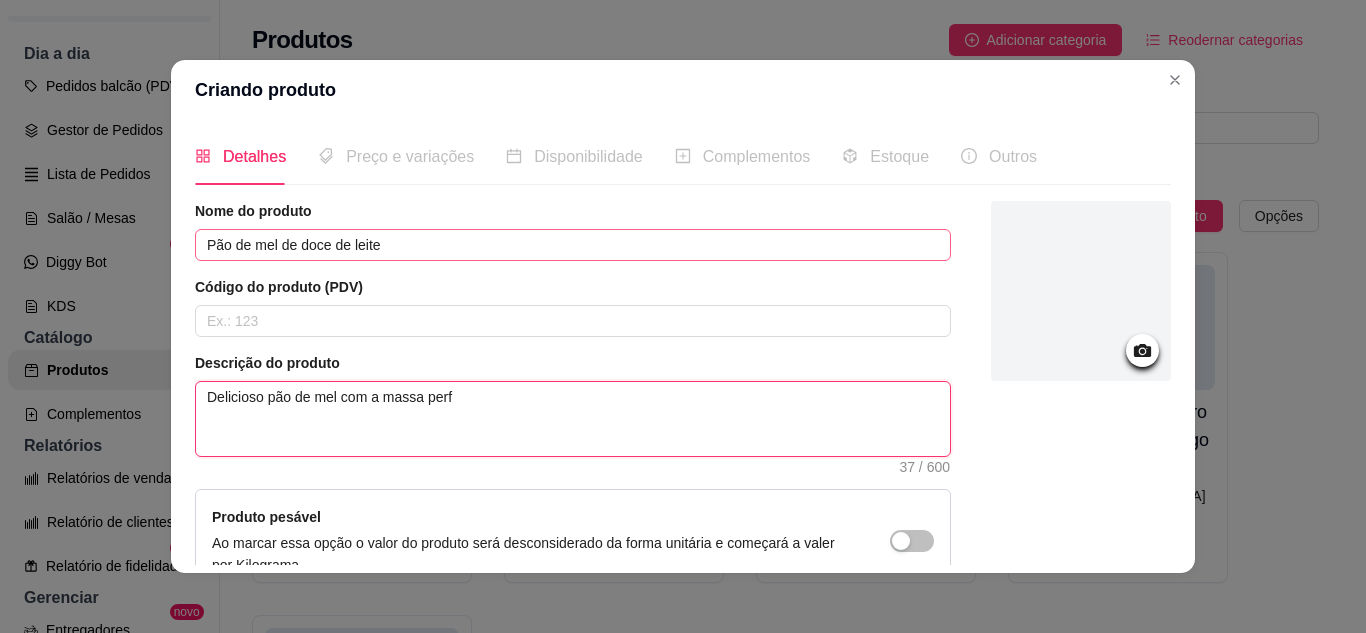 type 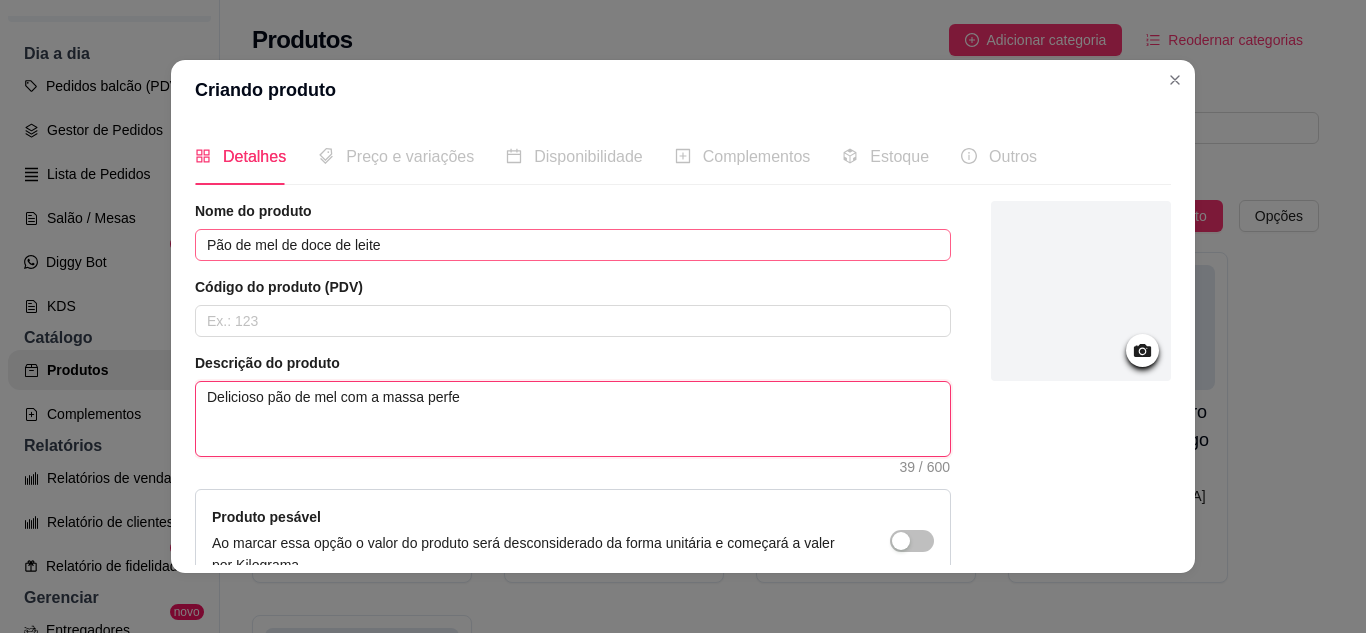 type 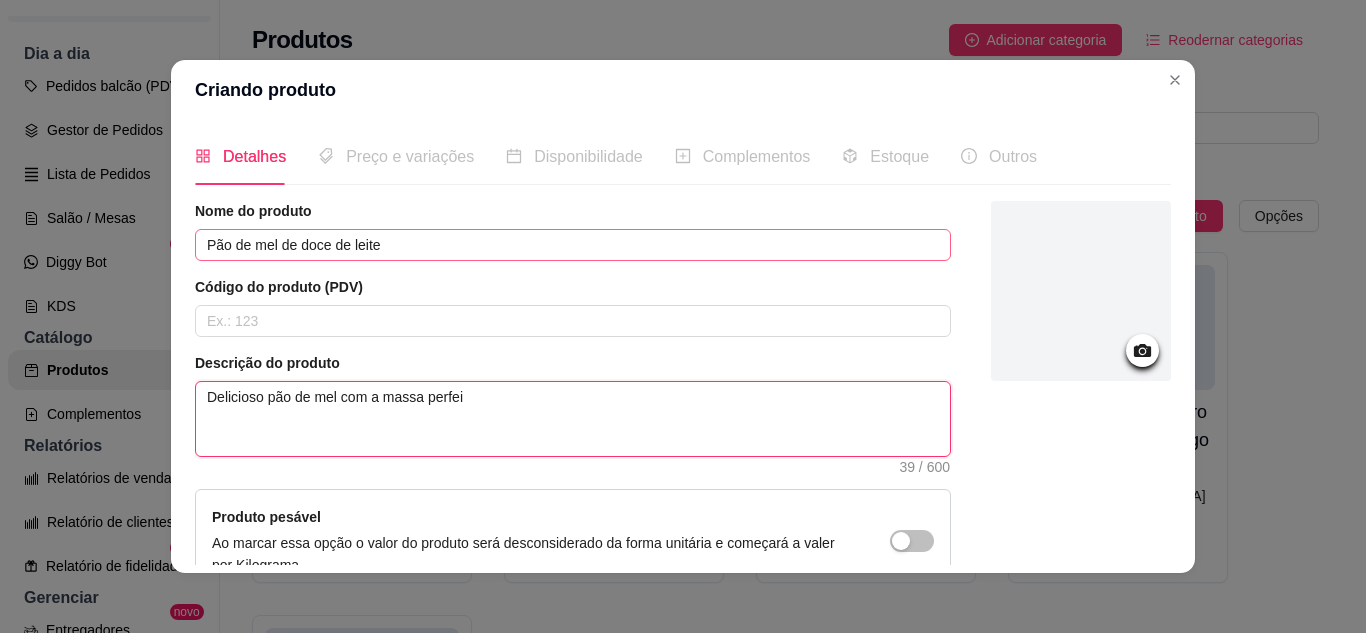 type 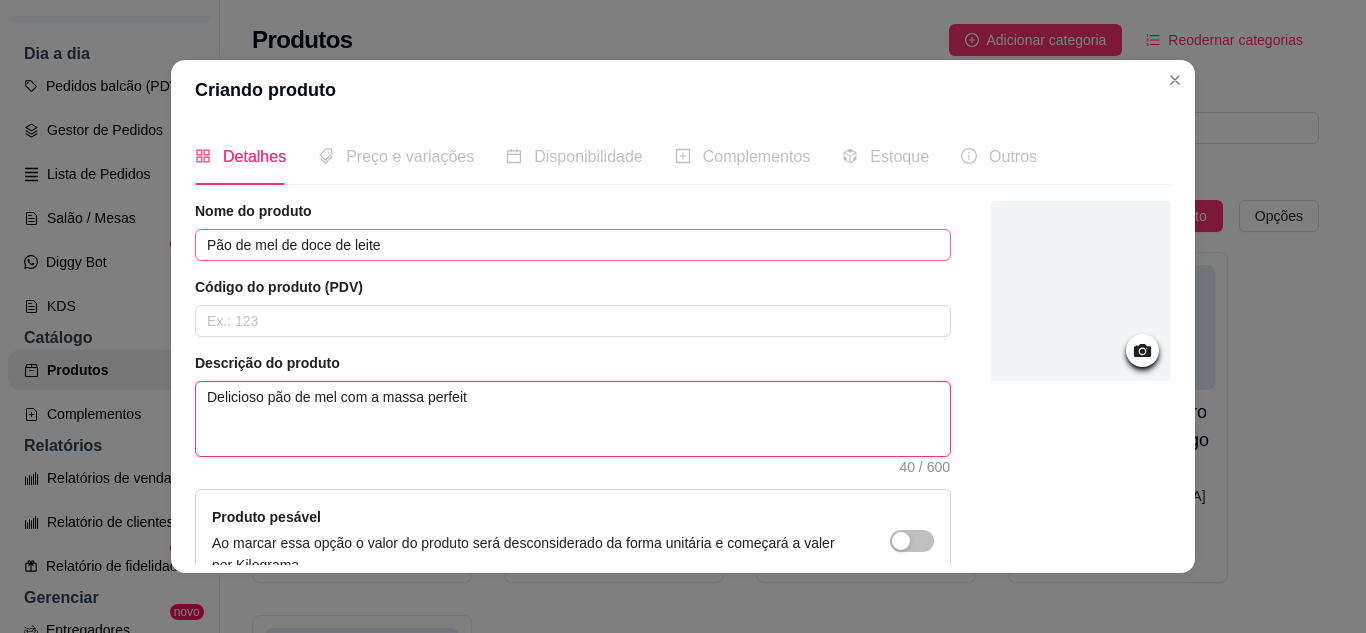 type 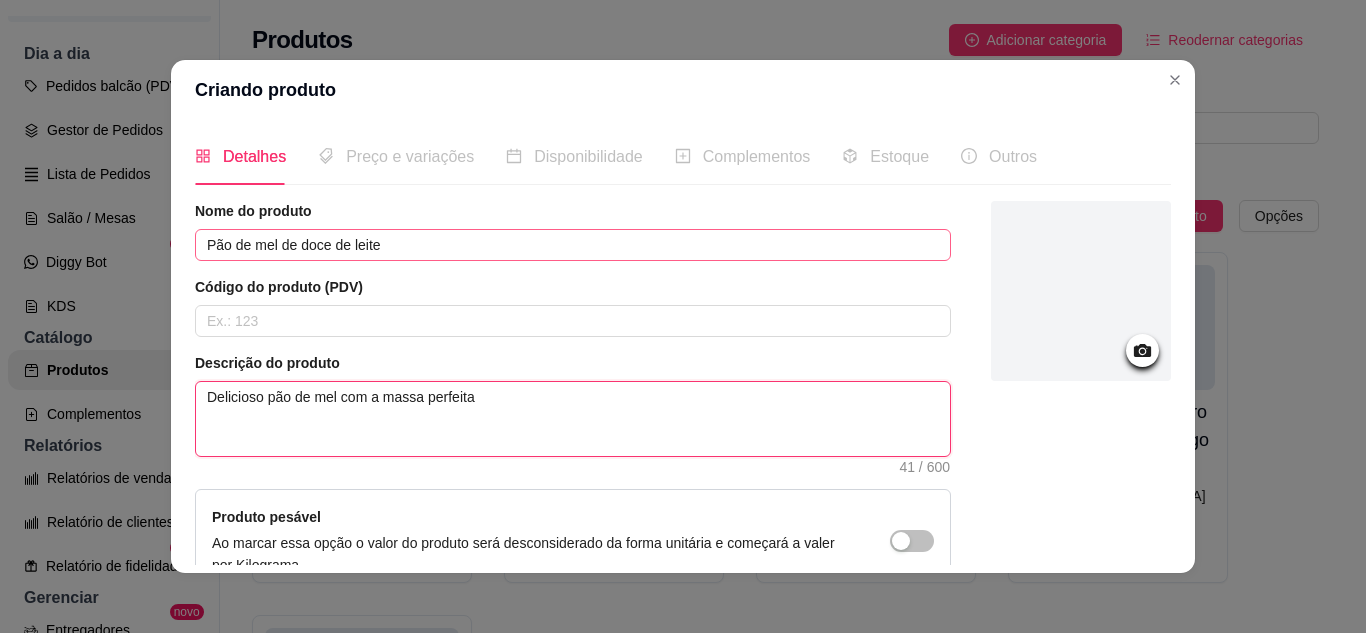type 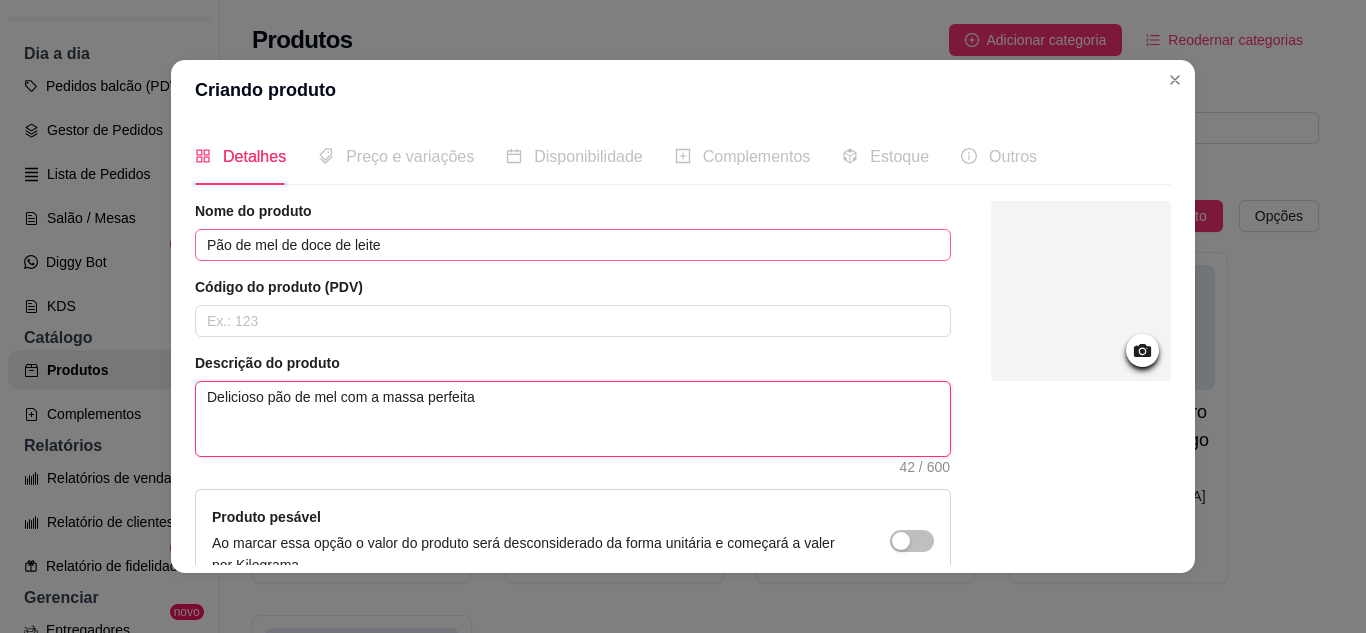 type 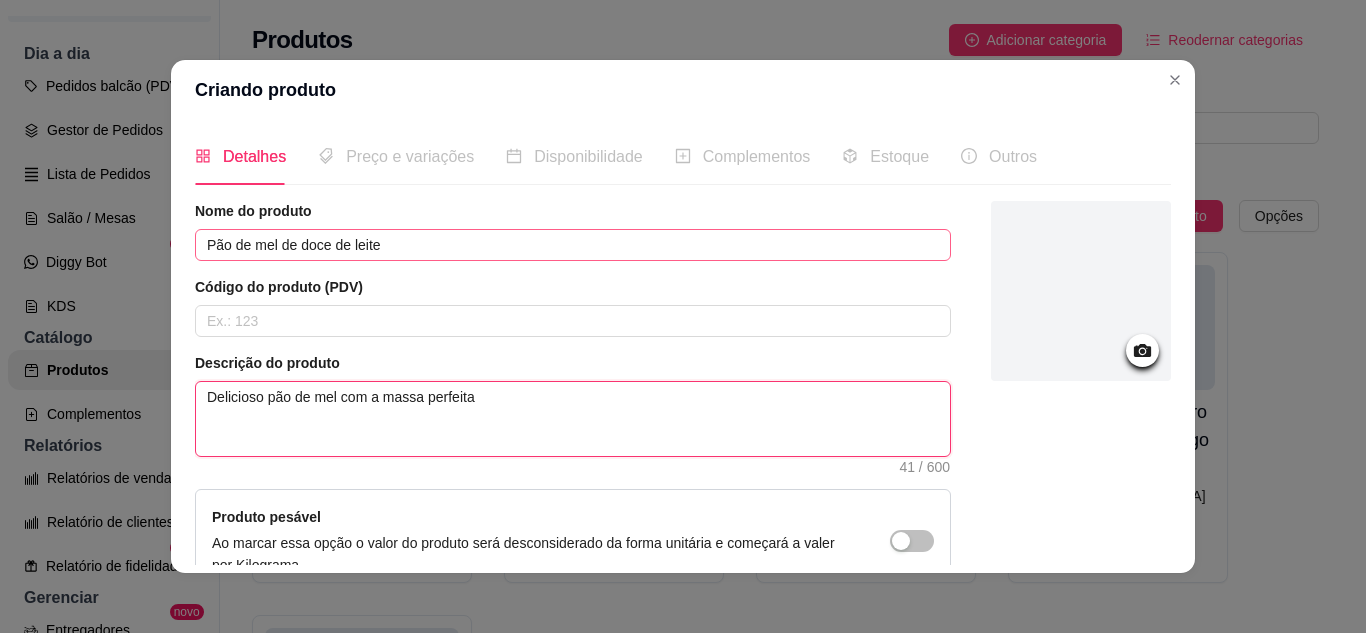 type 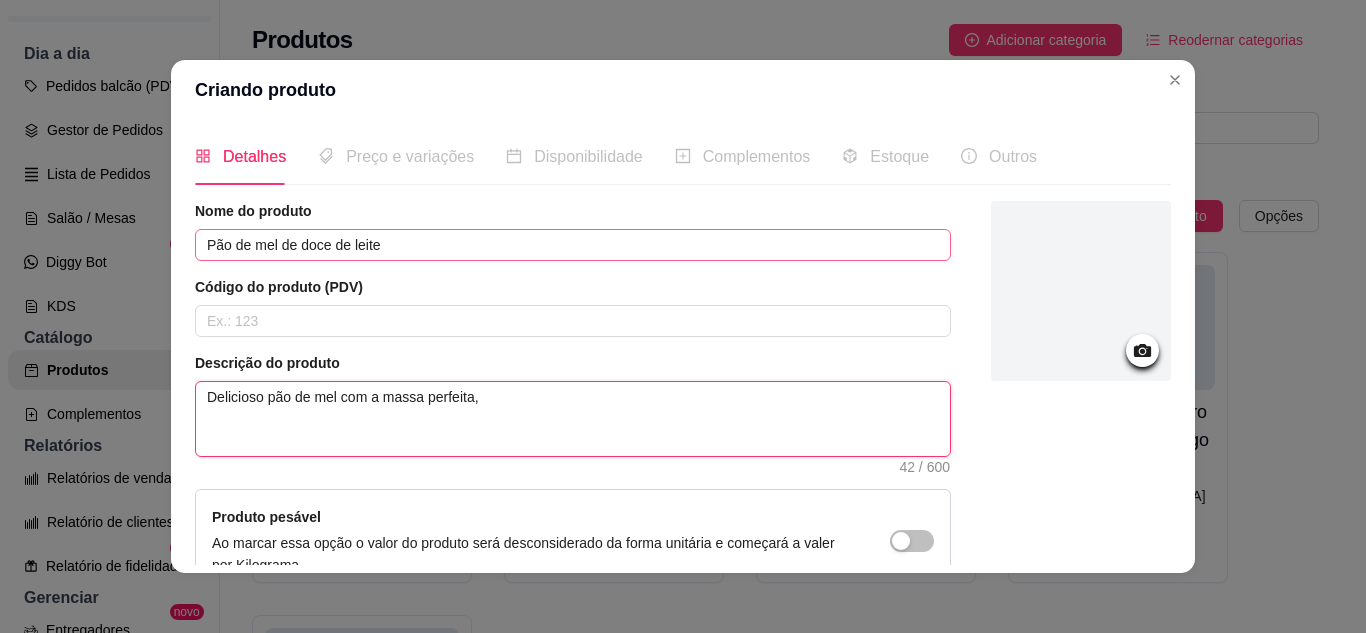type 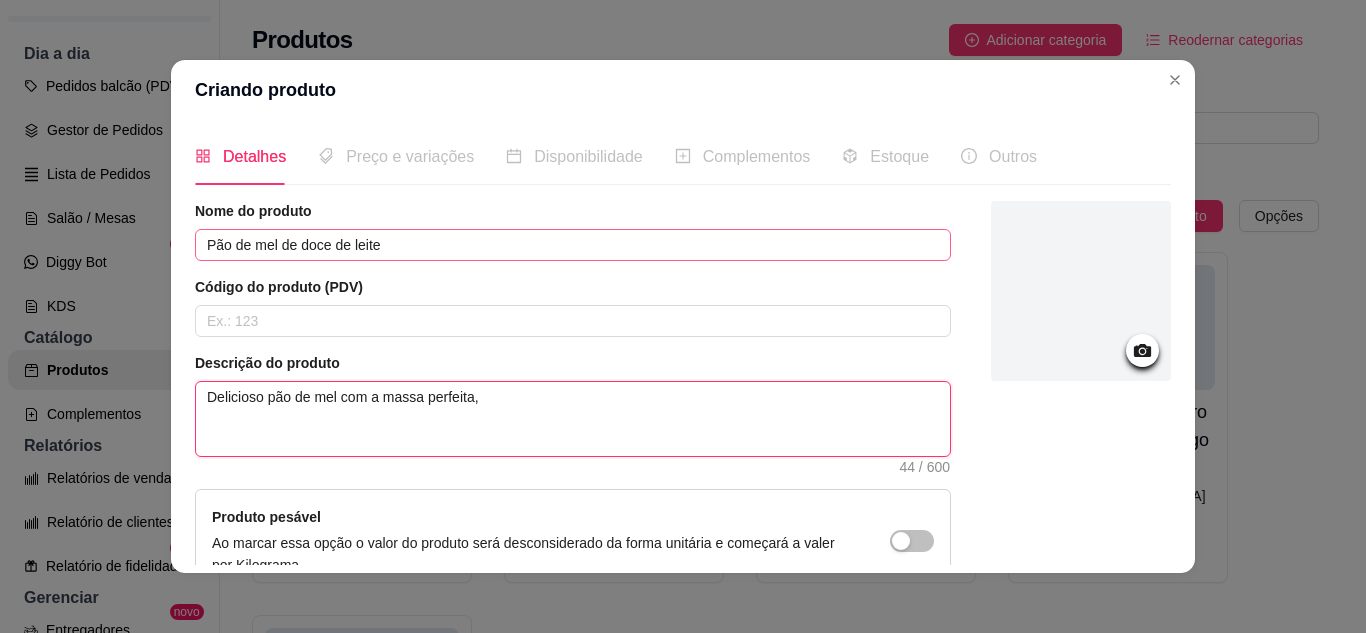 type 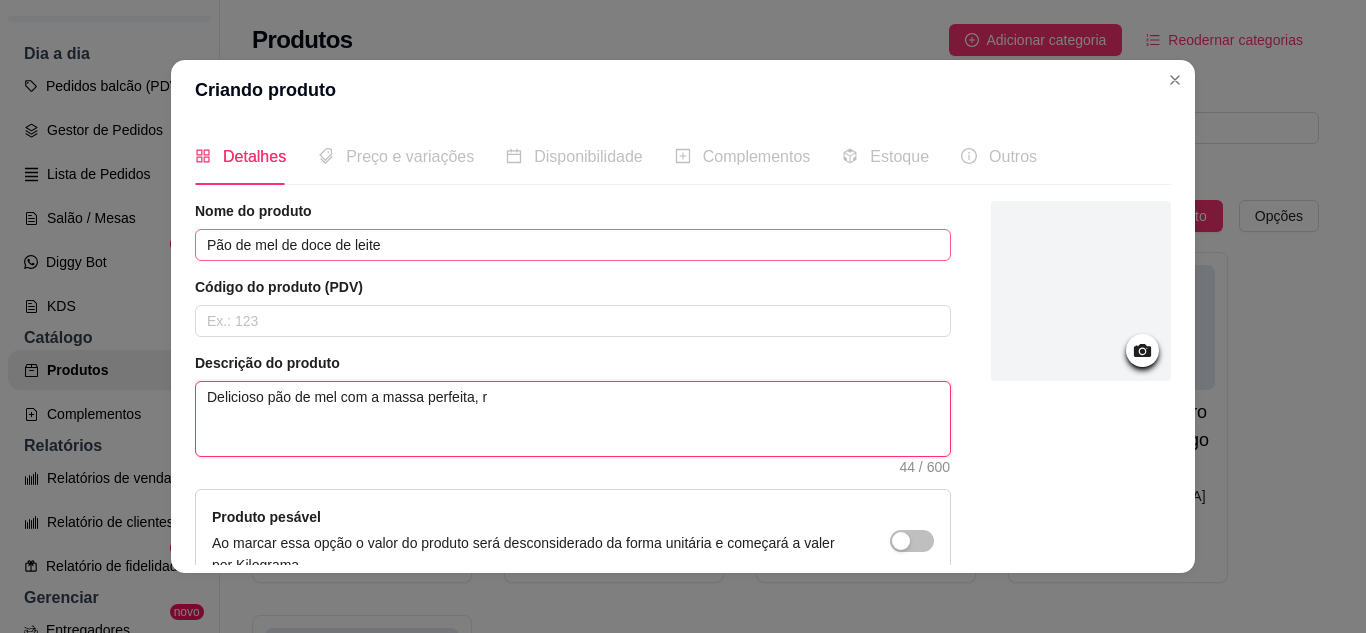 type 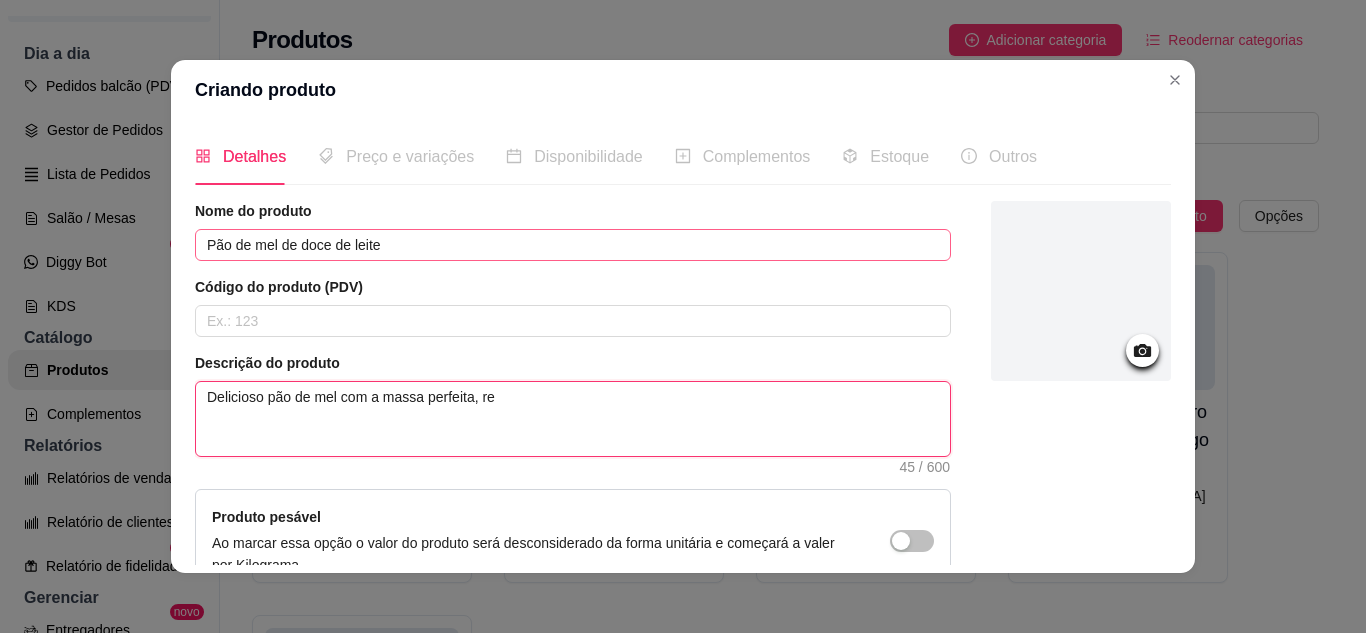 type 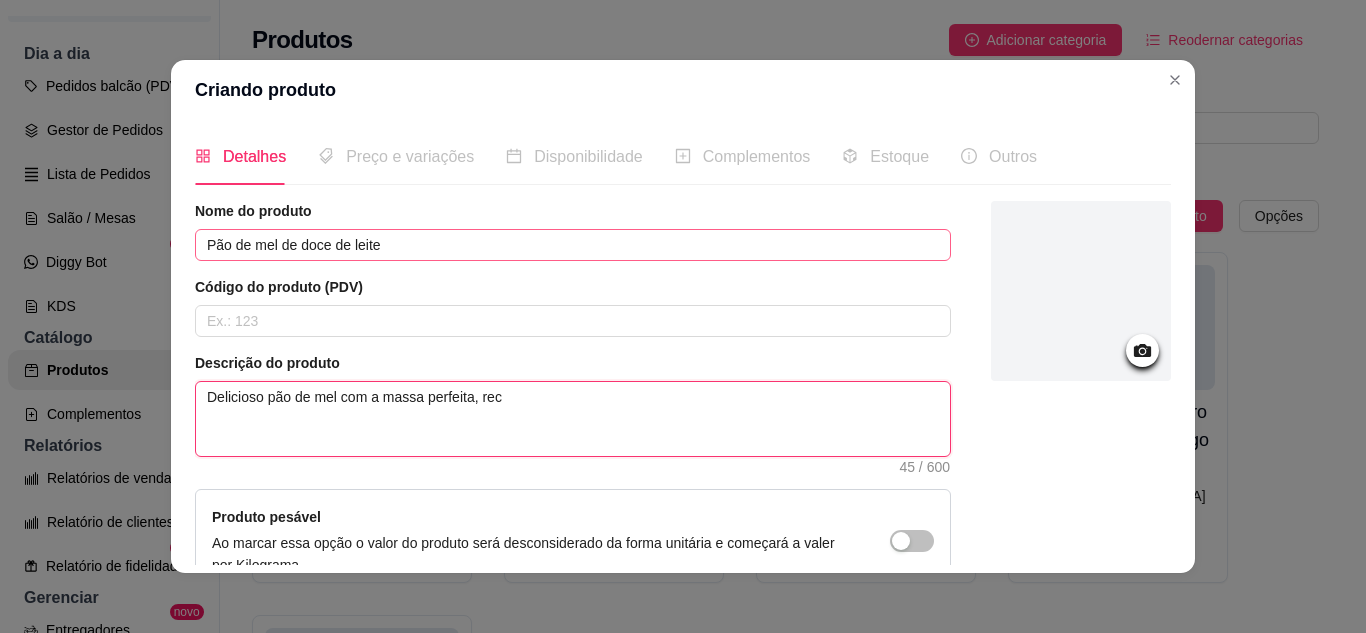 type 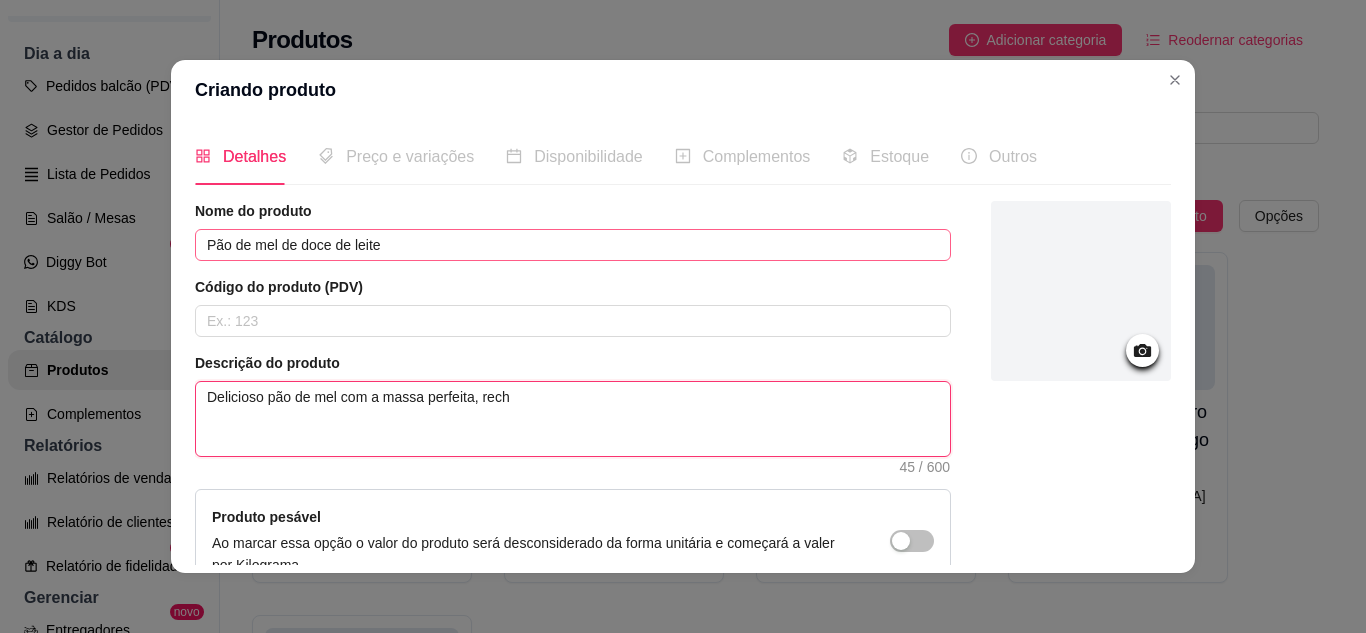 type 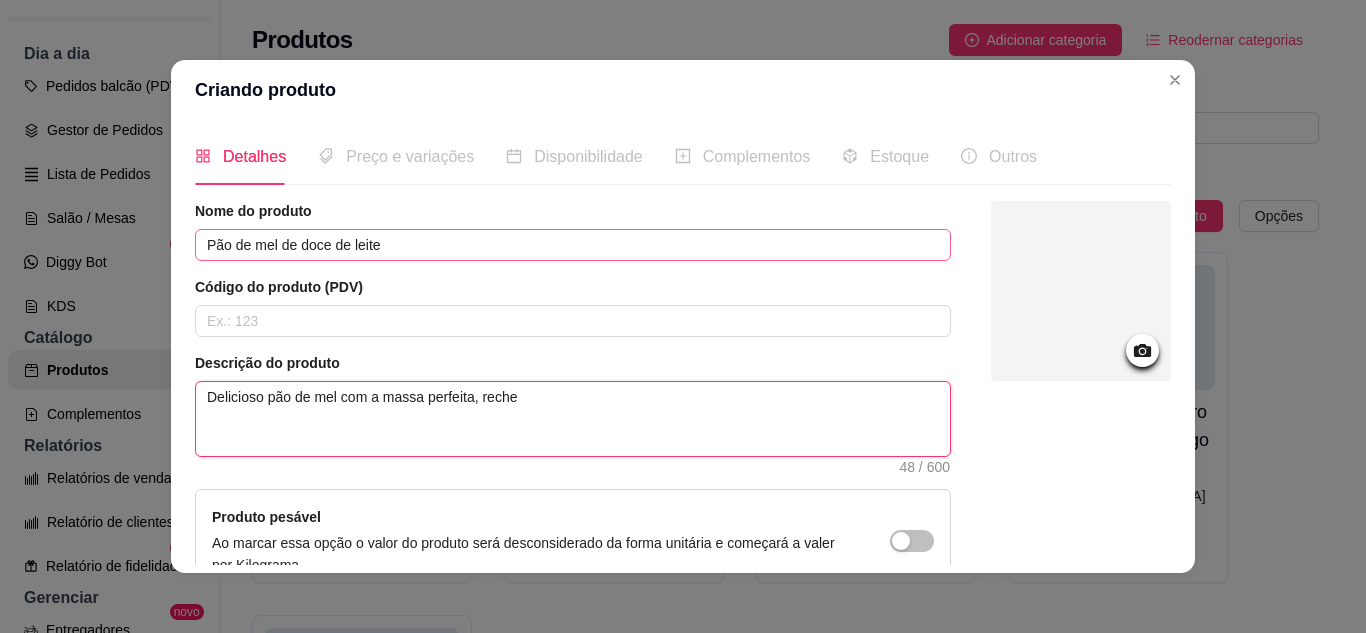type 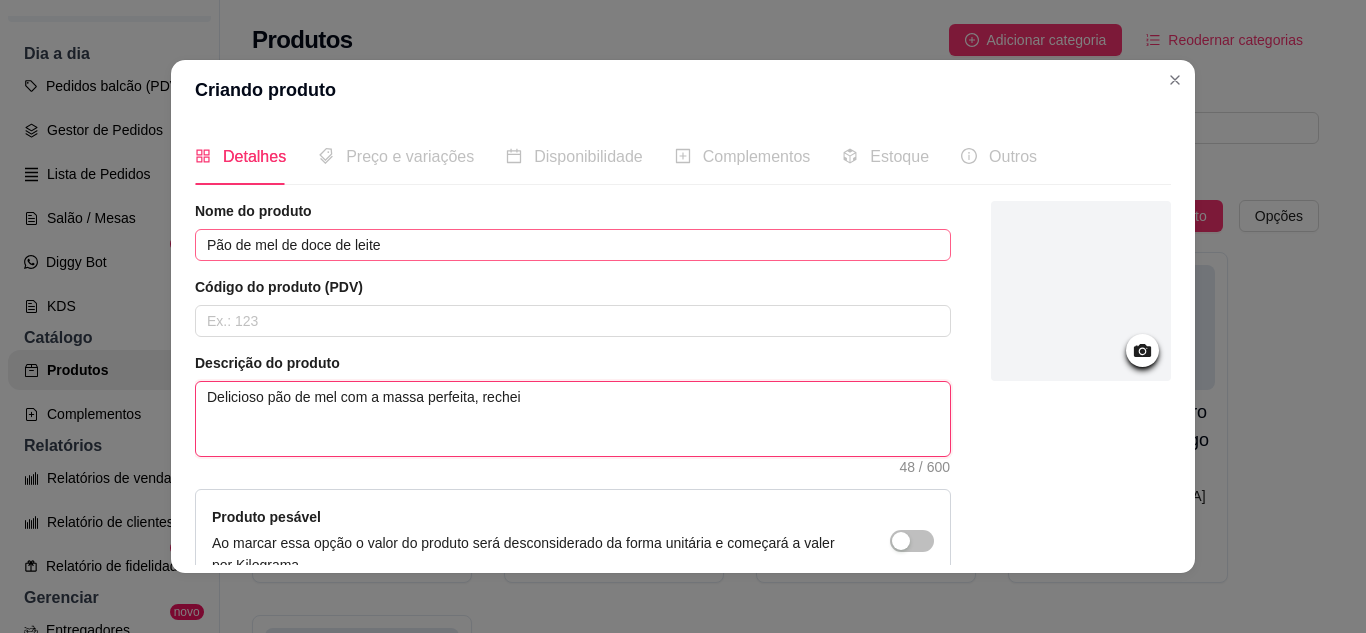 type 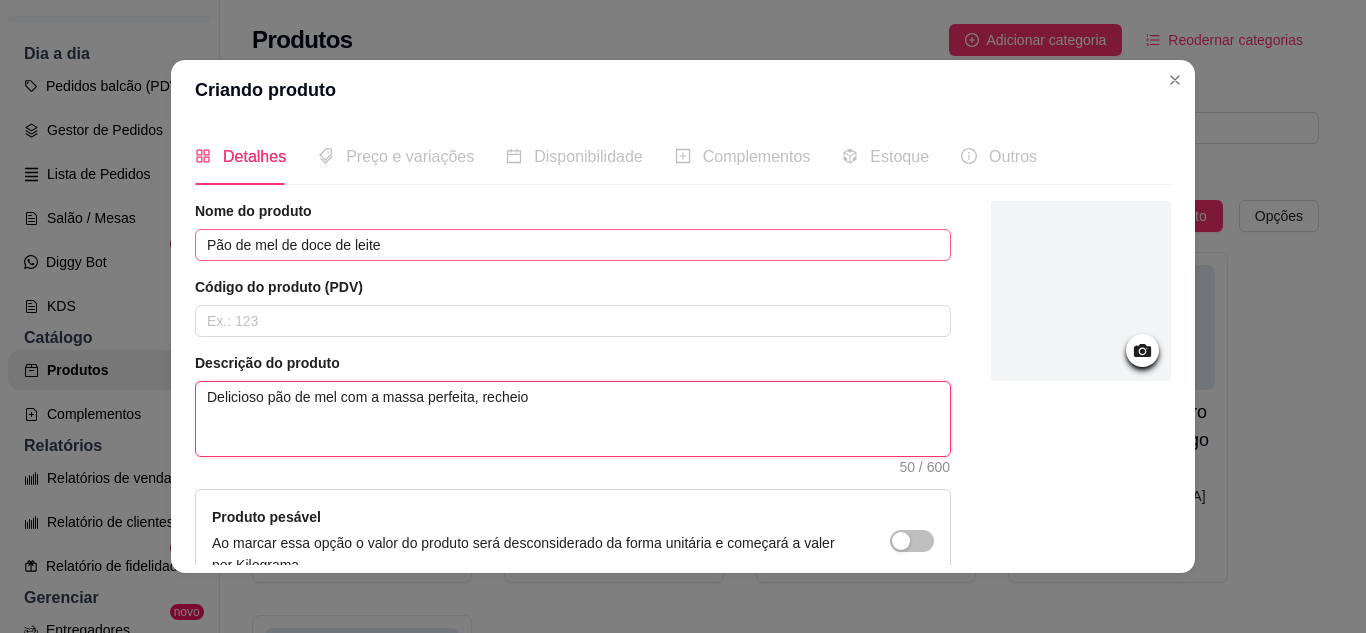 type 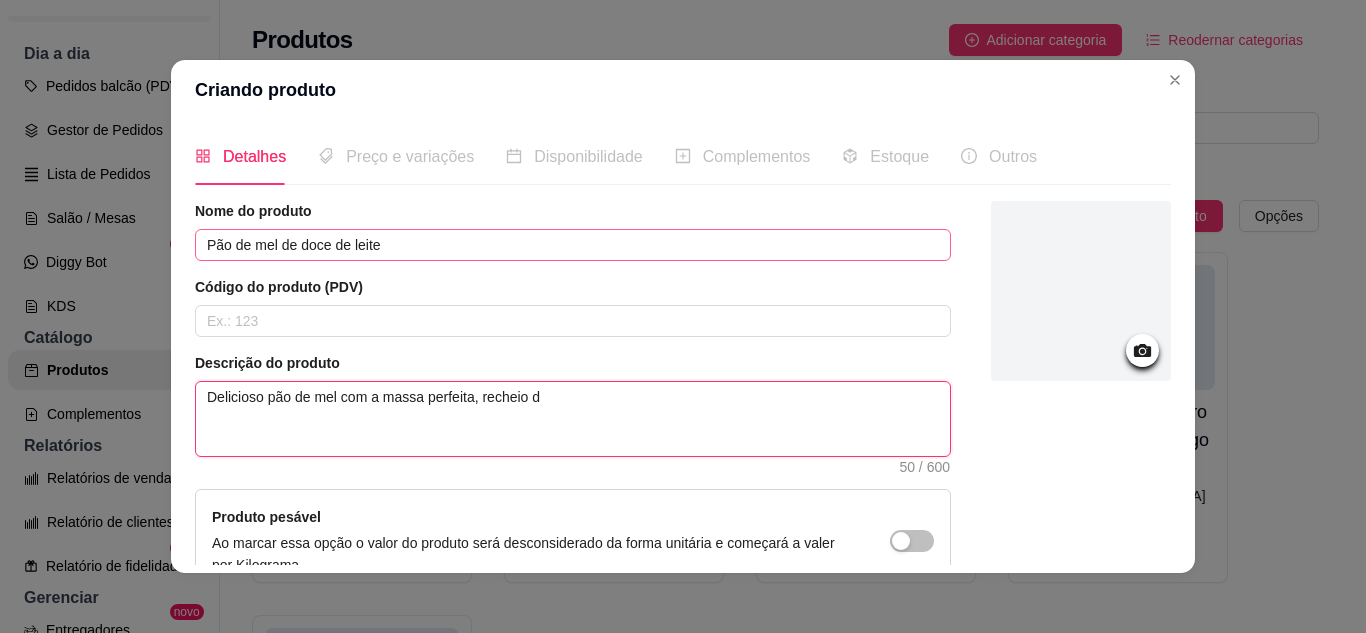 type 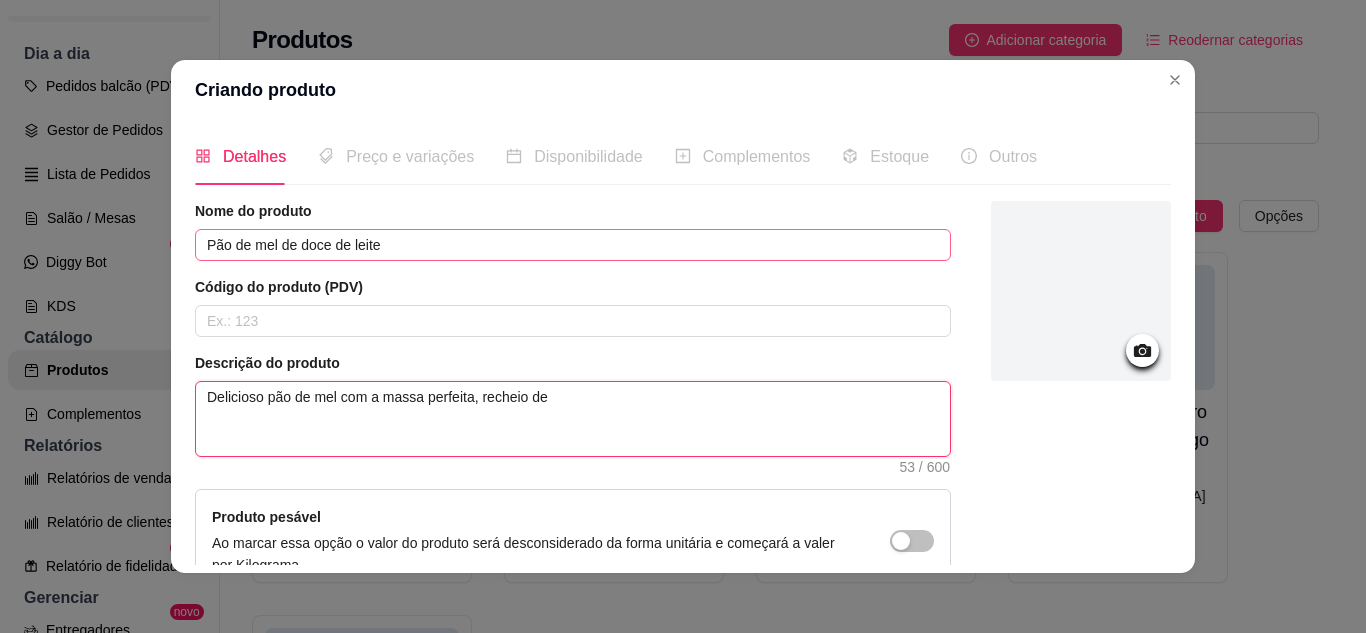 type 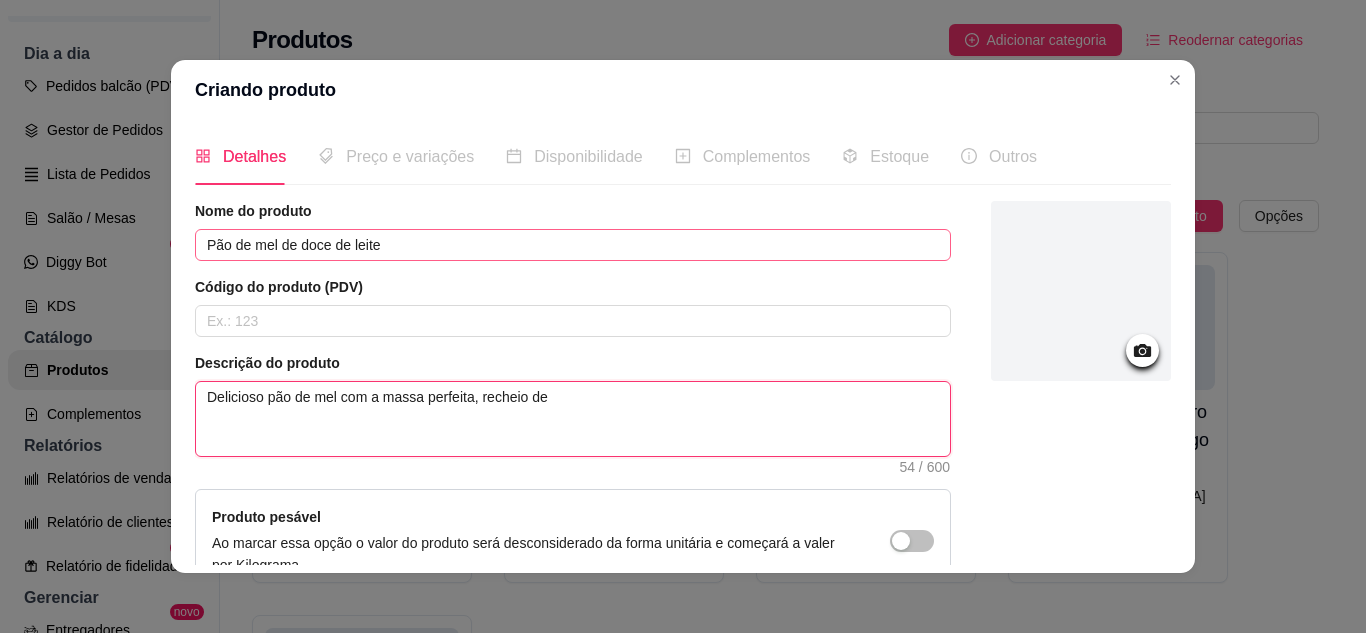 type 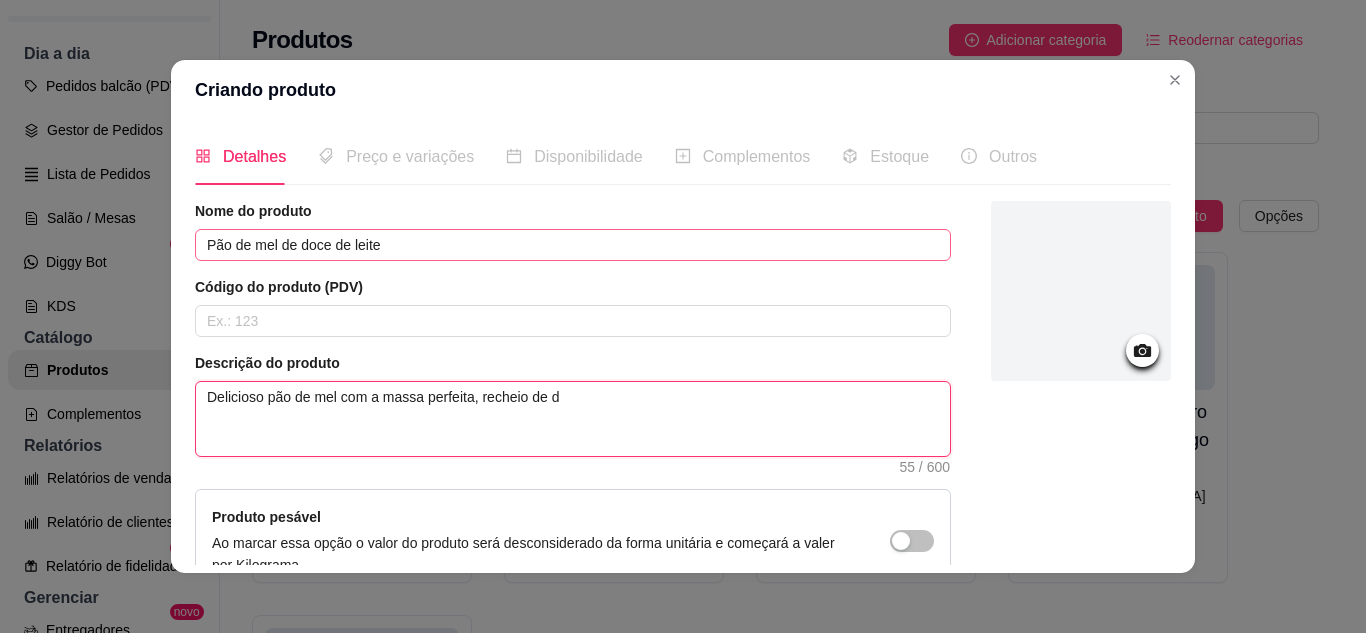 type 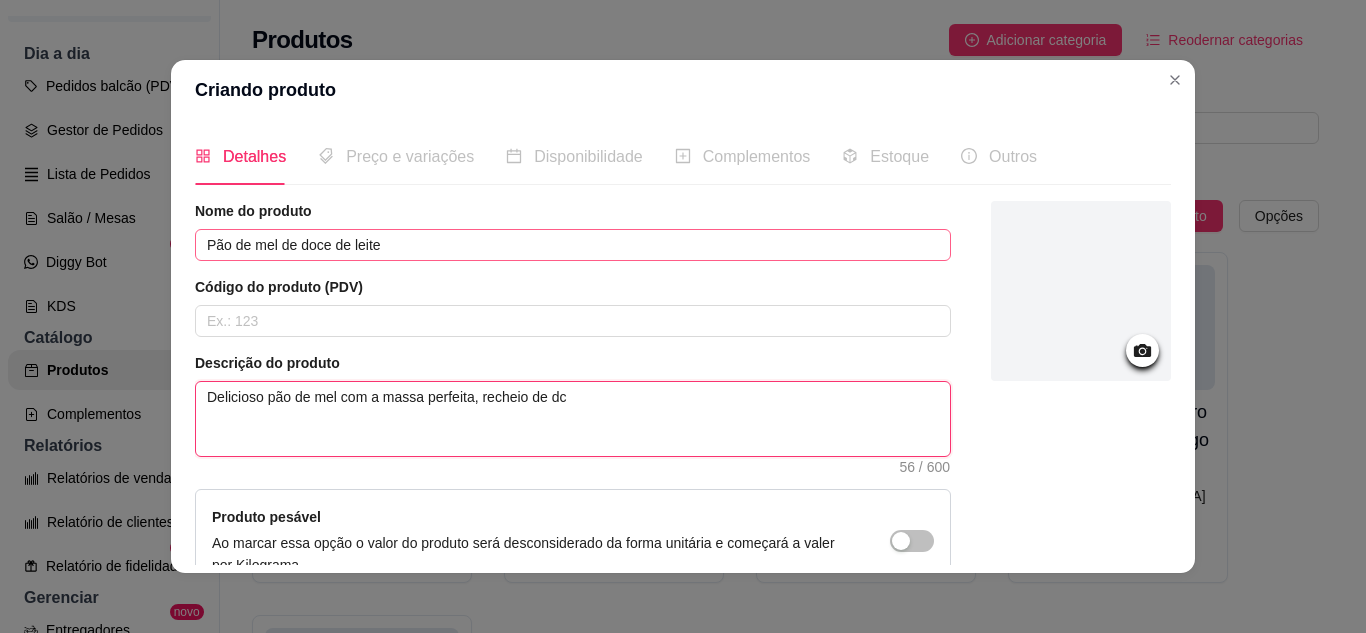 type 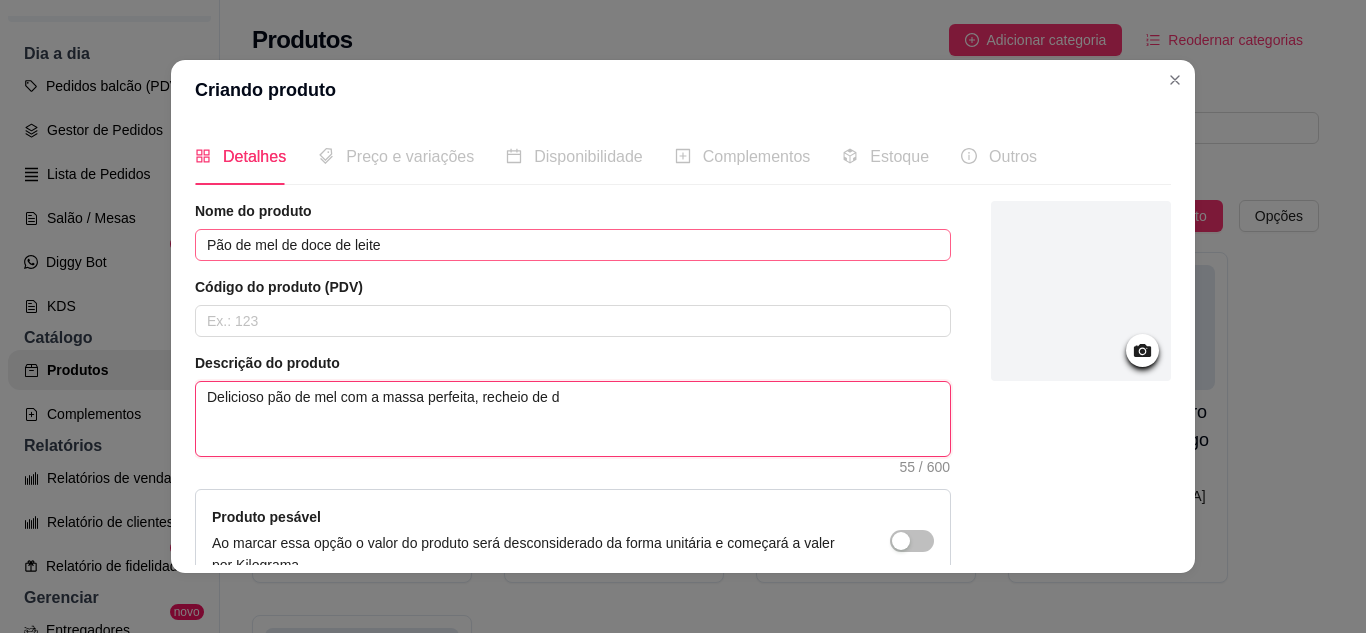 type 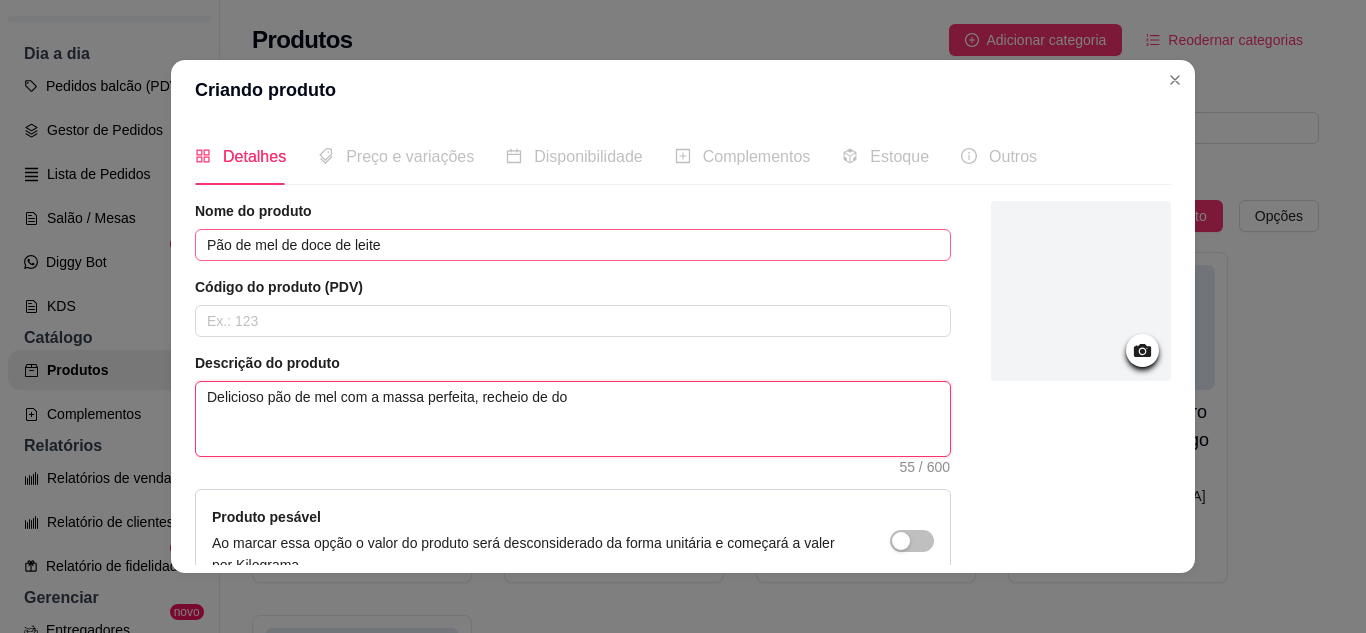 type 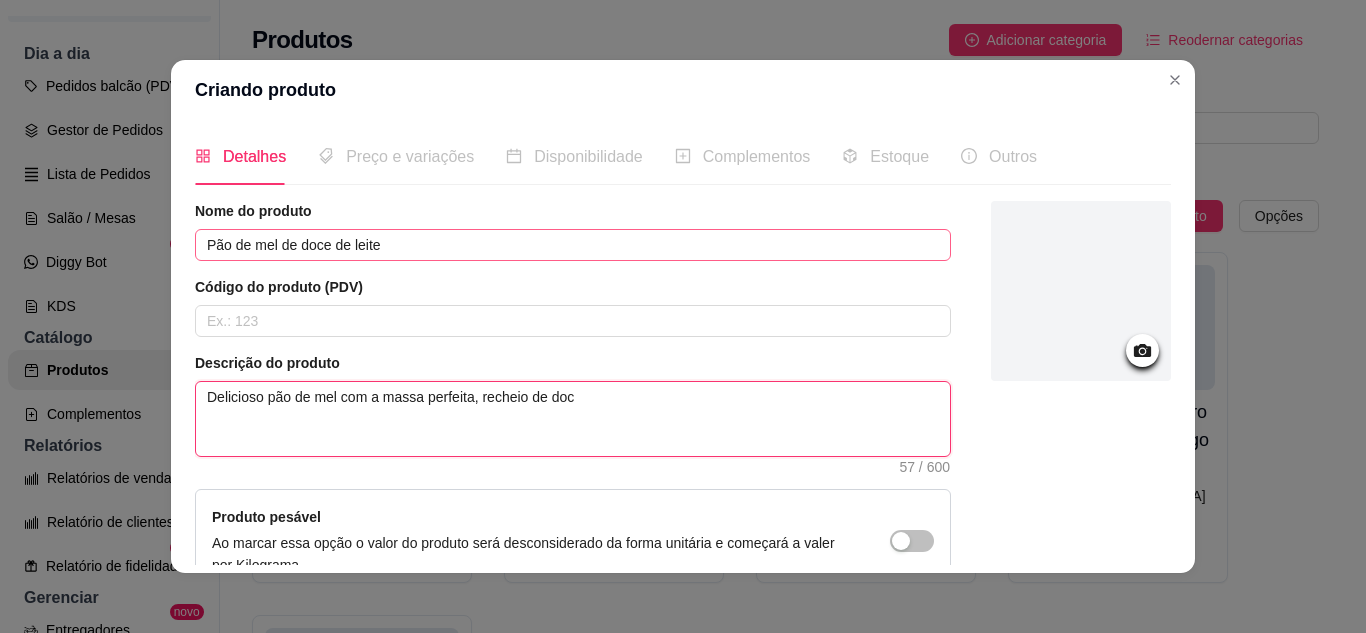type 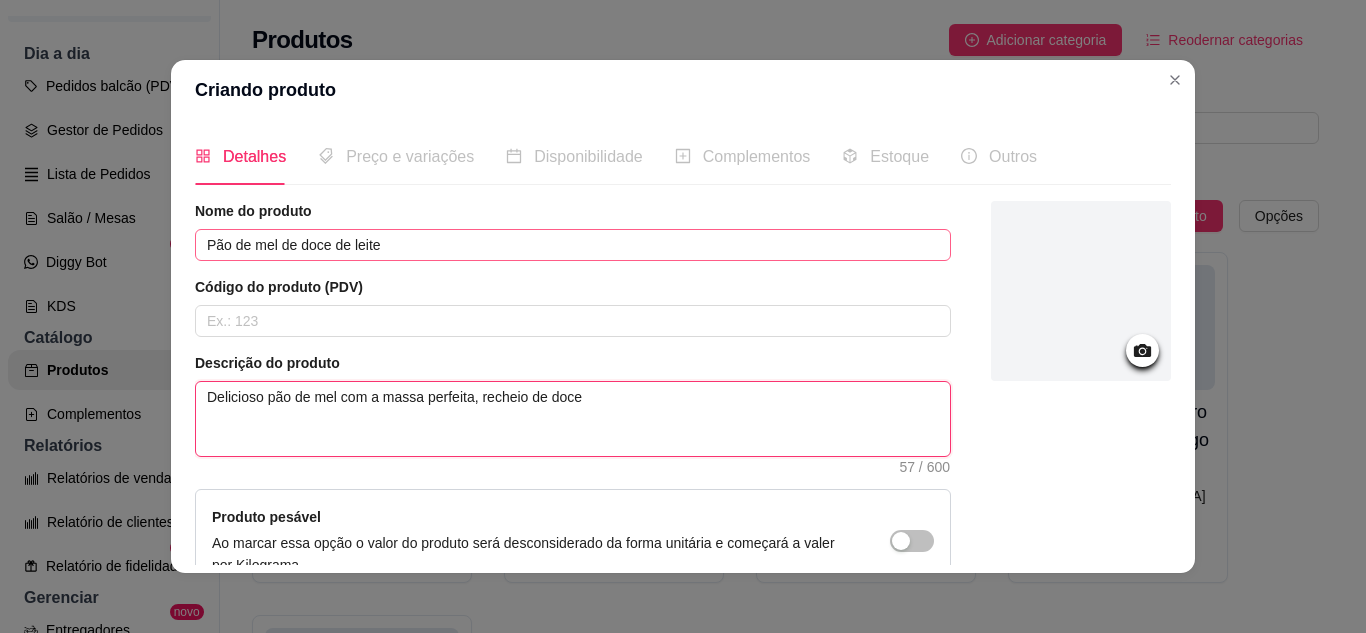 type 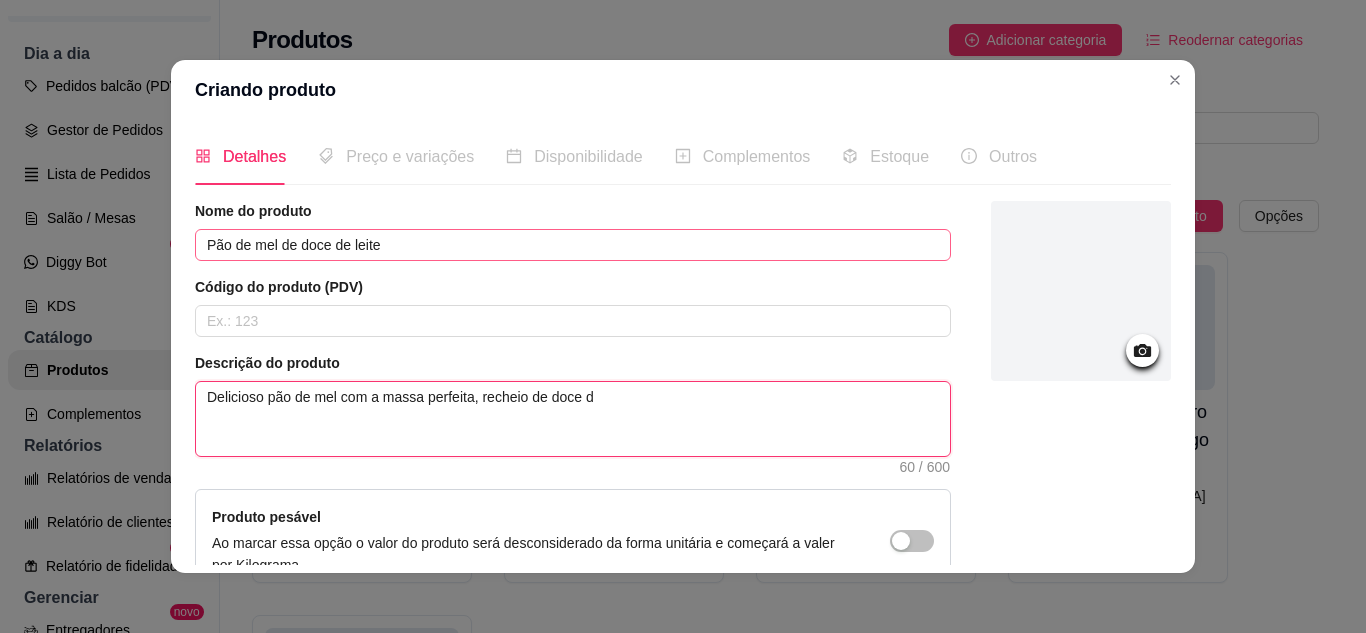 type 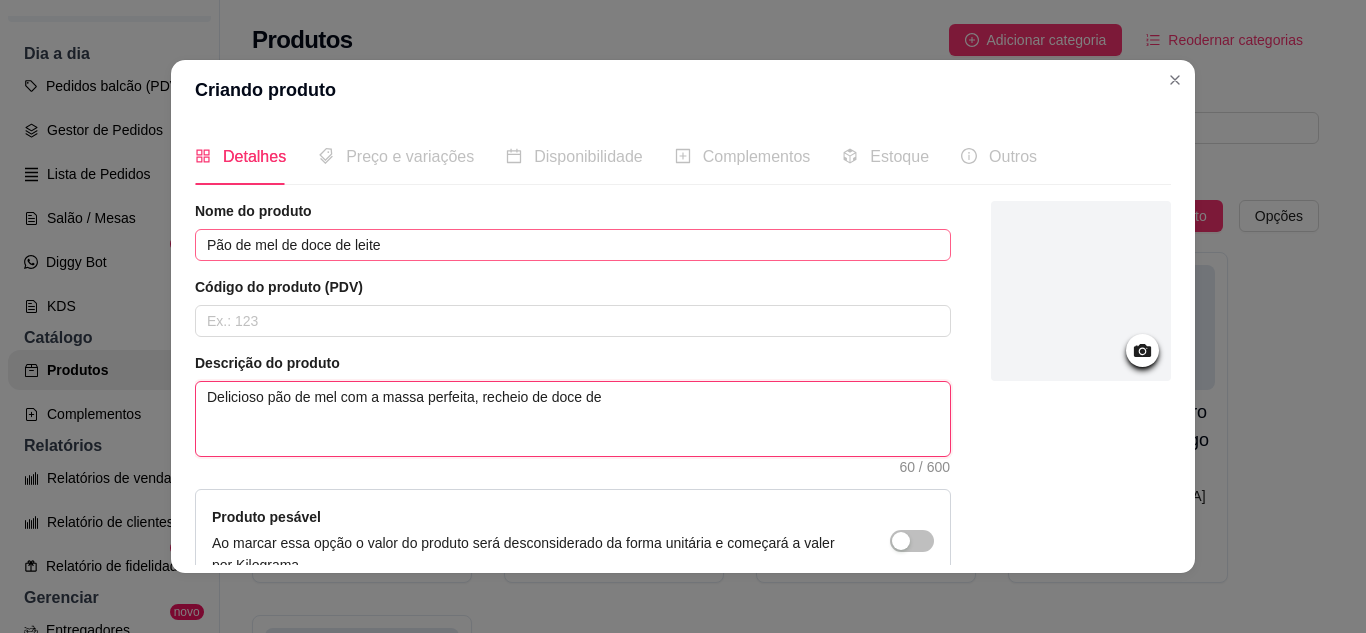 type on "Delicioso pão de mel com a massa perfeita, recheio de doce de" 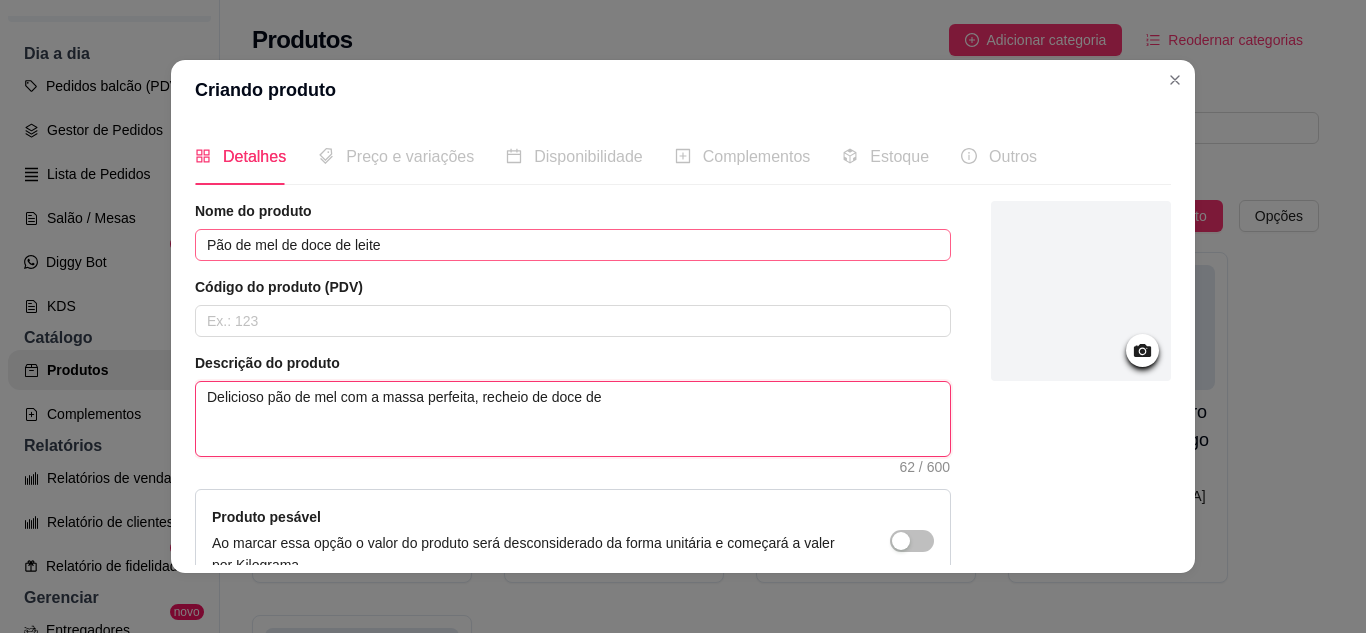 type 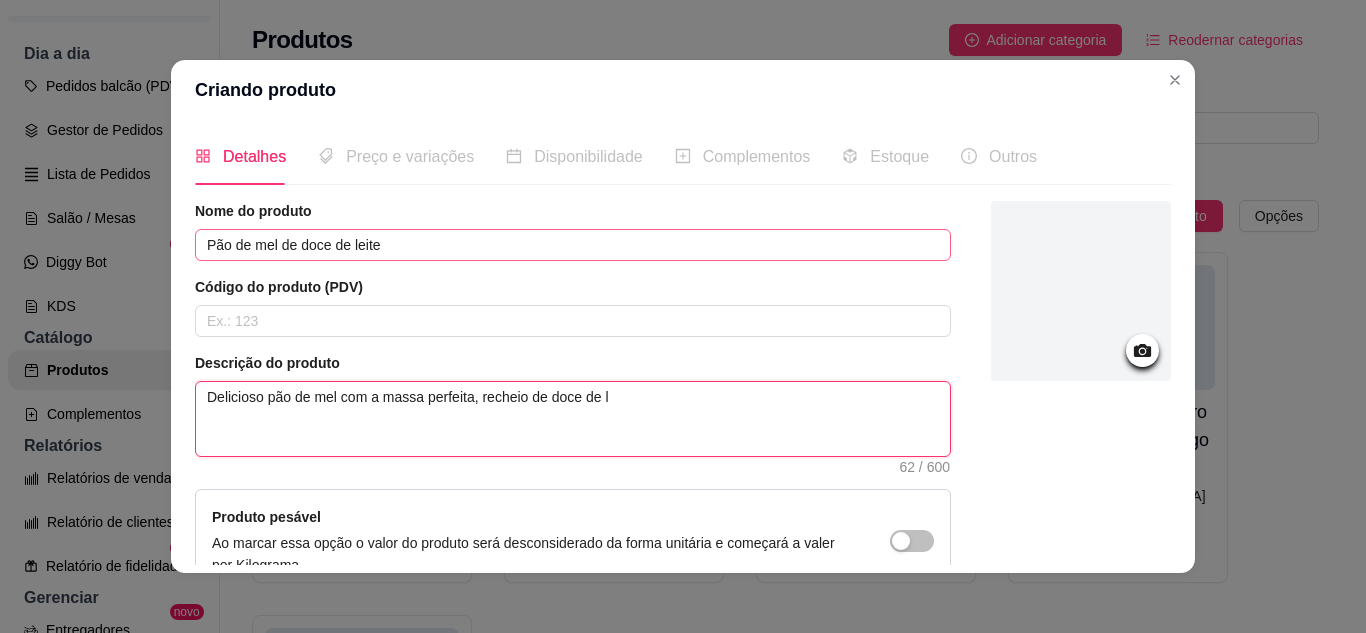 type 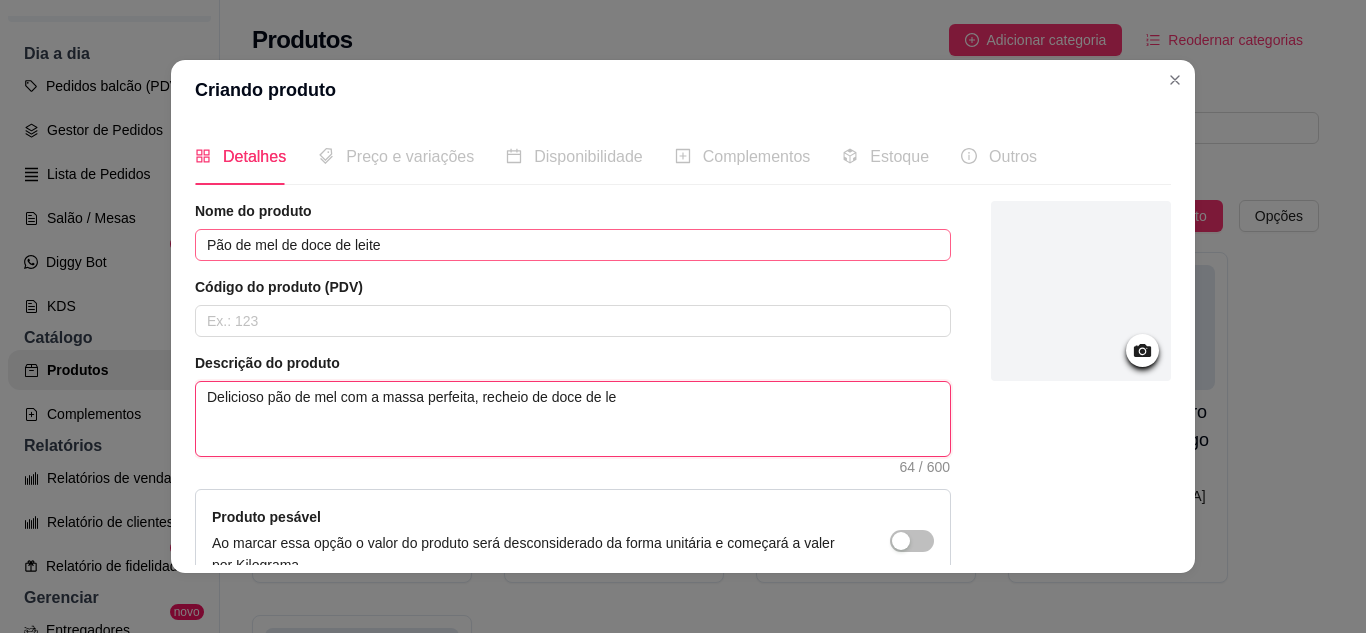 type 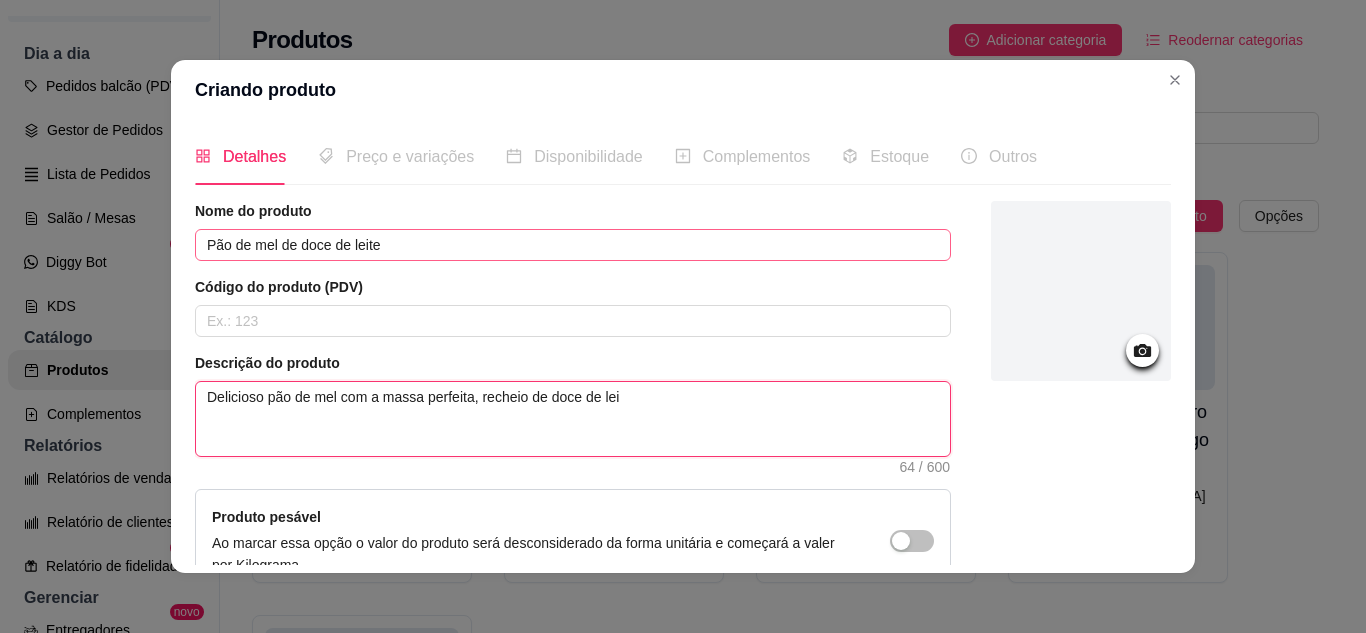 type 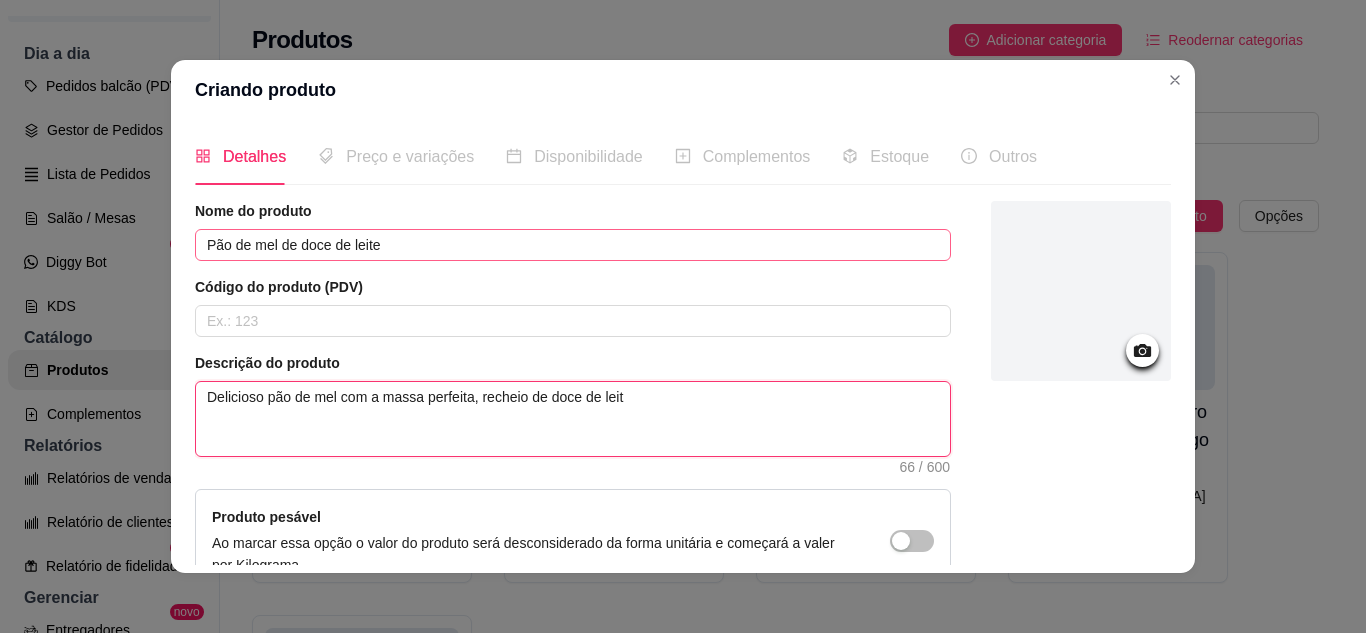 type 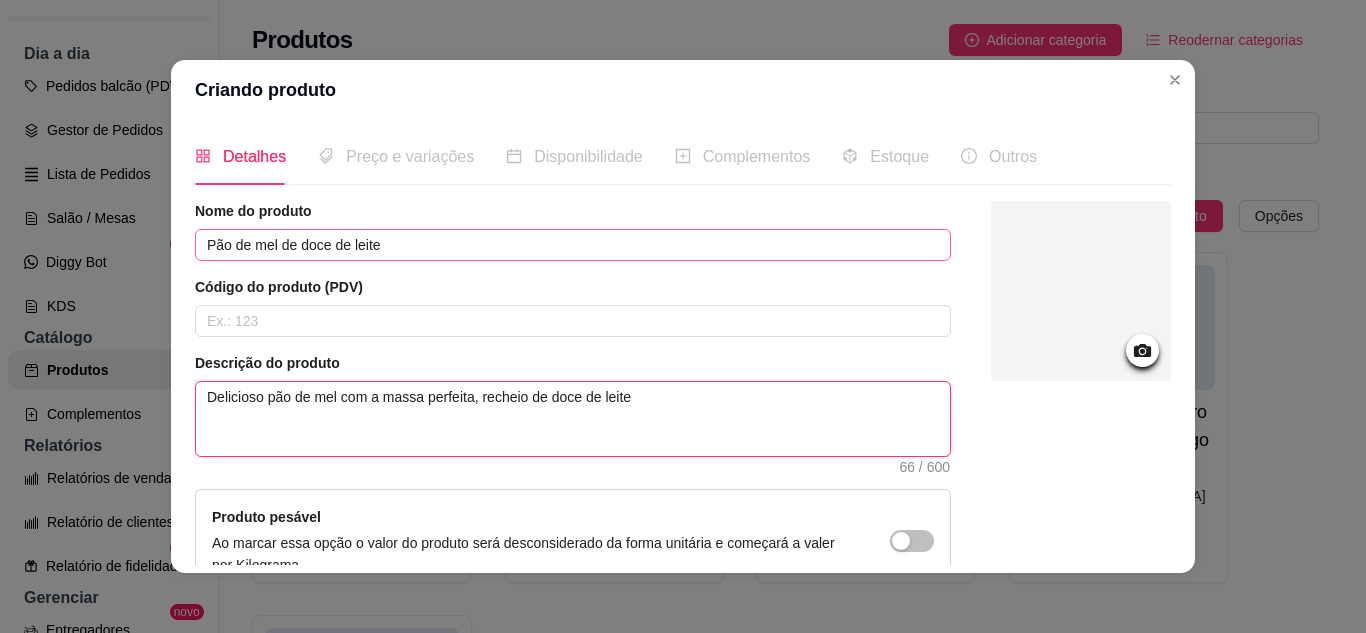 type on "Delicioso pão de mel com a massa perfeita, recheio de doce de leite" 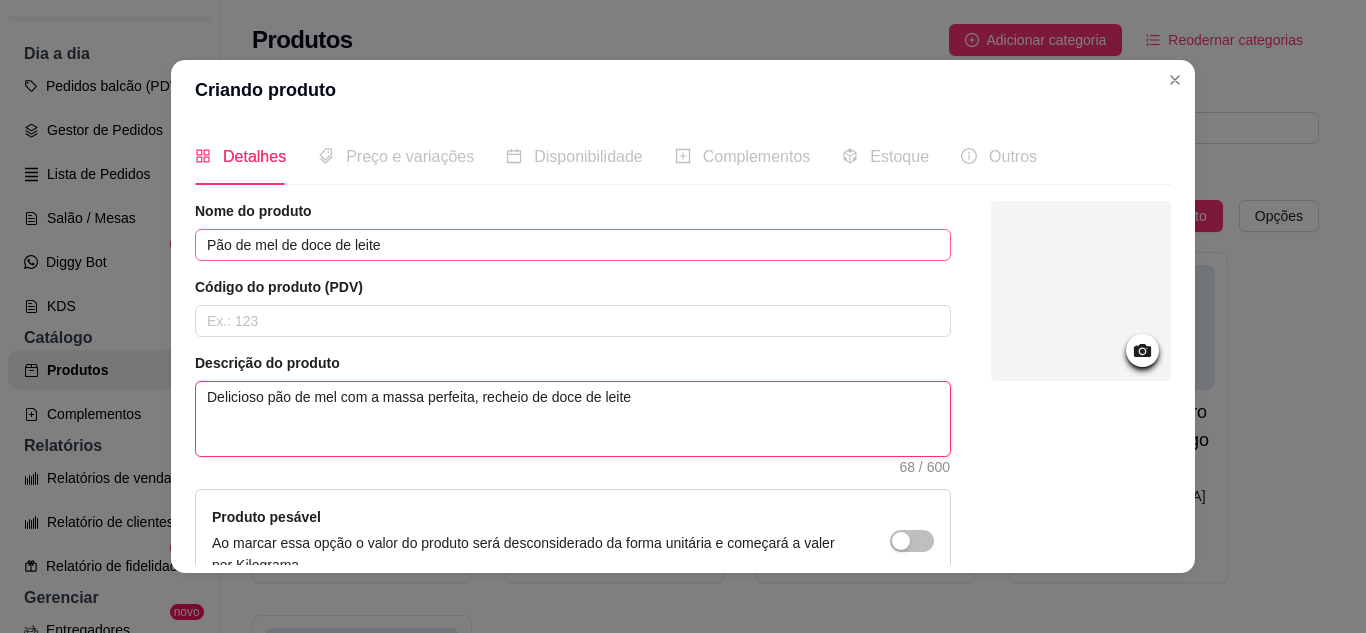 type 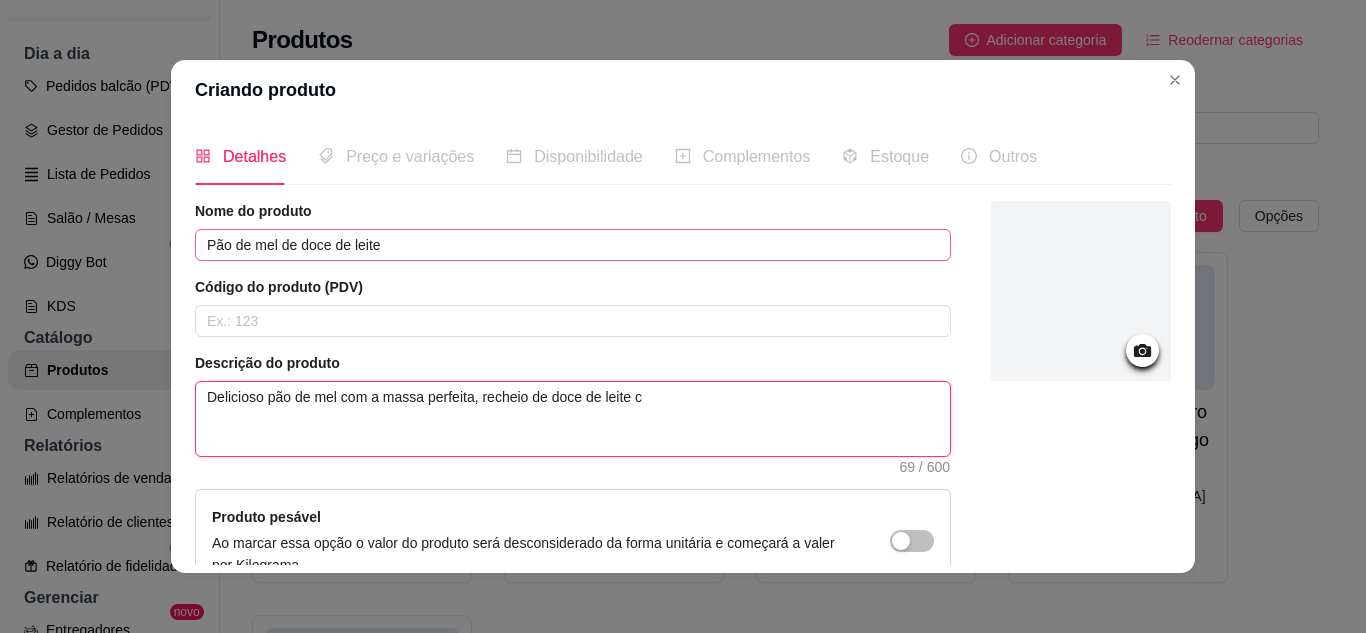 type on "Delicioso pão de mel com a massa perfeita, recheio de doce de leite cf" 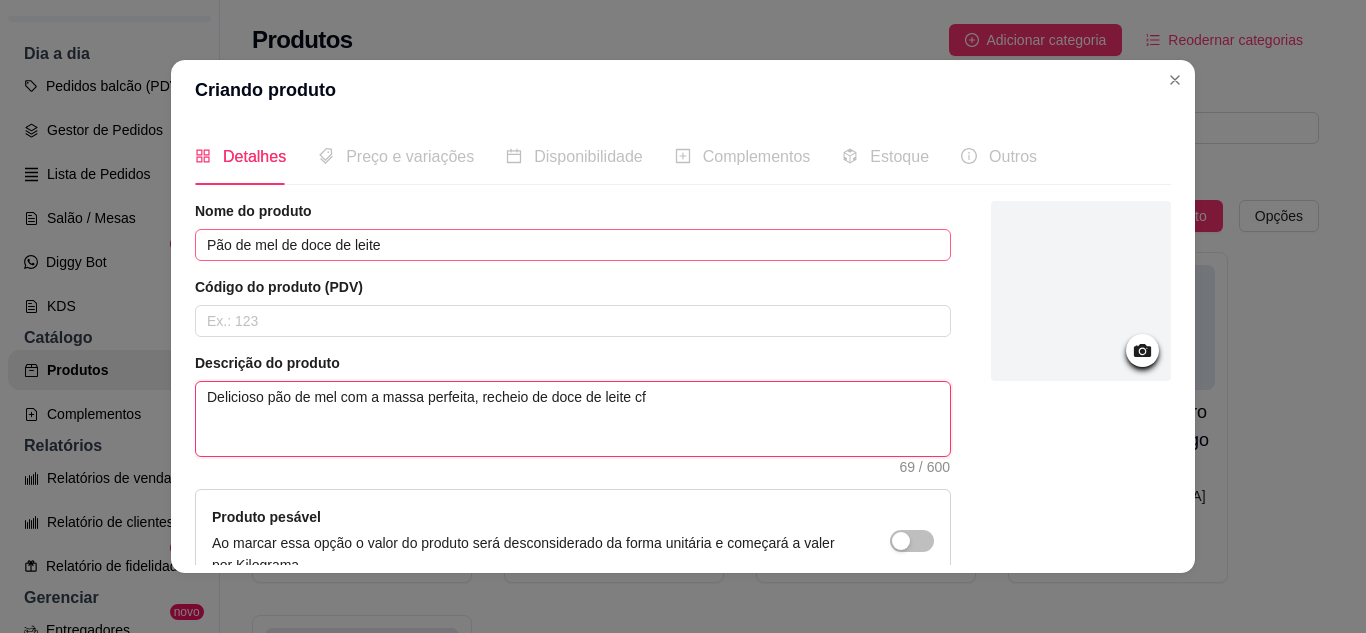 type 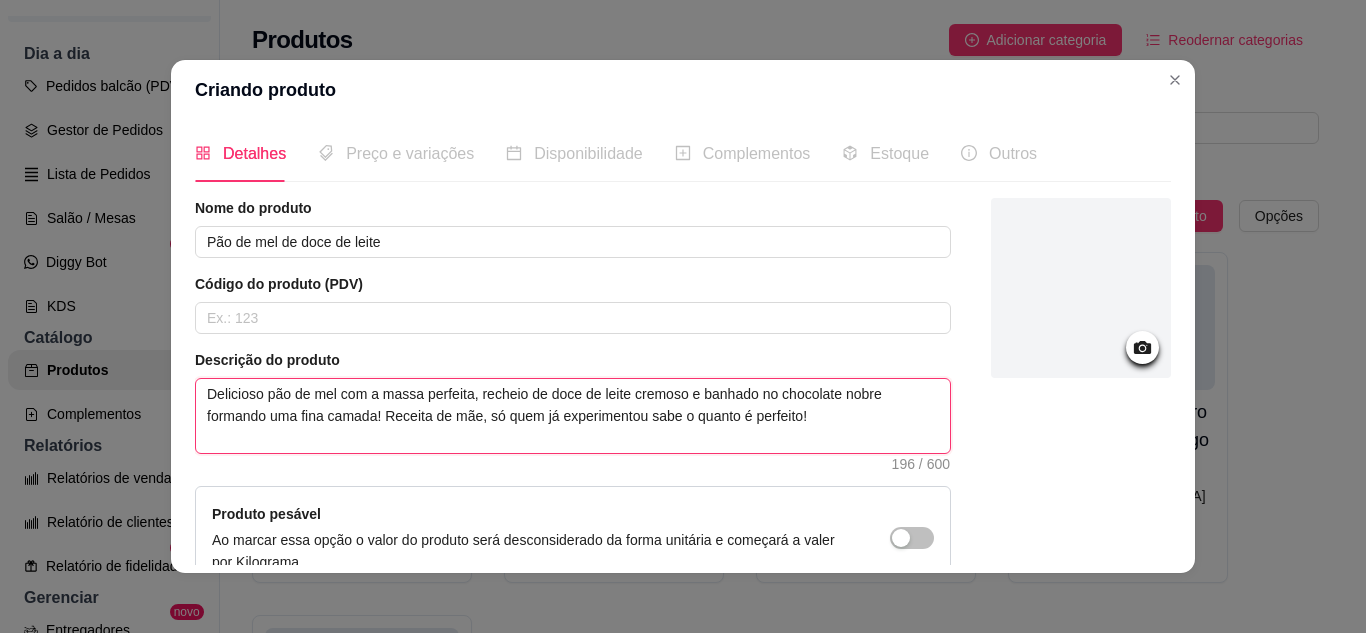 scroll, scrollTop: 0, scrollLeft: 0, axis: both 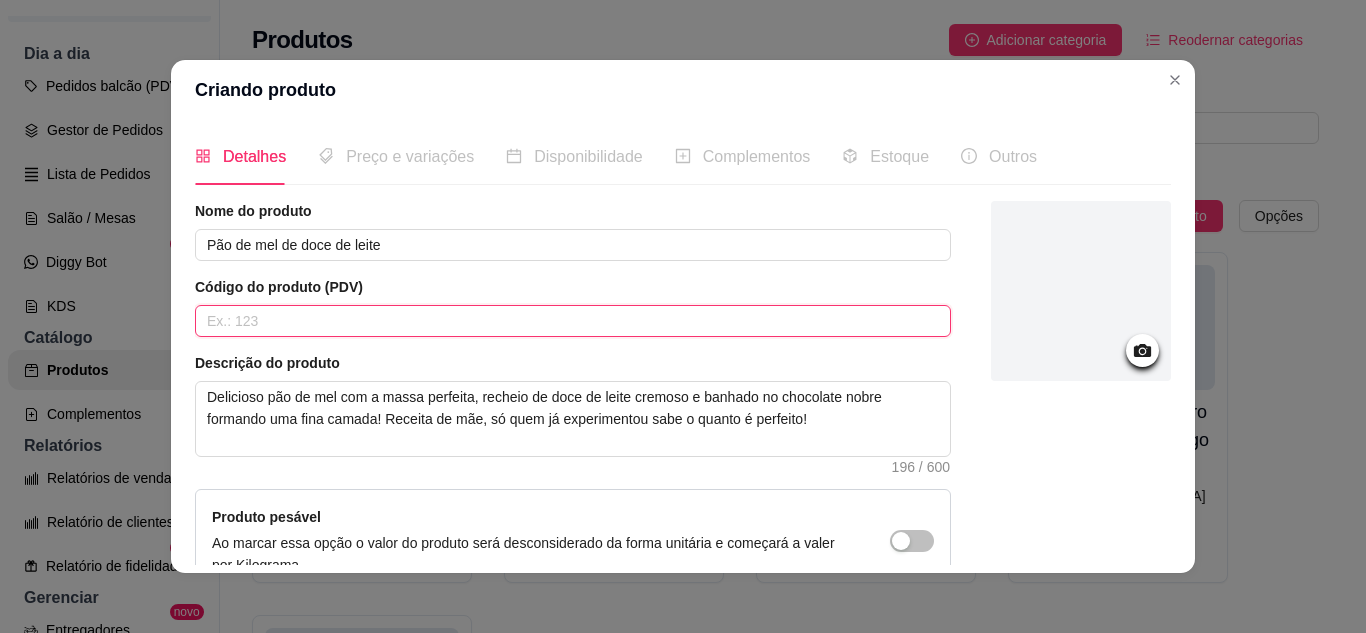 click at bounding box center [573, 321] 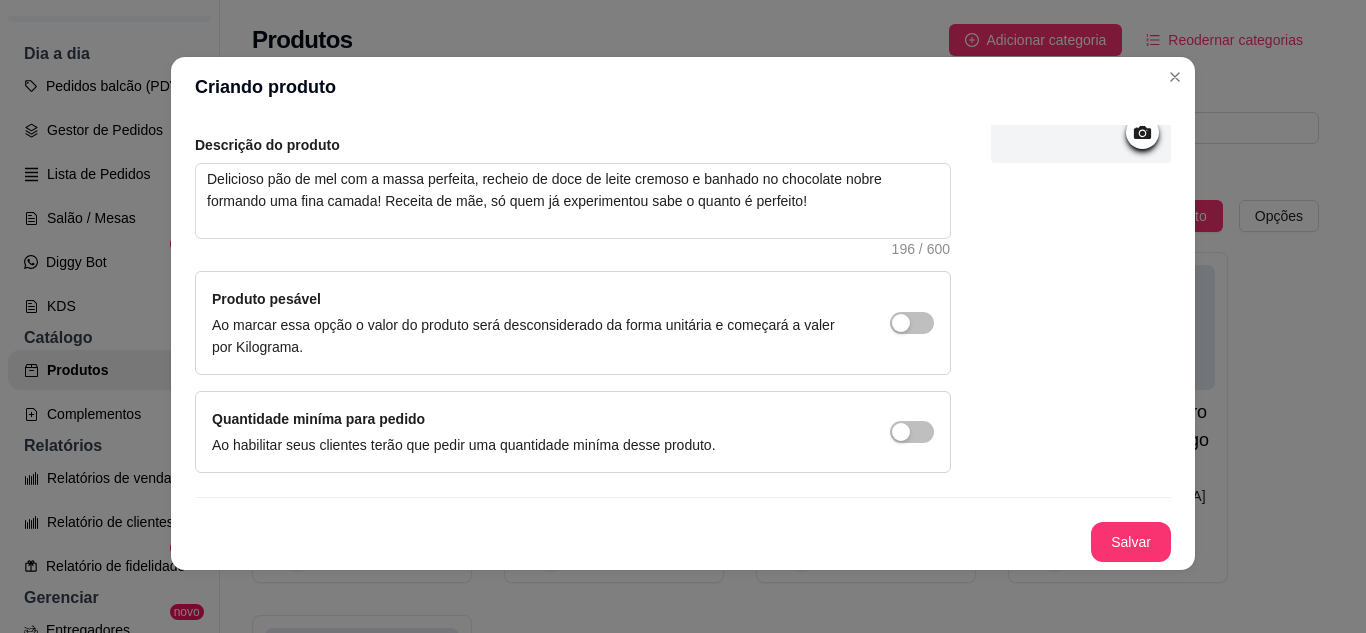 scroll, scrollTop: 4, scrollLeft: 0, axis: vertical 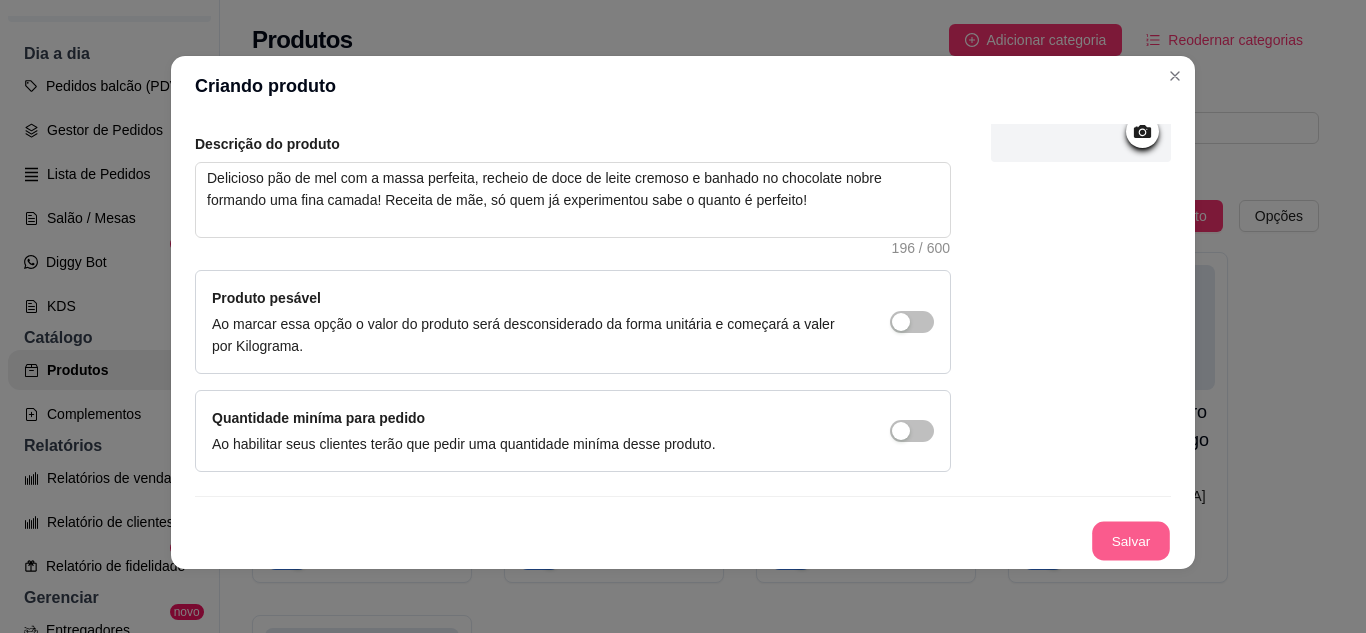 click on "Salvar" at bounding box center [1131, 541] 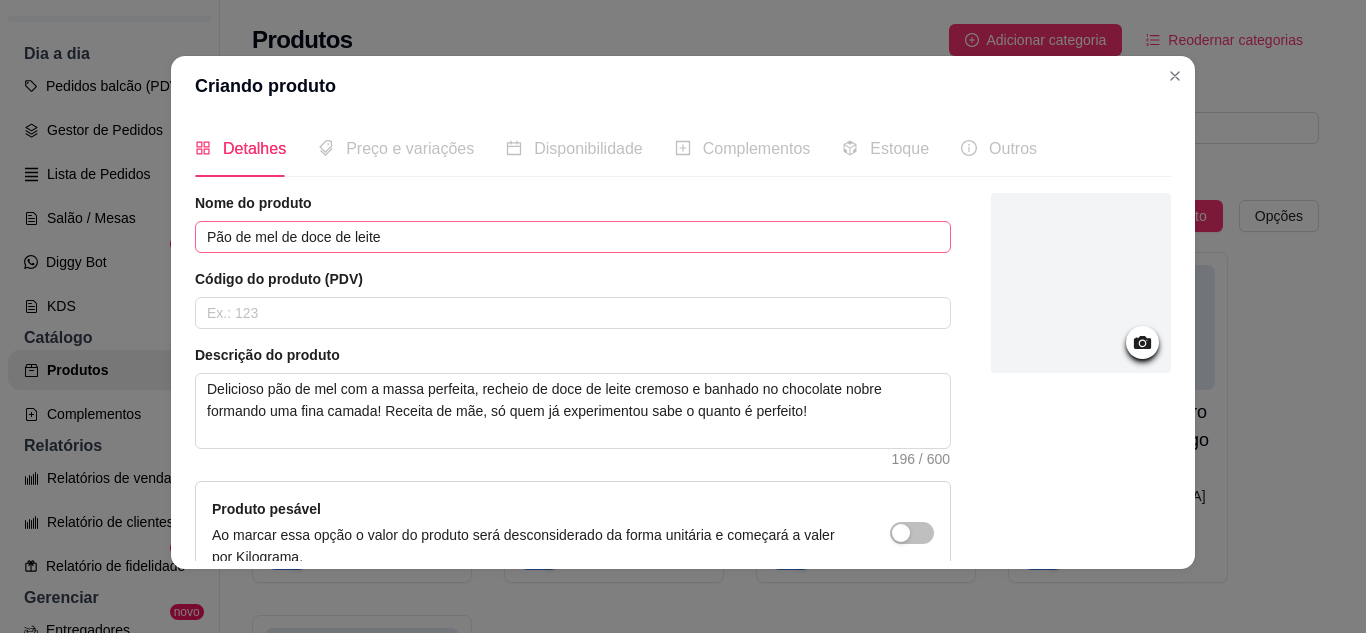 scroll, scrollTop: 0, scrollLeft: 0, axis: both 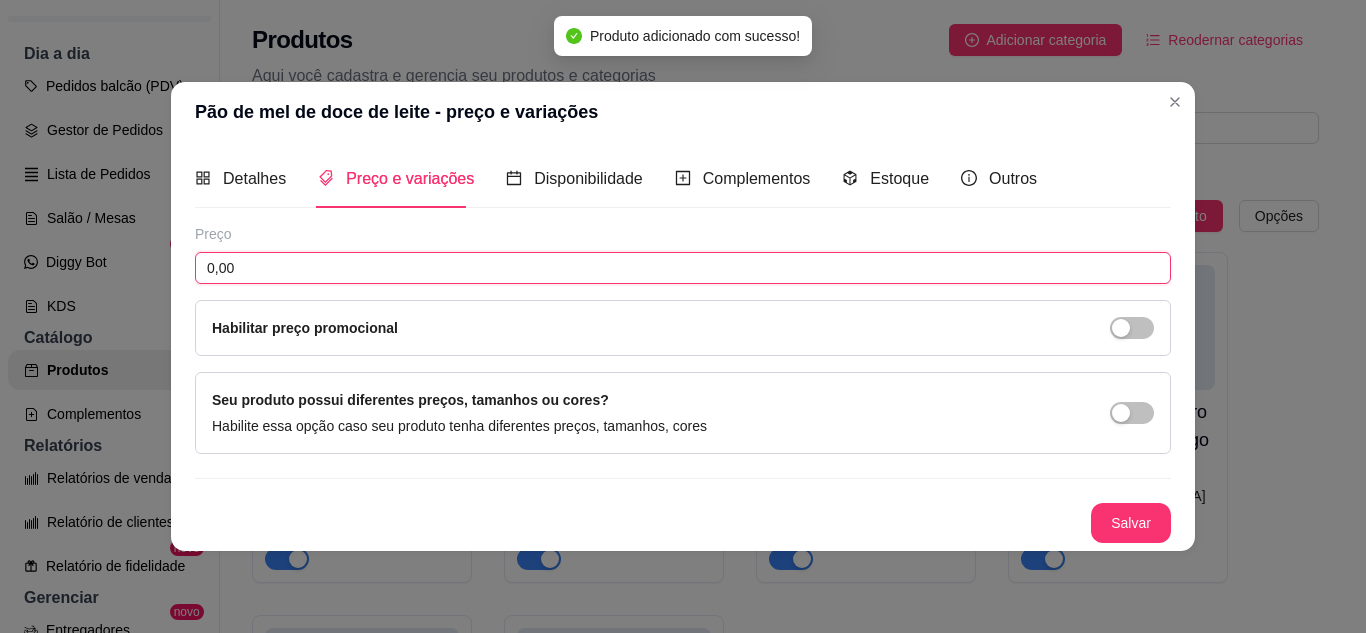 click on "0,00" at bounding box center (683, 268) 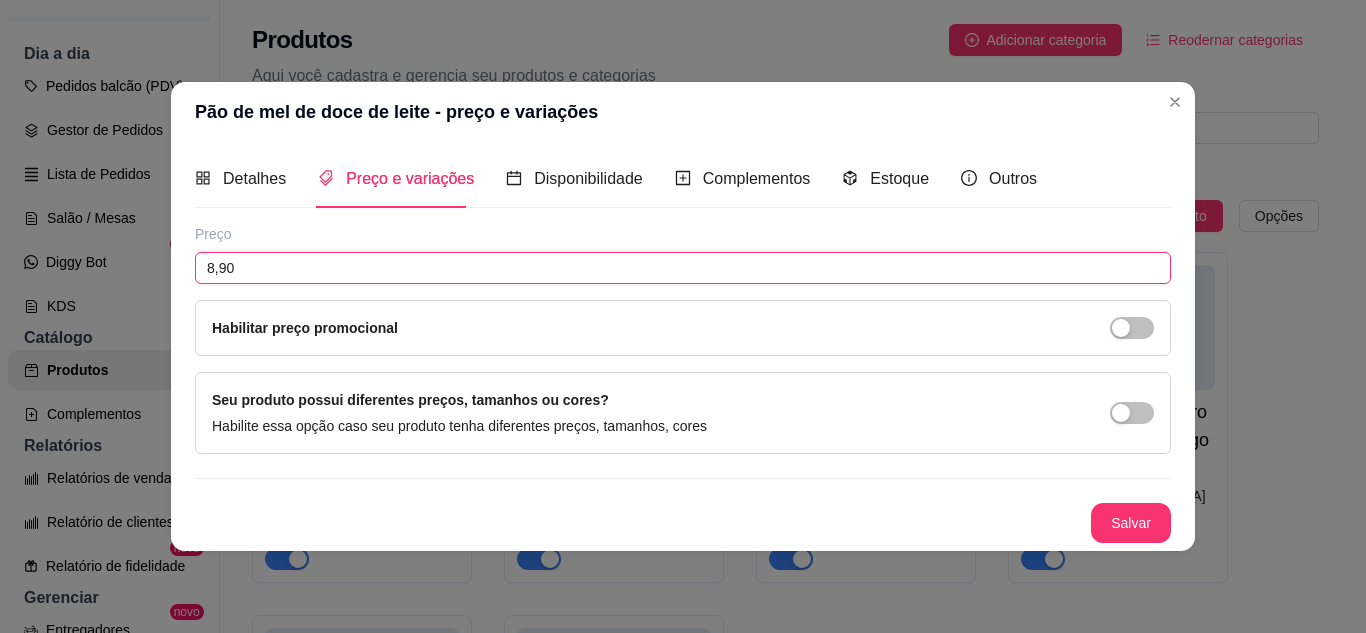 click on "8,90" at bounding box center [683, 268] 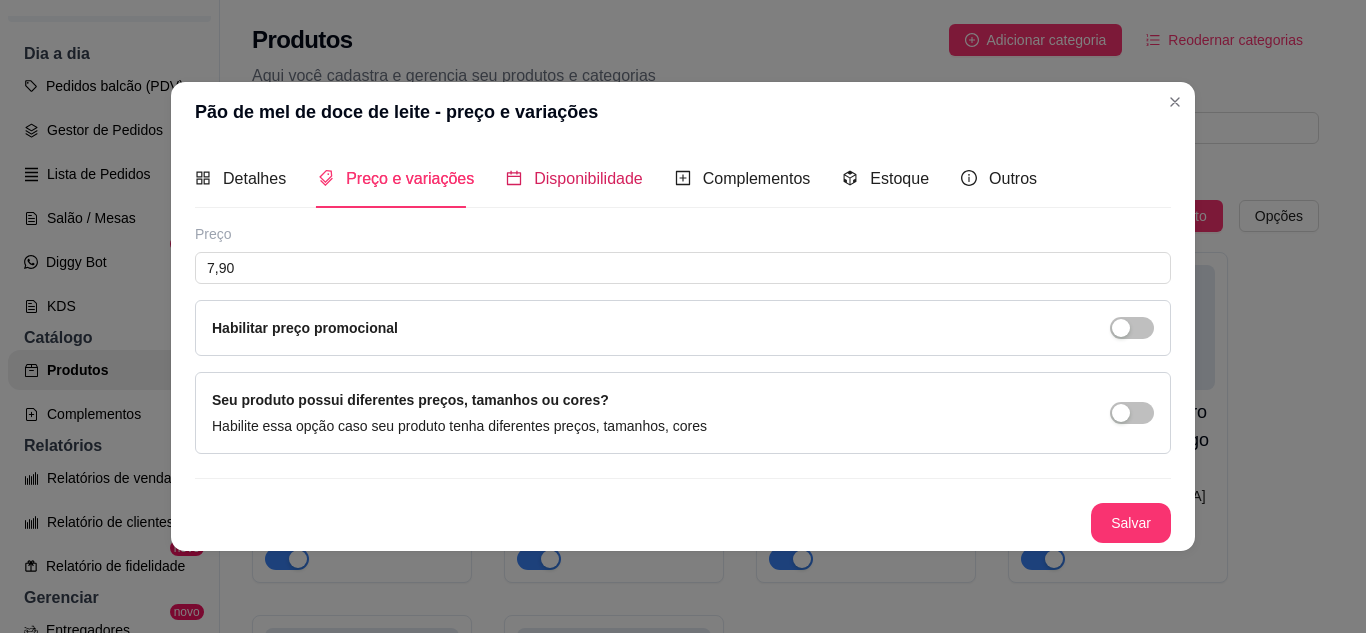 click on "Disponibilidade" at bounding box center (574, 178) 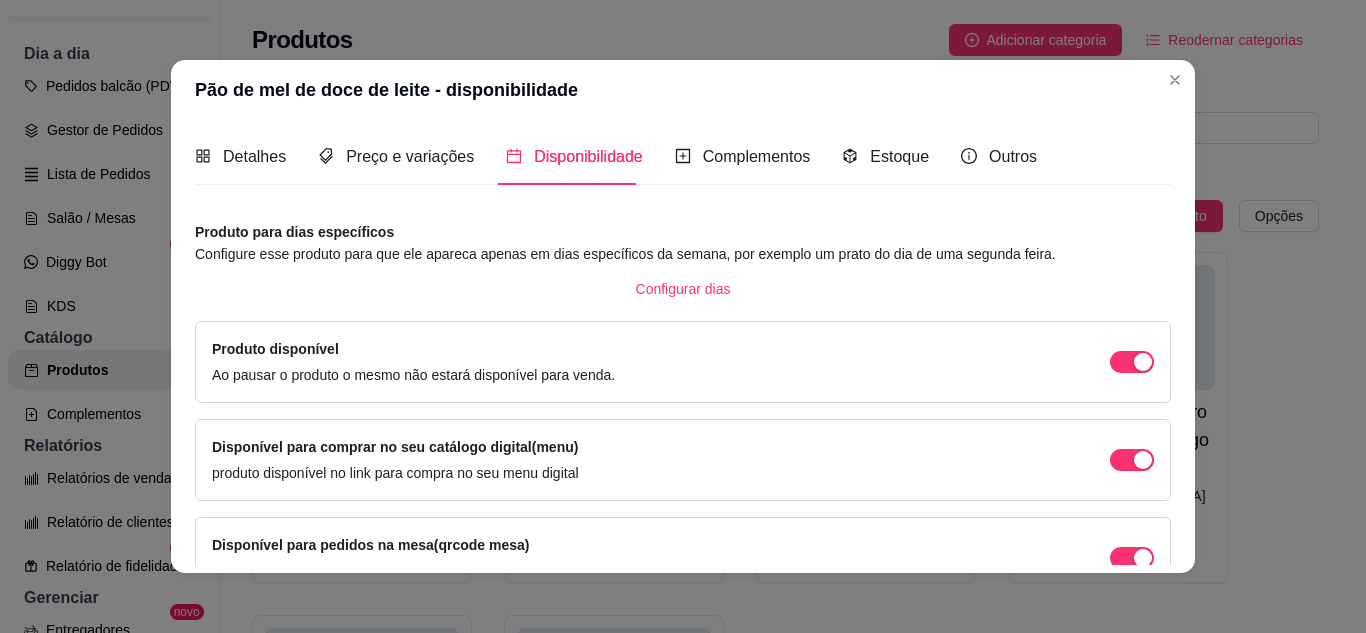 scroll, scrollTop: 200, scrollLeft: 0, axis: vertical 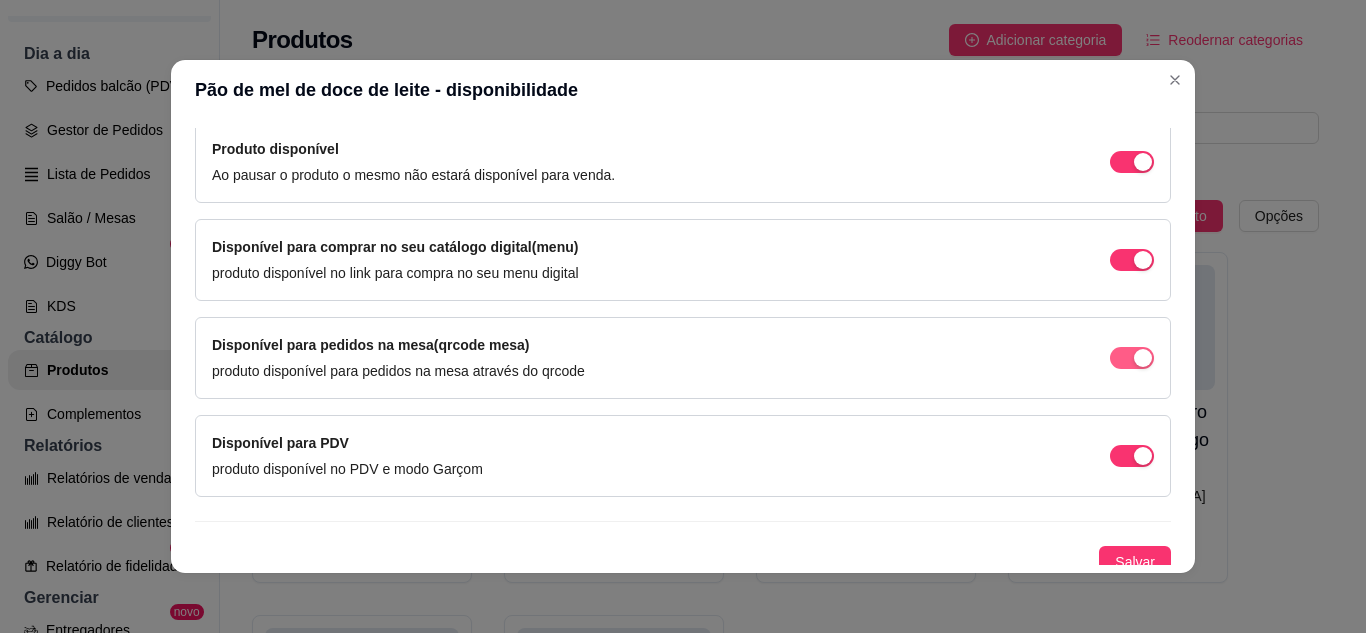 click at bounding box center (1143, 162) 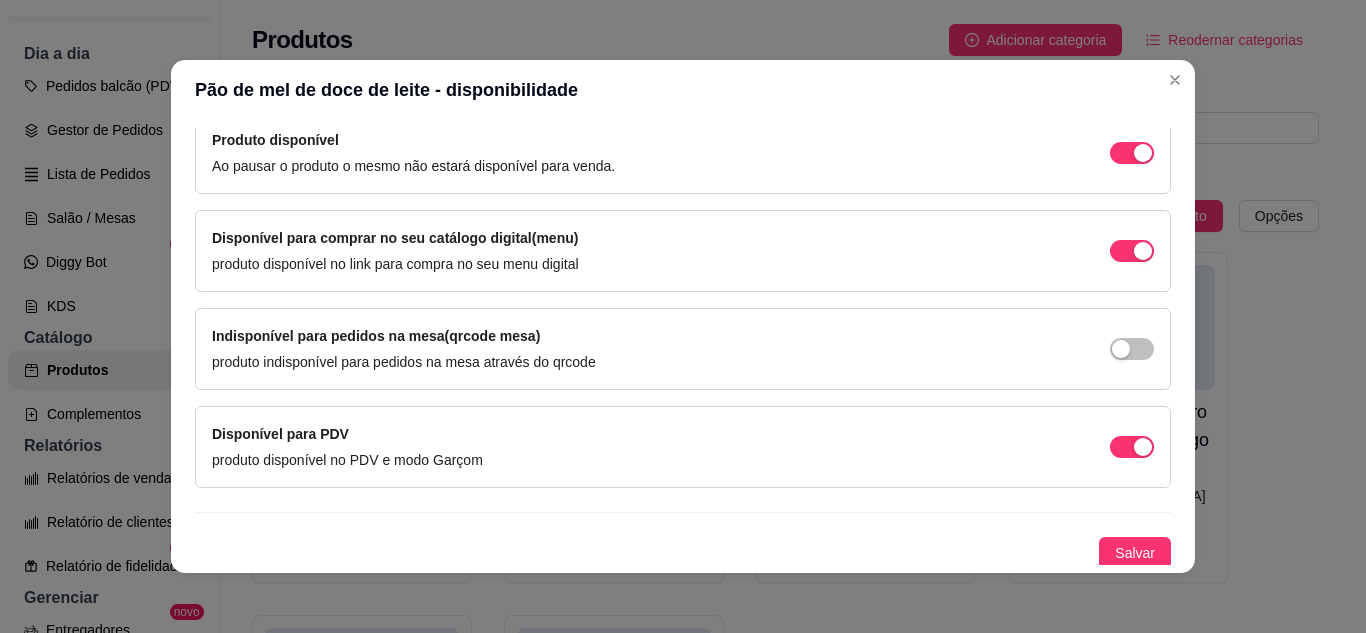 scroll, scrollTop: 213, scrollLeft: 0, axis: vertical 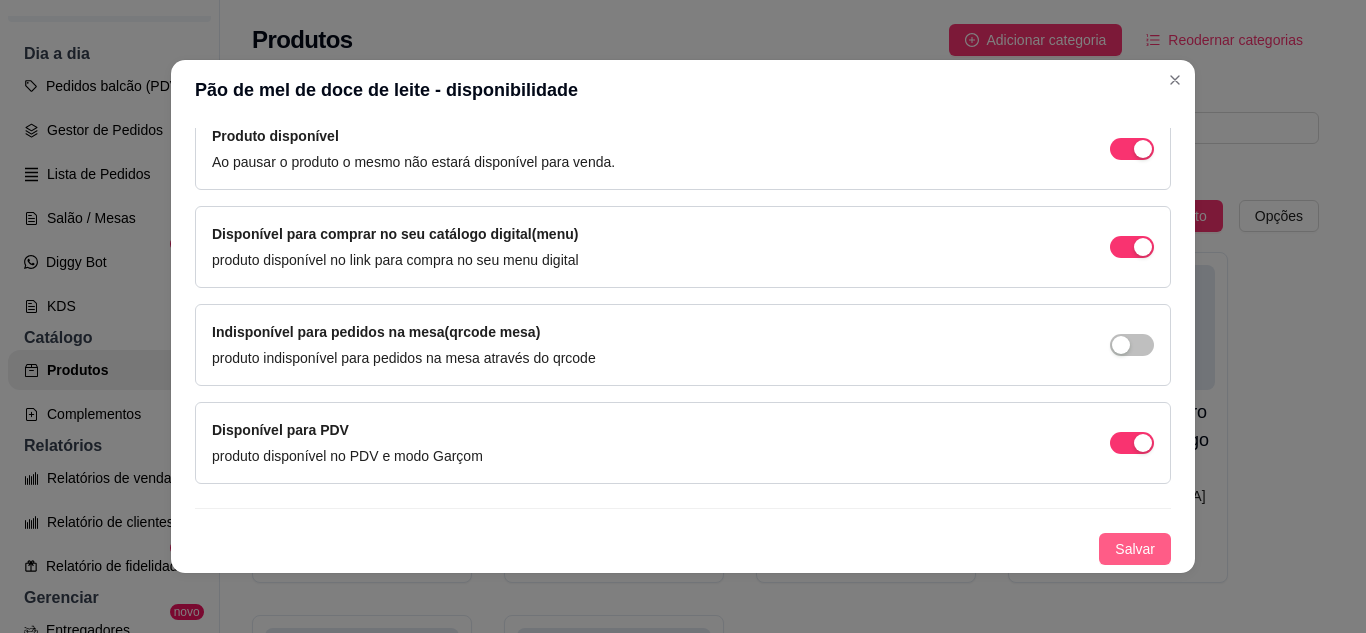 click on "Salvar" at bounding box center [1135, 549] 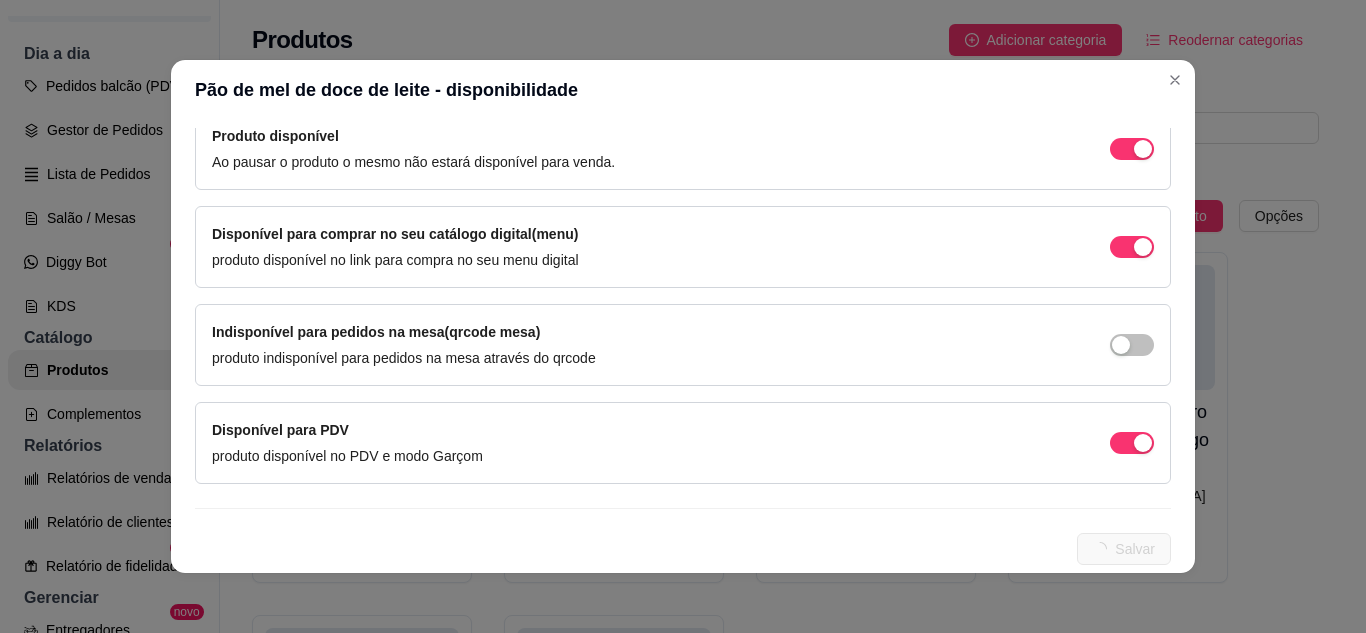 scroll, scrollTop: 0, scrollLeft: 0, axis: both 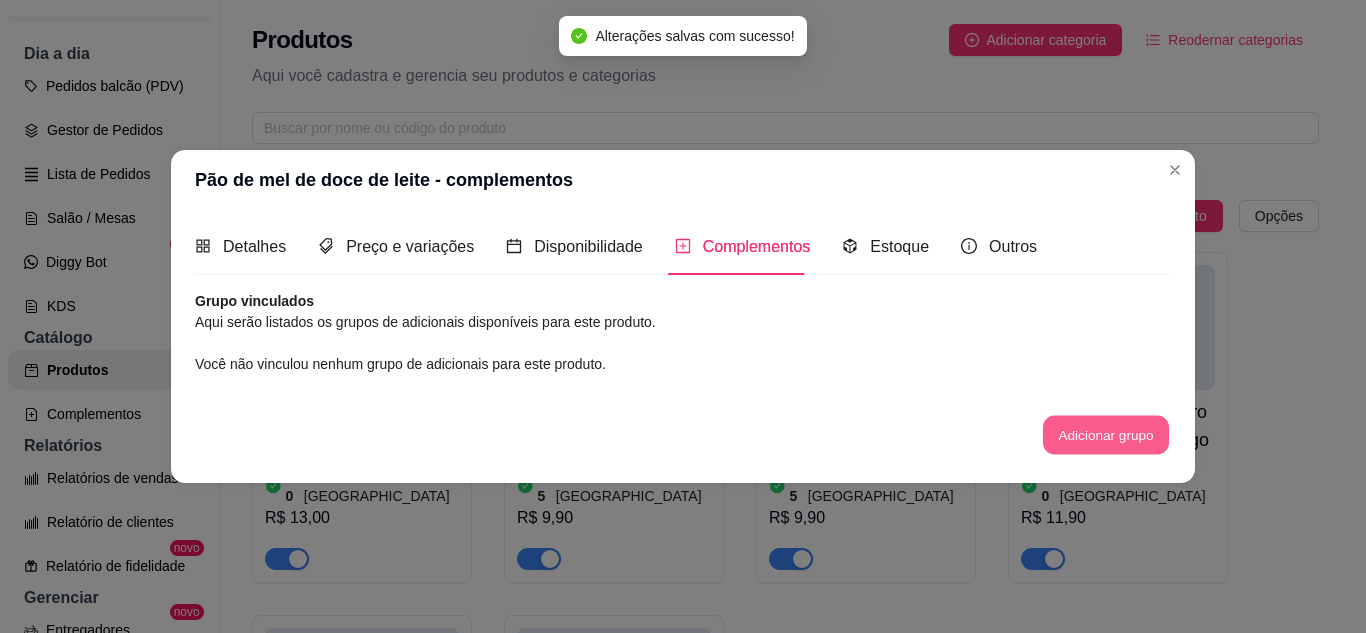 click on "Adicionar grupo" at bounding box center (1106, 435) 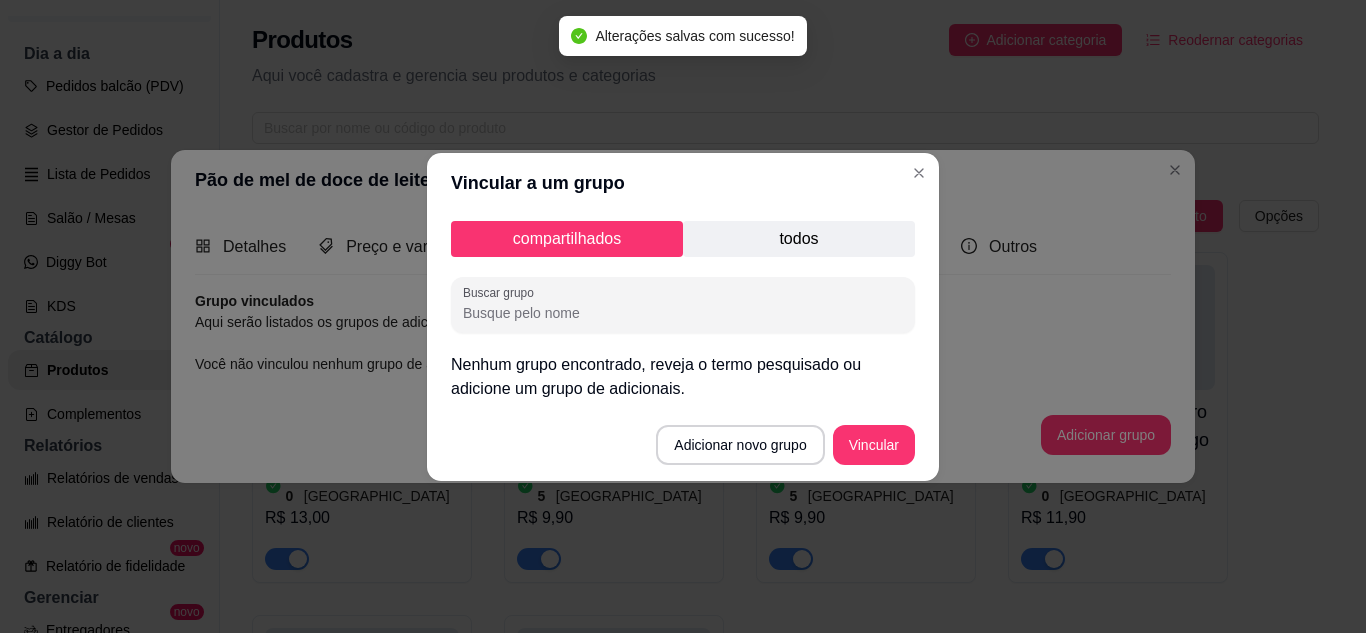 click on "Vincular a um grupo" at bounding box center (683, 183) 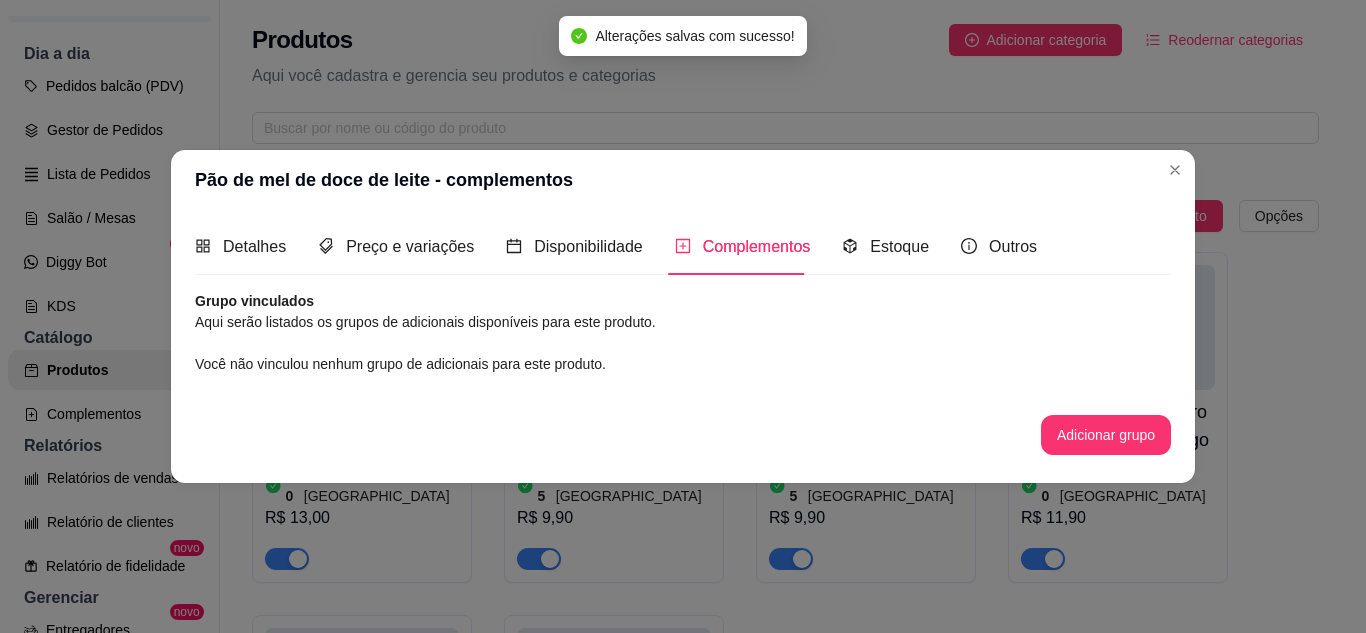 drag, startPoint x: 424, startPoint y: 222, endPoint x: 424, endPoint y: 242, distance: 20 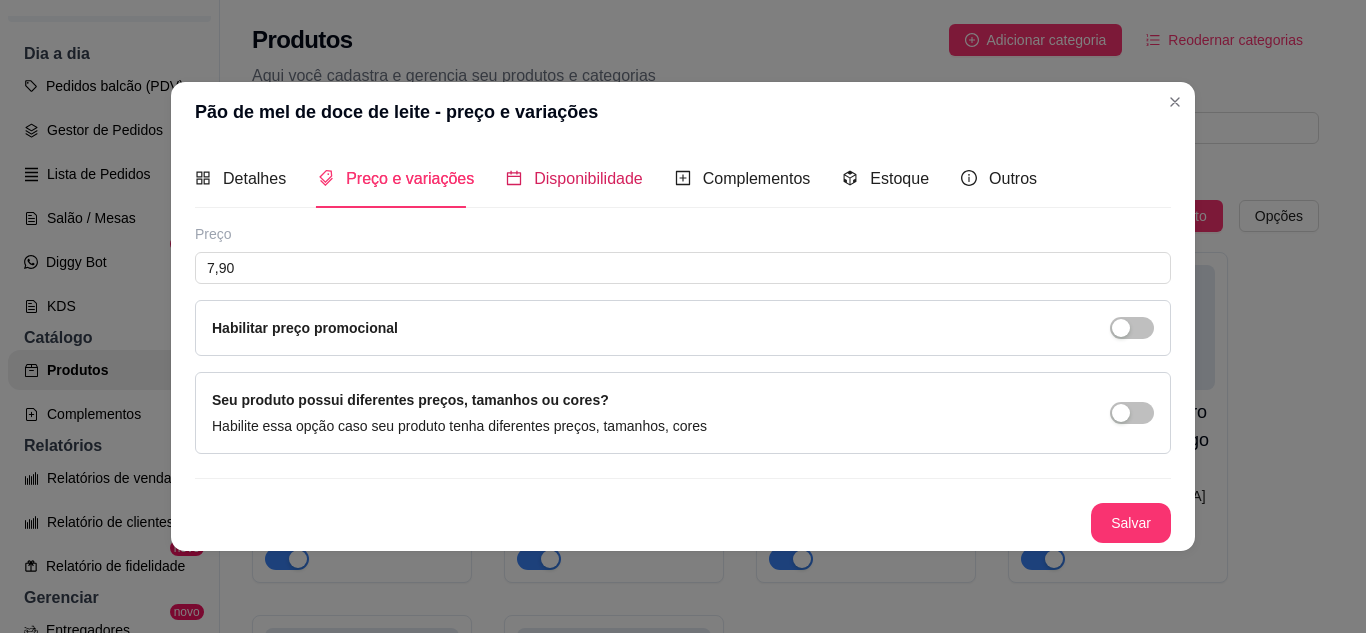click on "Disponibilidade" at bounding box center (588, 178) 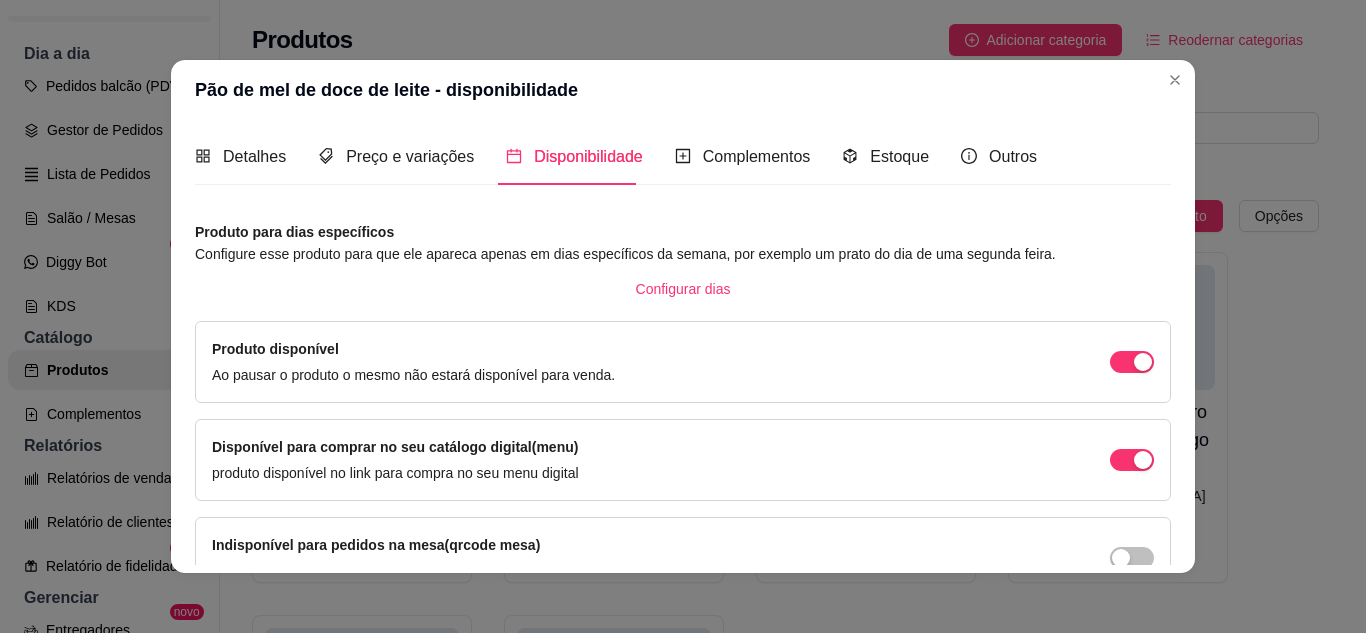 click on "Pão de mel de doce de leite - disponibilidade" at bounding box center [683, 90] 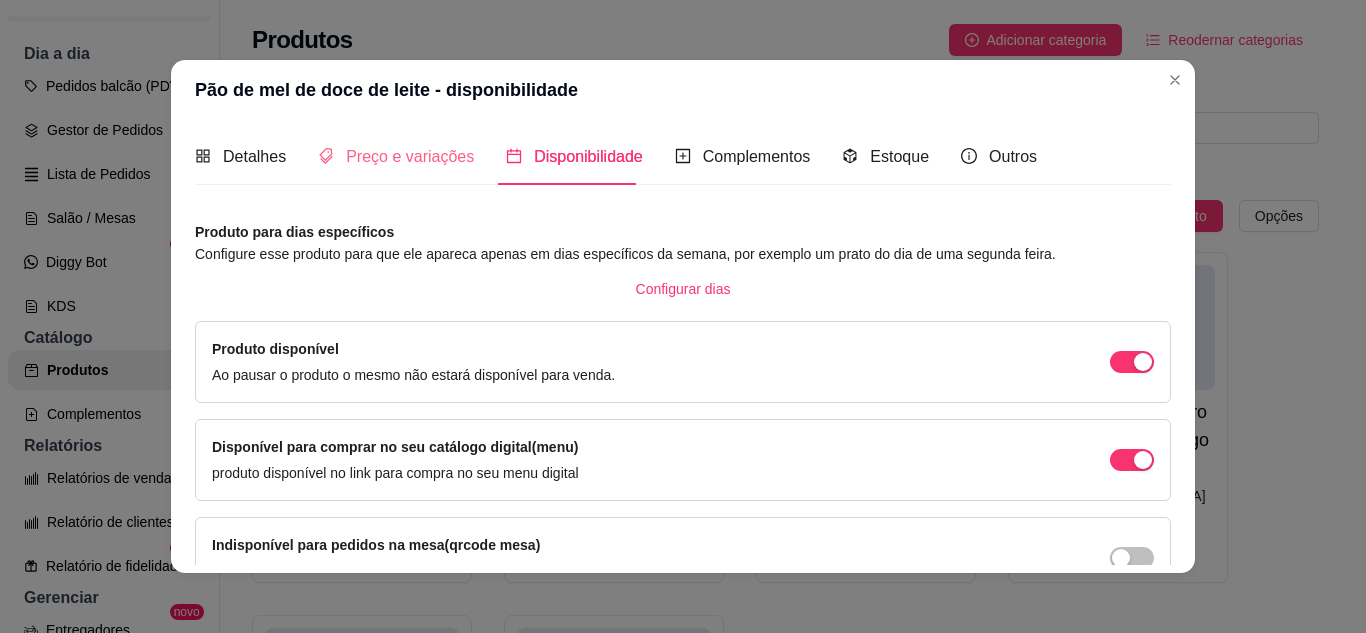 click on "Preço e variações" at bounding box center (396, 156) 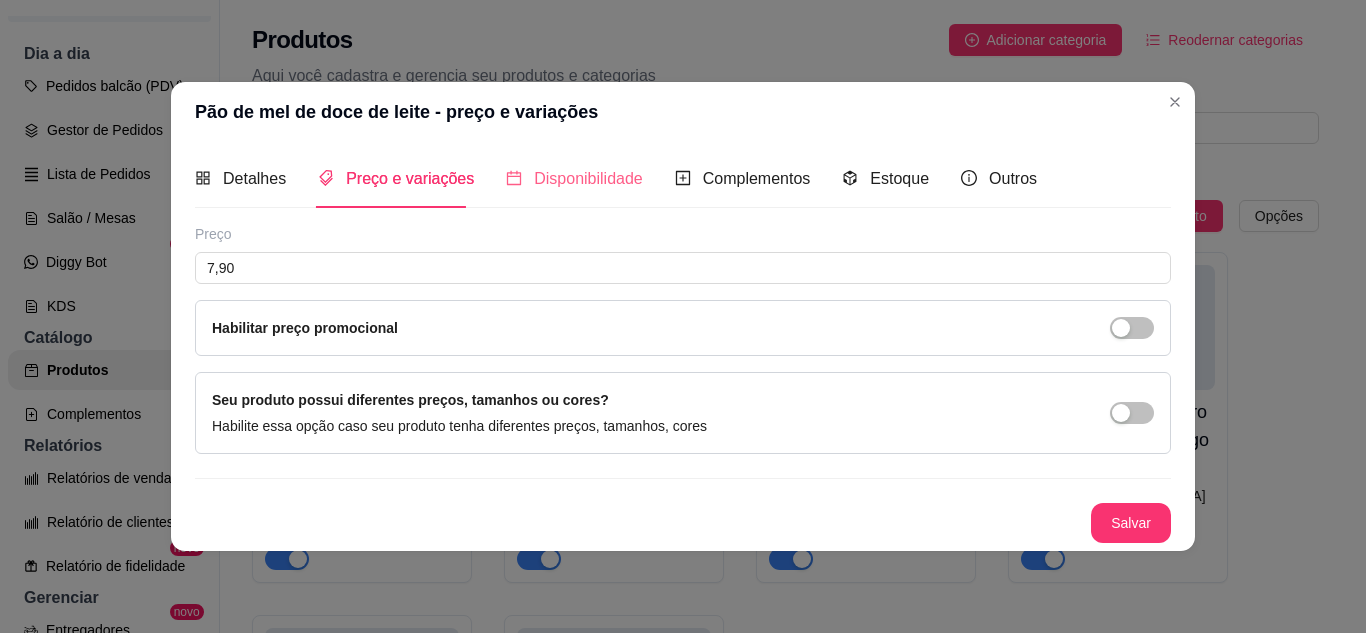 click on "Disponibilidade" at bounding box center (574, 178) 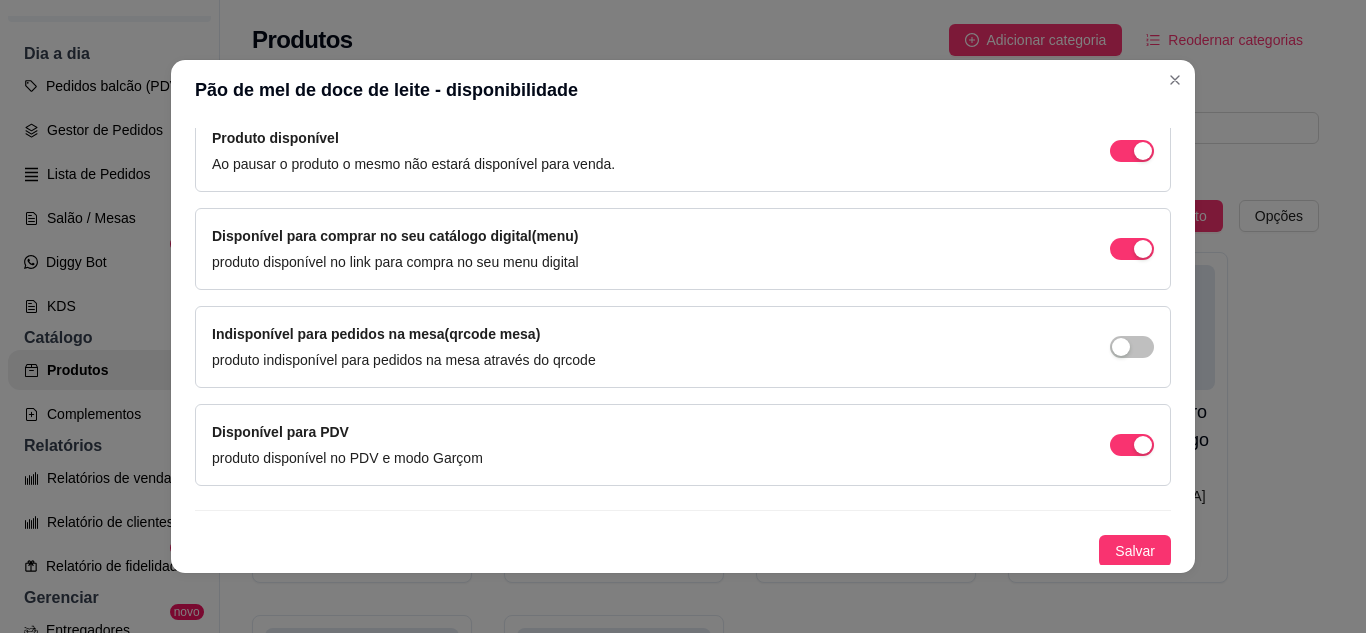 scroll, scrollTop: 213, scrollLeft: 0, axis: vertical 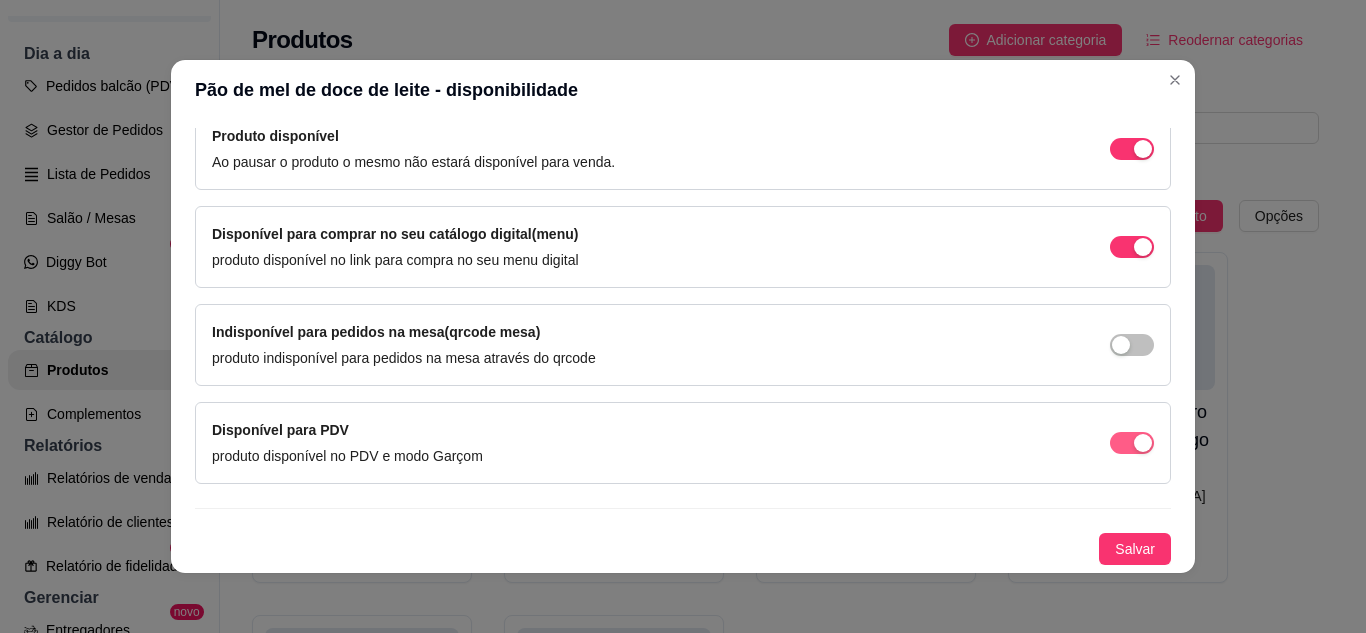 click at bounding box center (1132, 149) 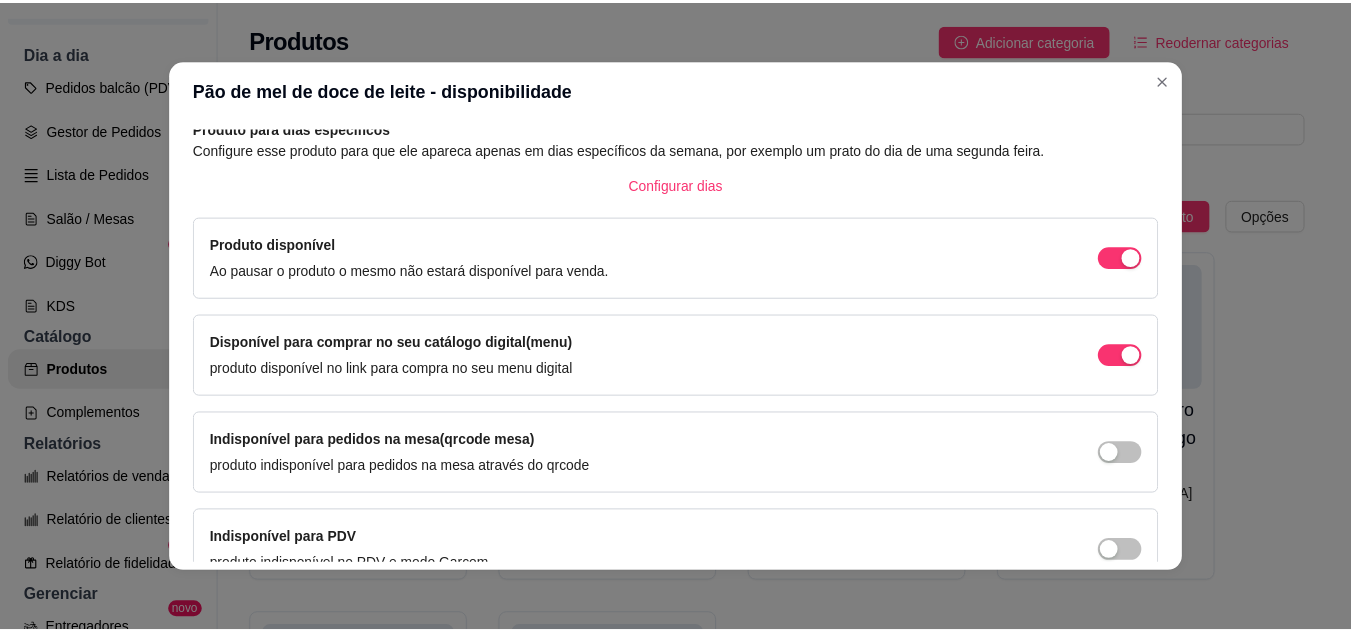 scroll, scrollTop: 0, scrollLeft: 0, axis: both 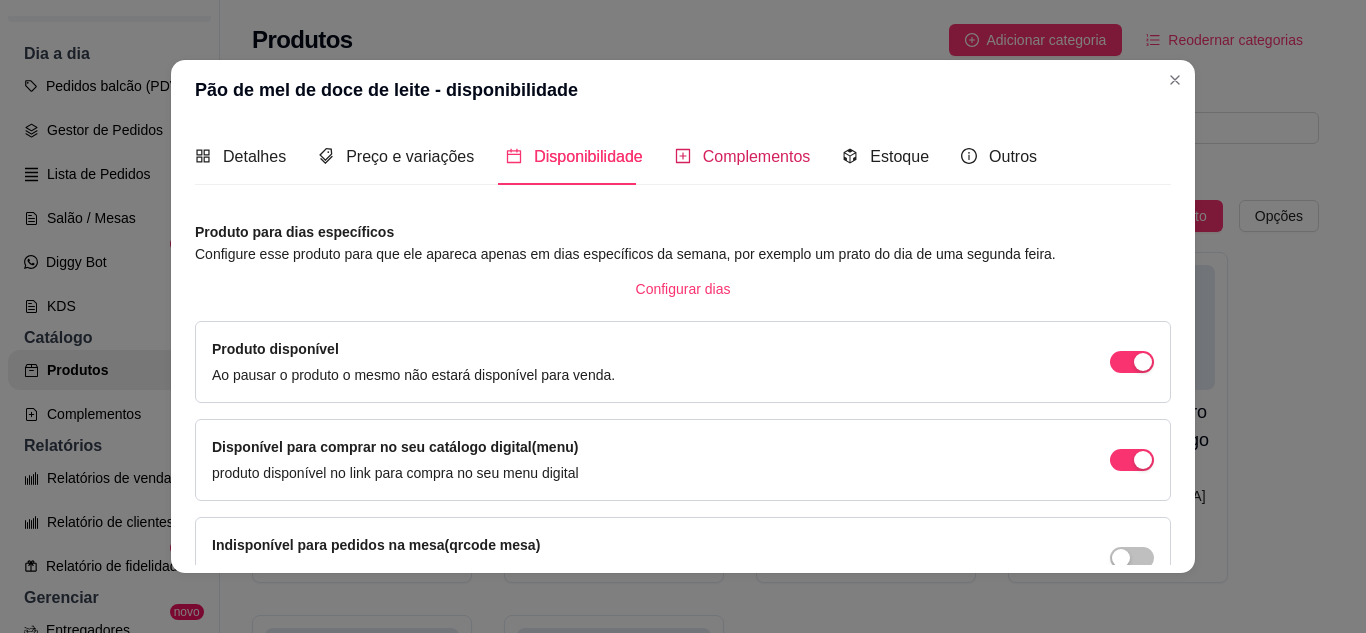 click on "Complementos" at bounding box center (757, 156) 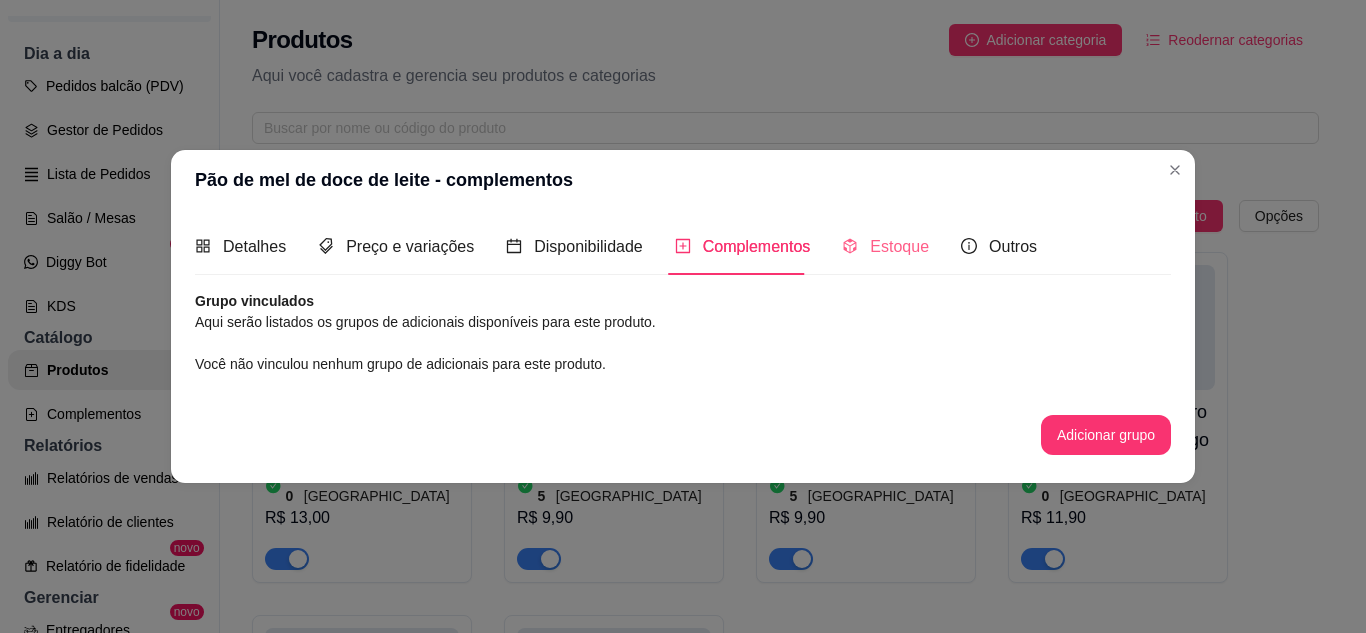 click on "Estoque" at bounding box center (885, 246) 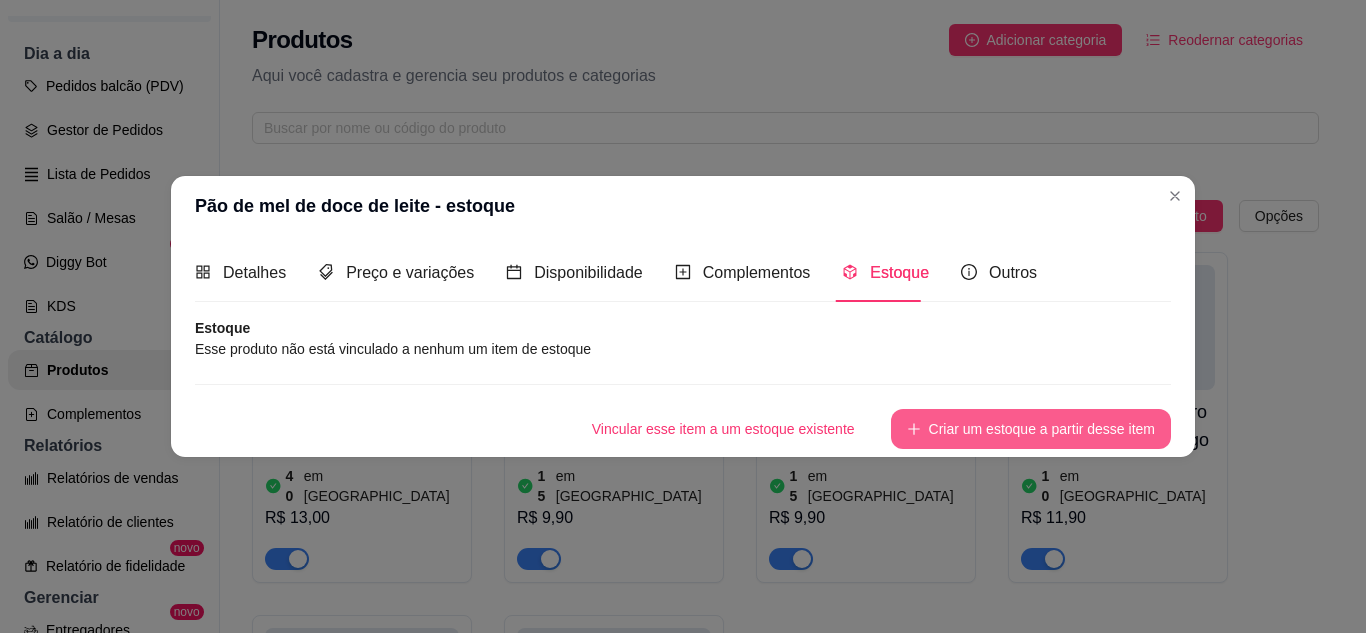 click on "Criar um estoque a partir desse item" at bounding box center (1031, 429) 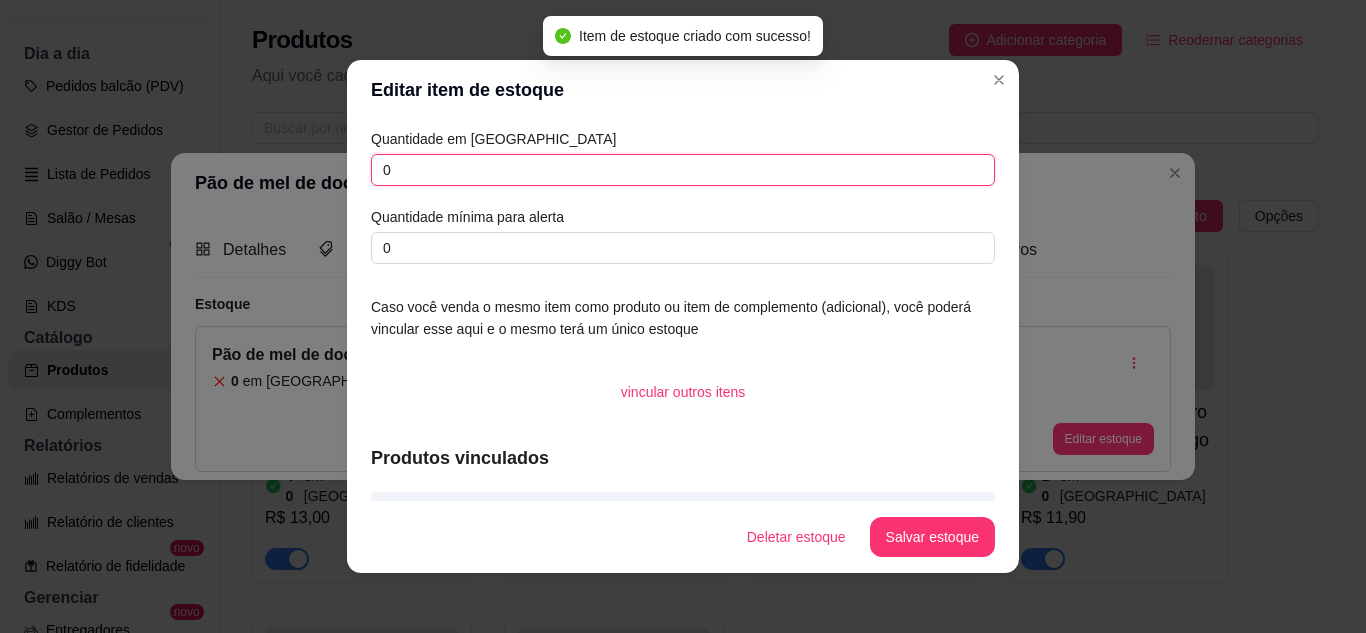 click on "0" at bounding box center (683, 170) 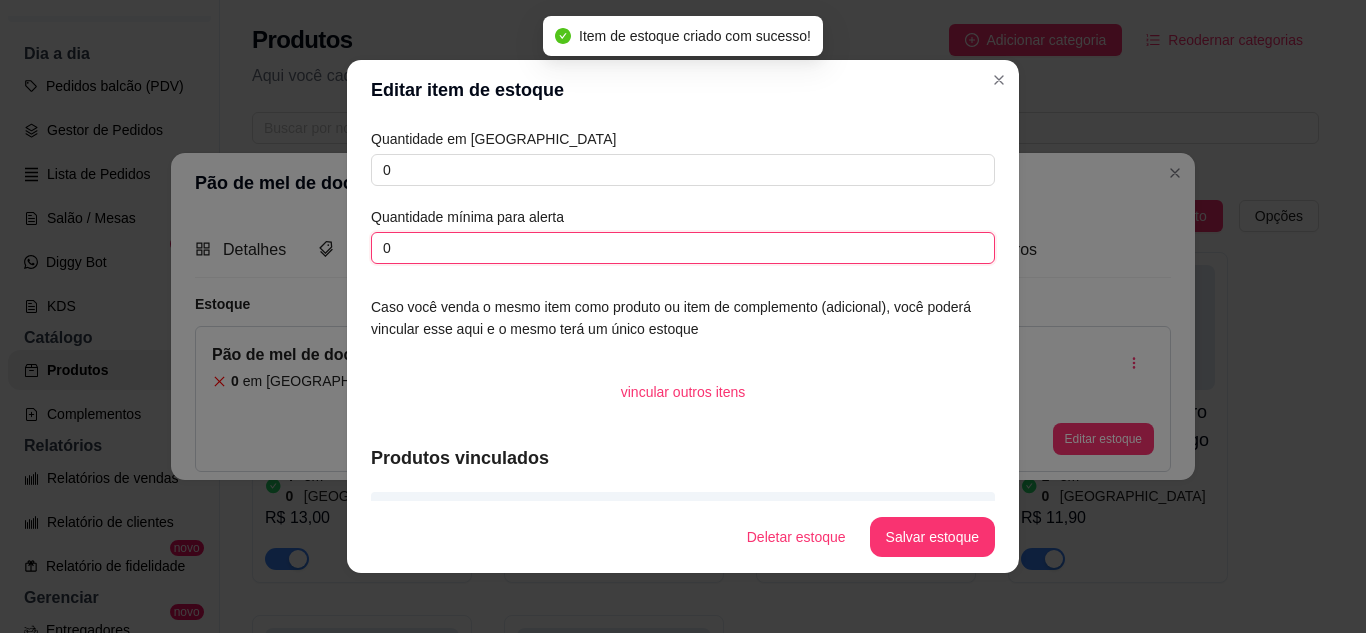 click on "0" at bounding box center (683, 248) 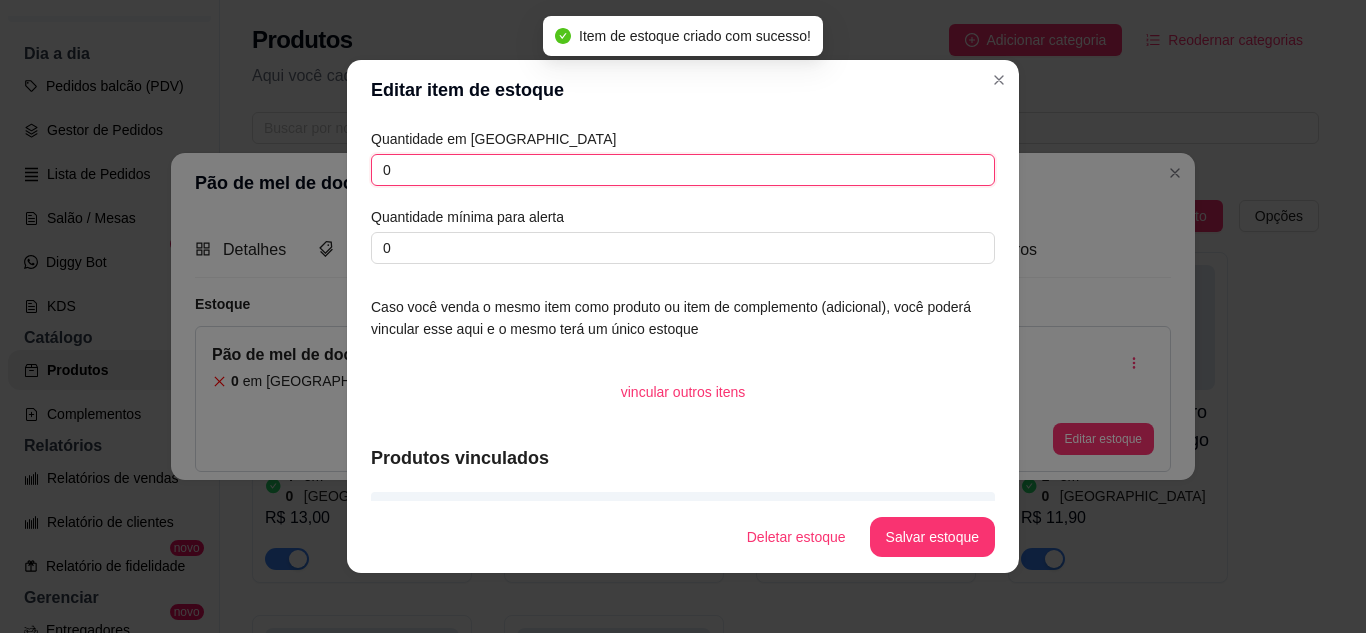 click on "0" at bounding box center [683, 170] 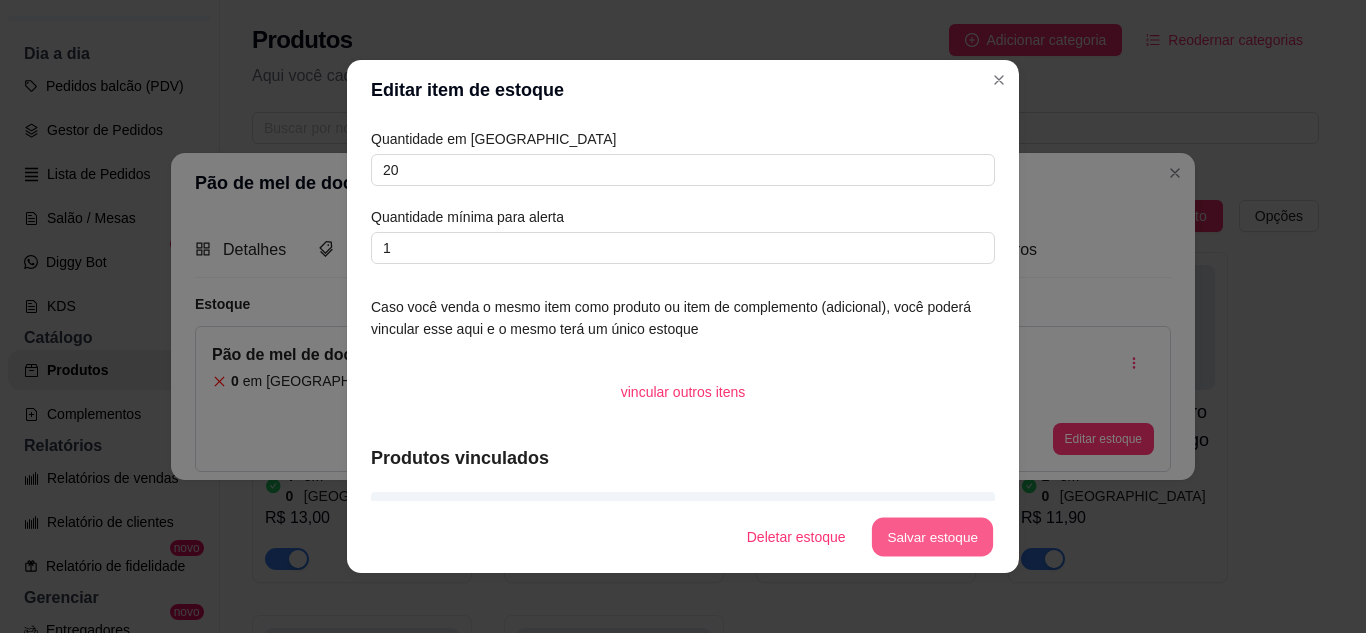 click on "Salvar estoque" at bounding box center [932, 537] 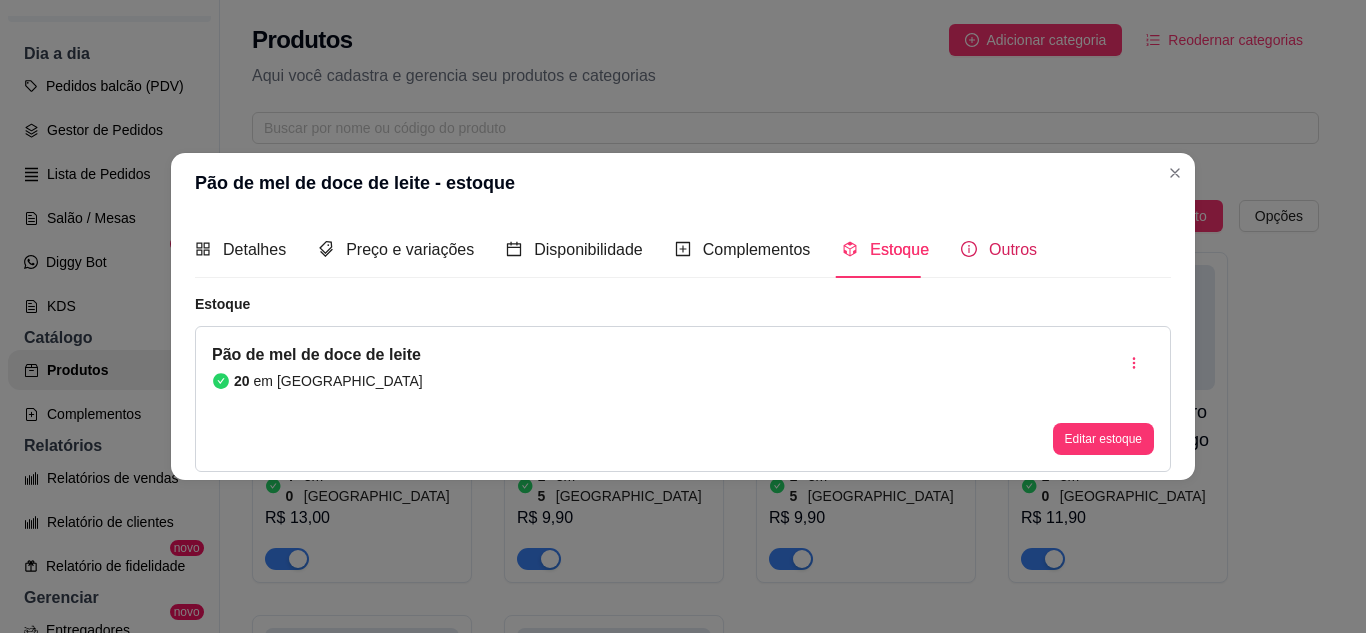 click on "Outros" at bounding box center (999, 249) 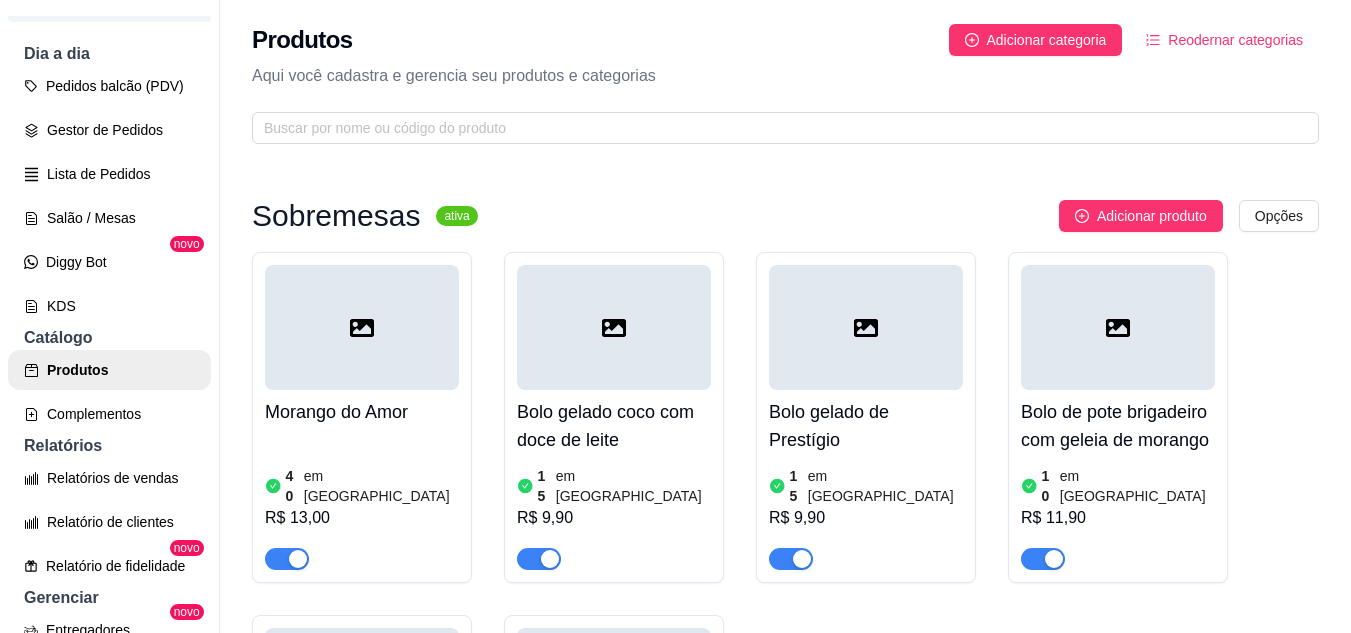 scroll, scrollTop: 300, scrollLeft: 0, axis: vertical 